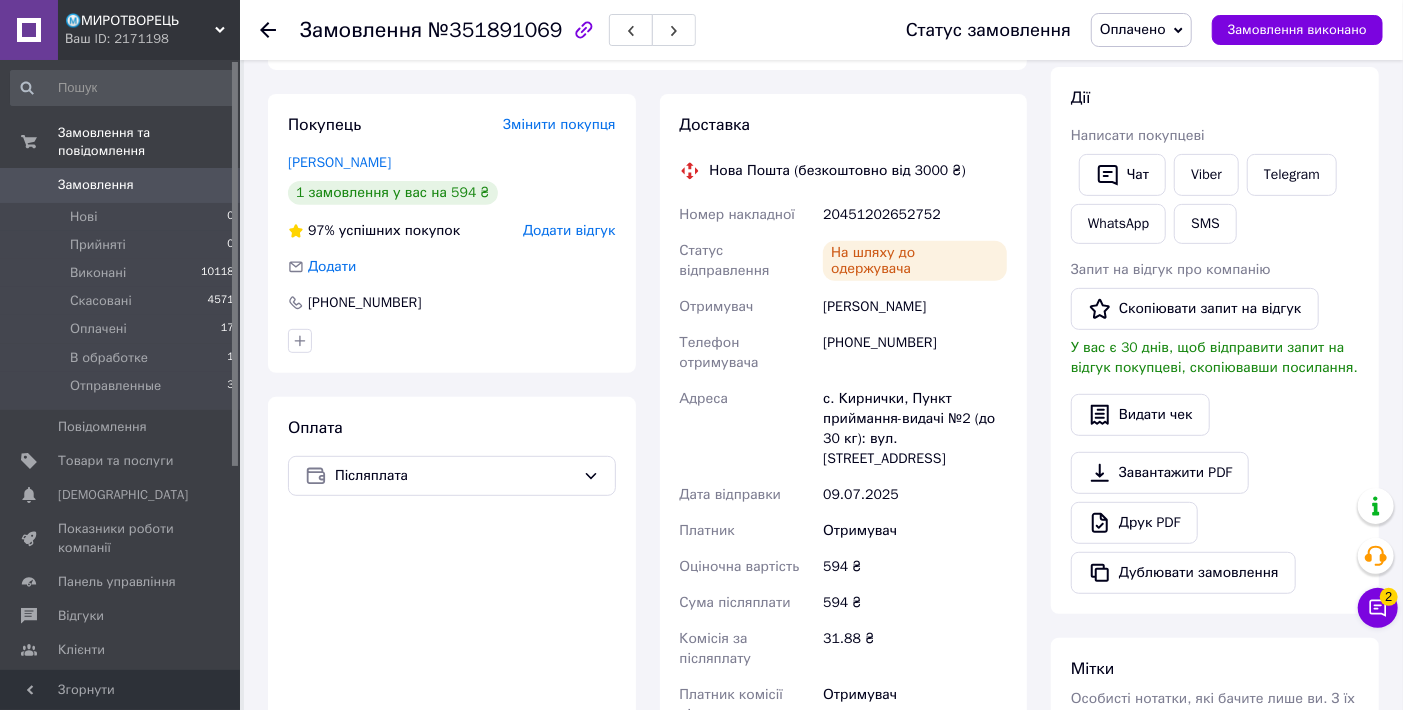 scroll, scrollTop: 333, scrollLeft: 0, axis: vertical 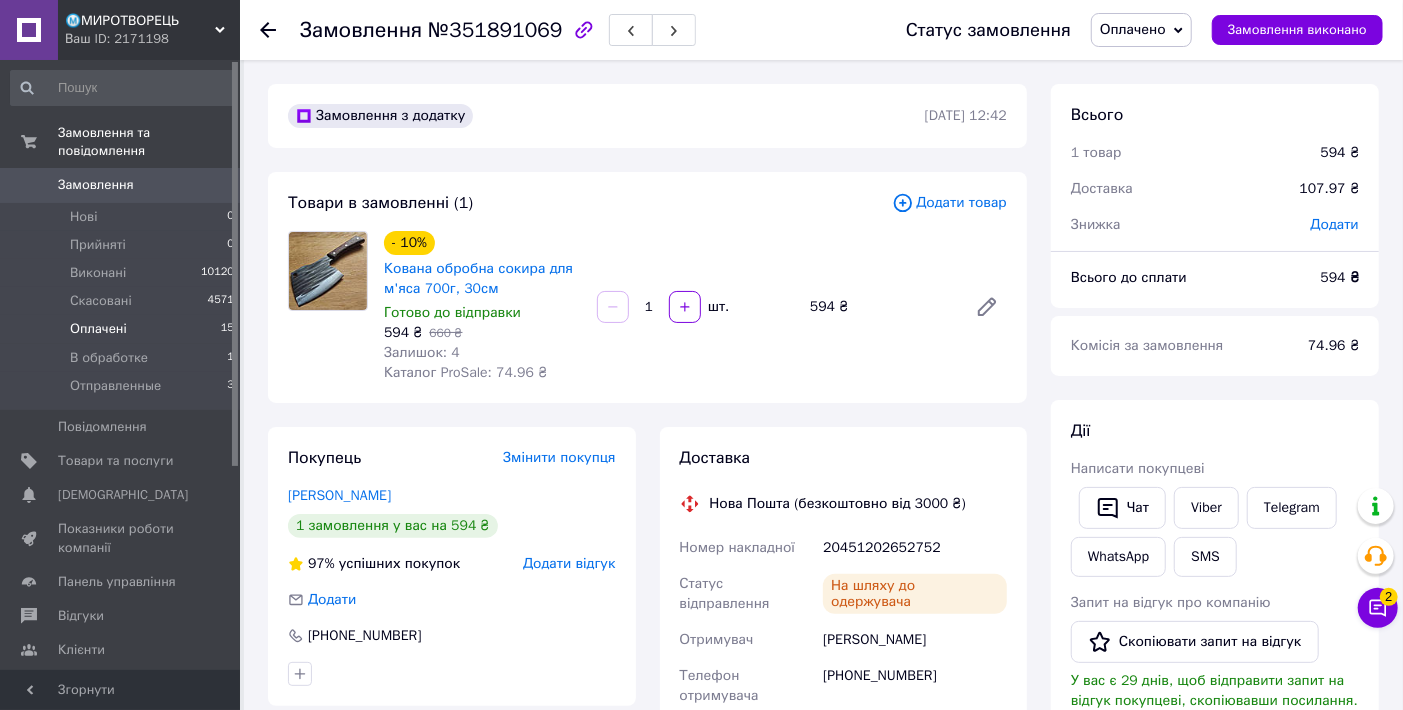 click on "Оплачені" at bounding box center [98, 329] 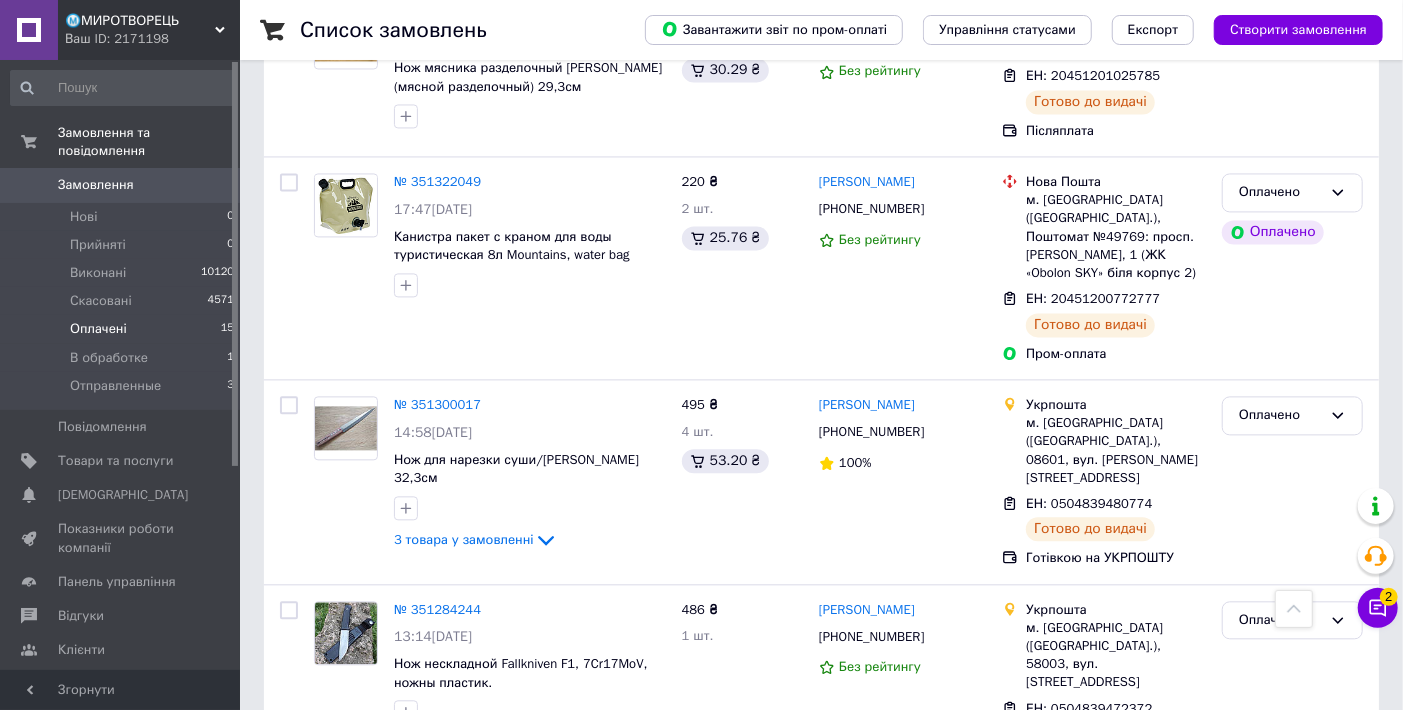 scroll, scrollTop: 2136, scrollLeft: 0, axis: vertical 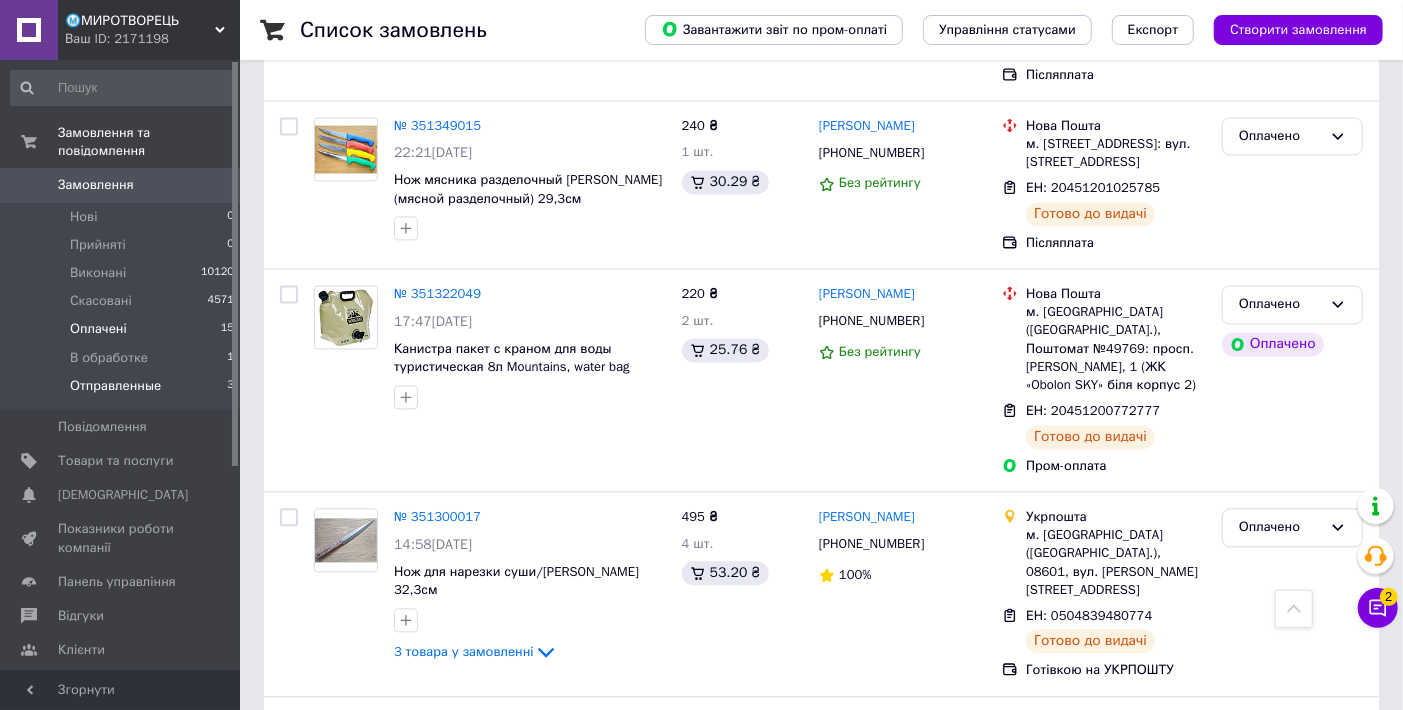 click on "Отправленные" at bounding box center [115, 386] 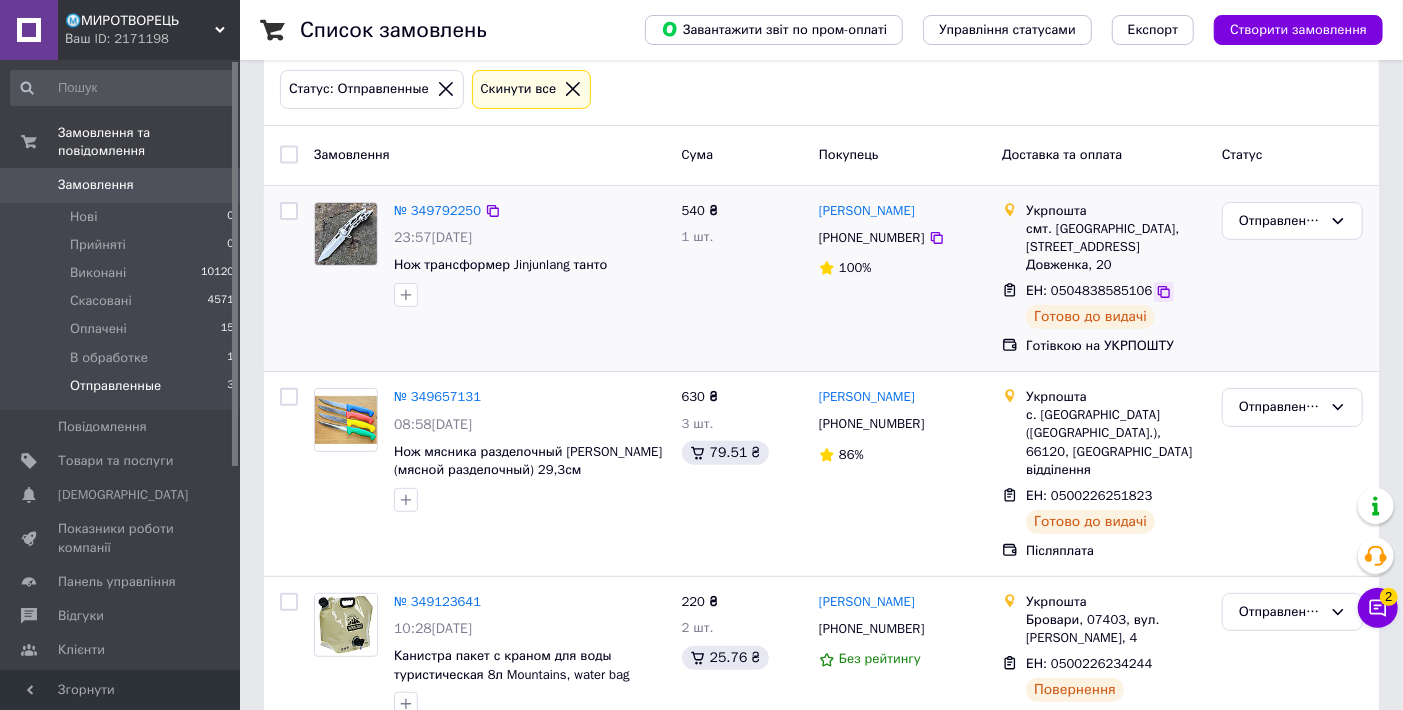 scroll, scrollTop: 226, scrollLeft: 0, axis: vertical 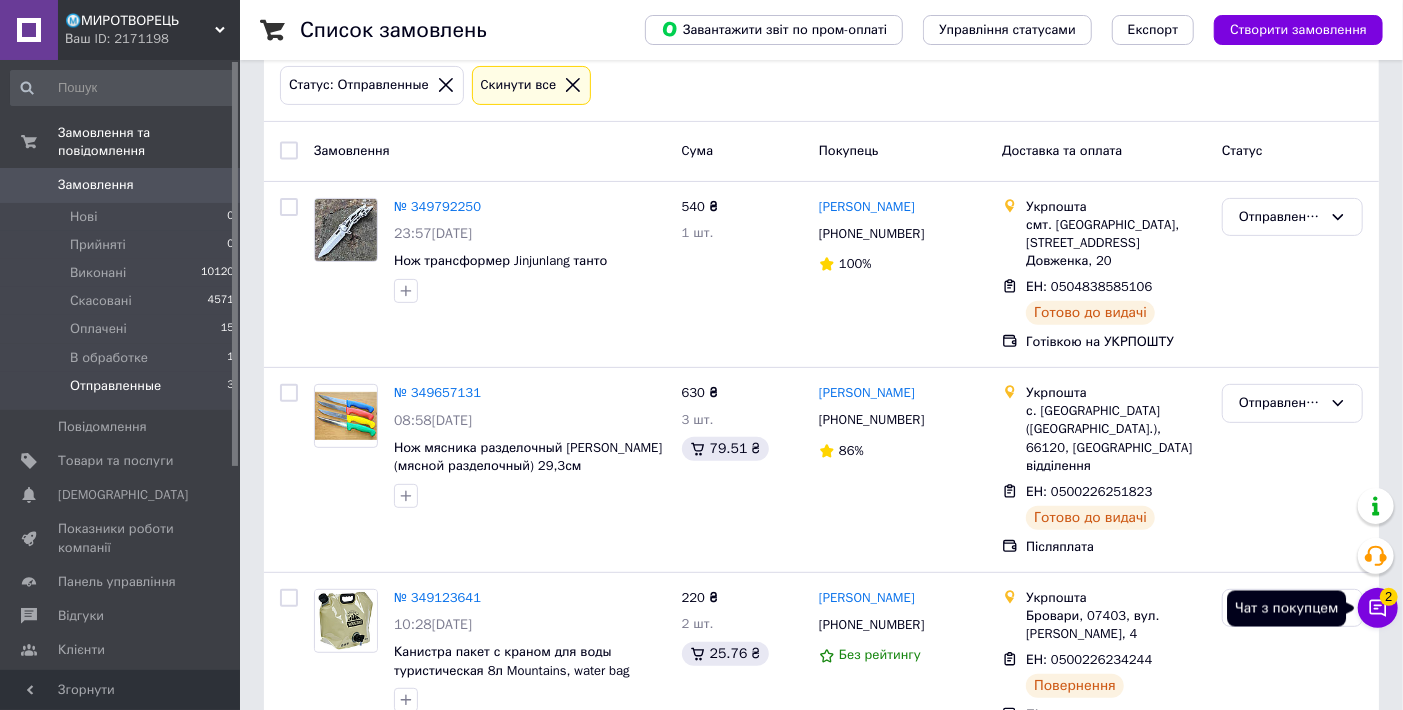 click on "2" at bounding box center (1389, 597) 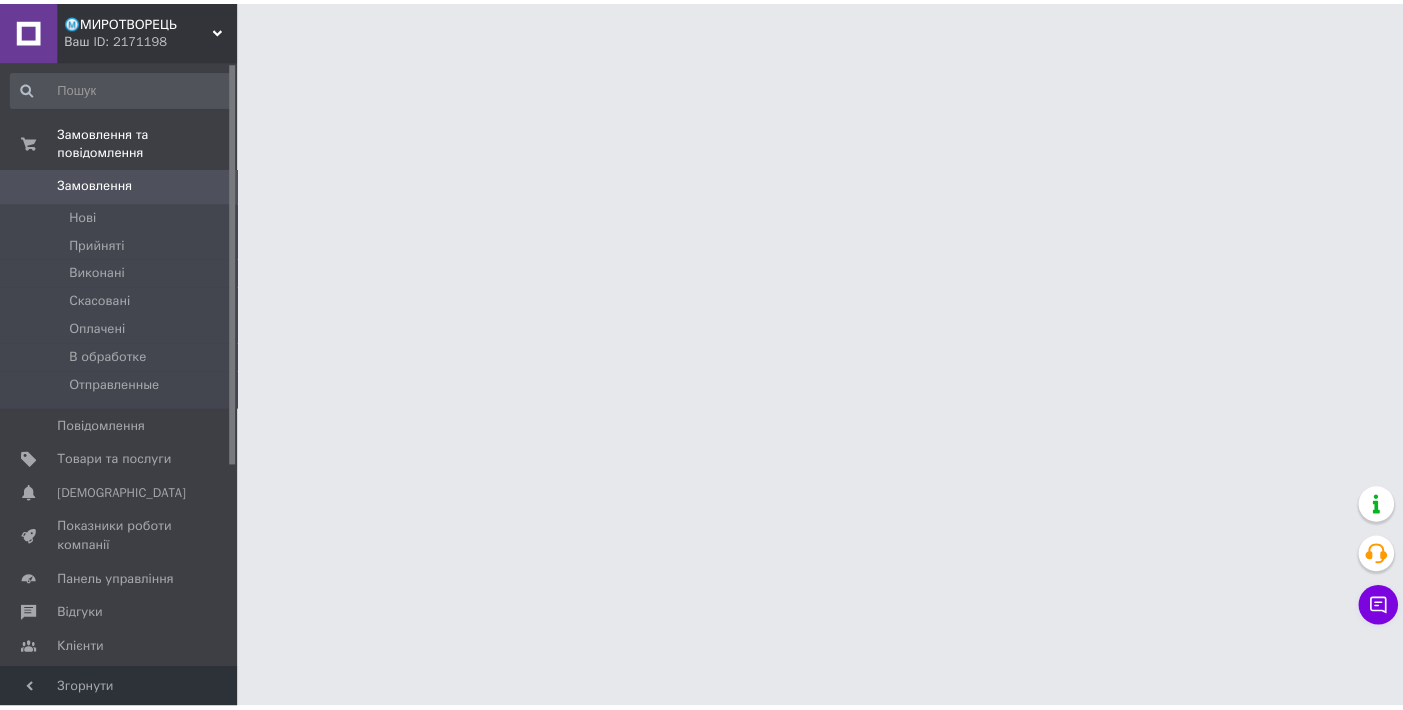 scroll, scrollTop: 0, scrollLeft: 0, axis: both 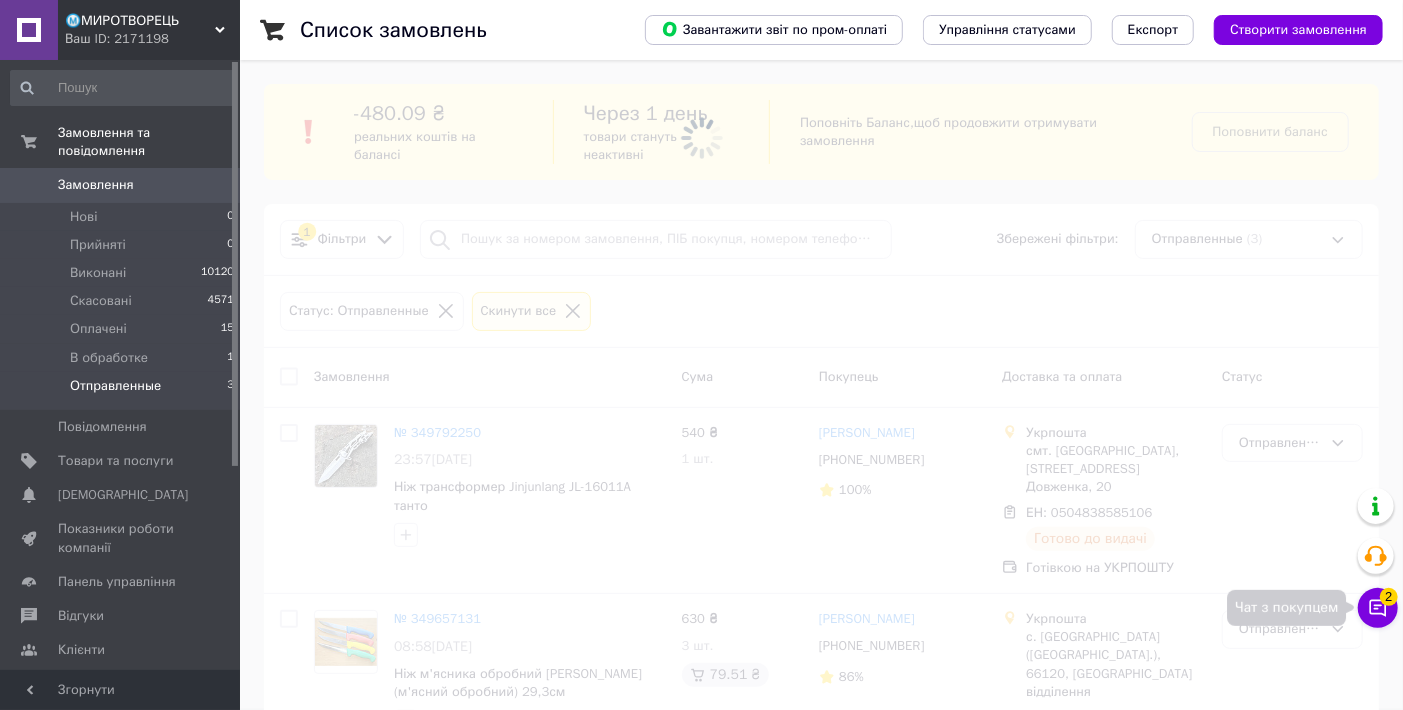 click 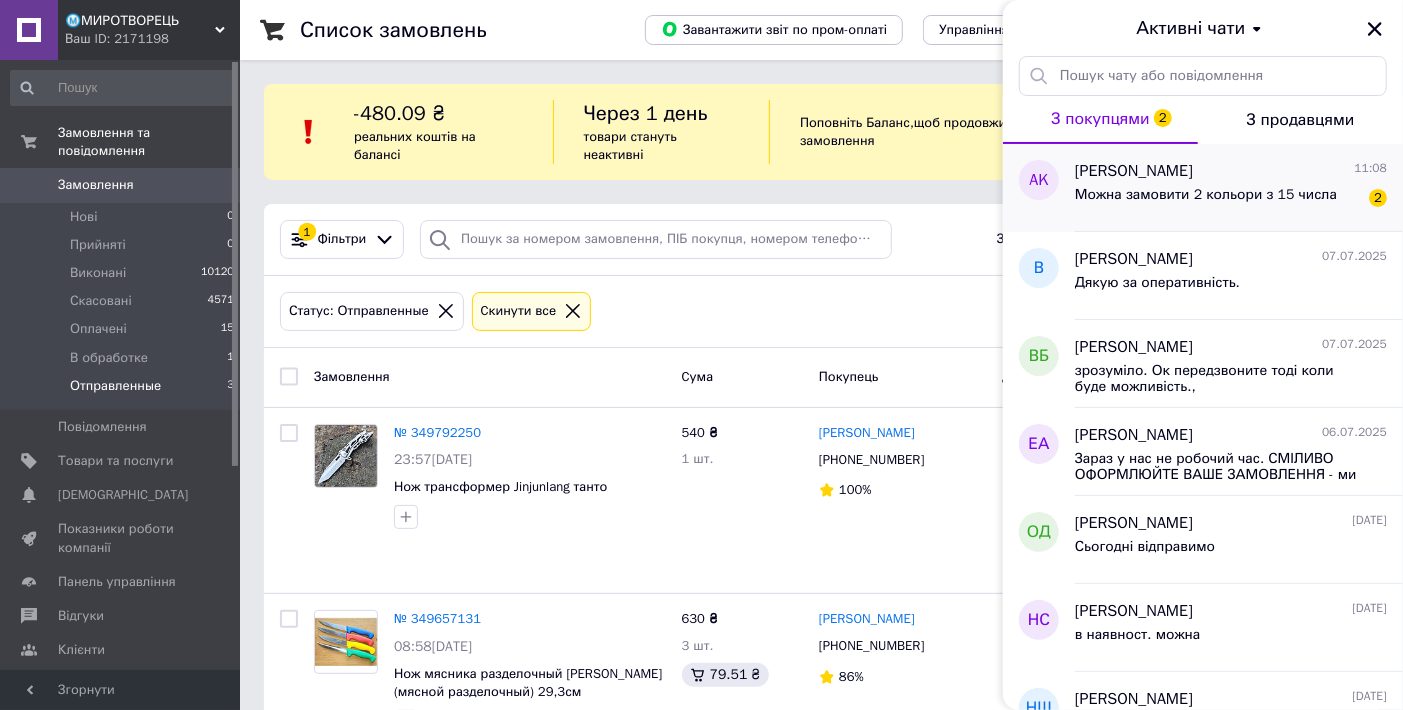 click on "Можна замовити 2 кольори з 15 числа" at bounding box center (1206, 195) 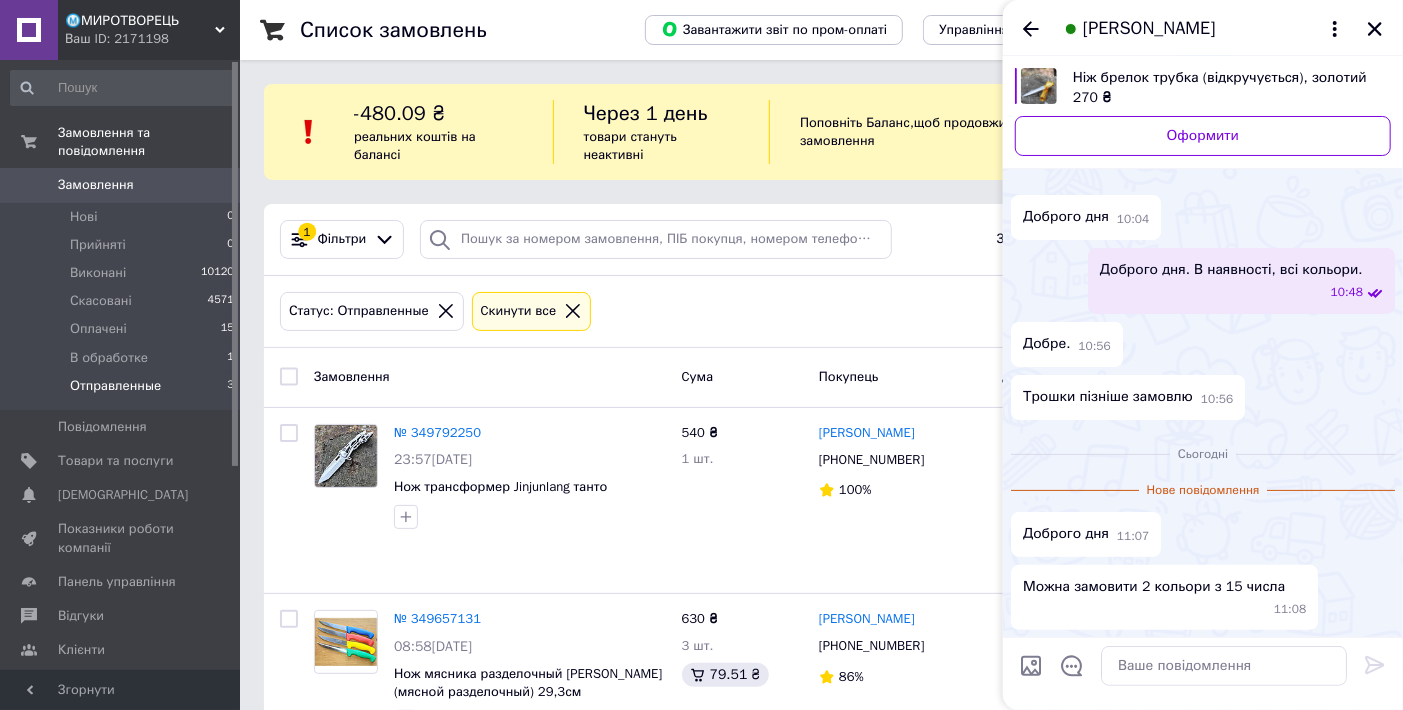 scroll, scrollTop: 34, scrollLeft: 0, axis: vertical 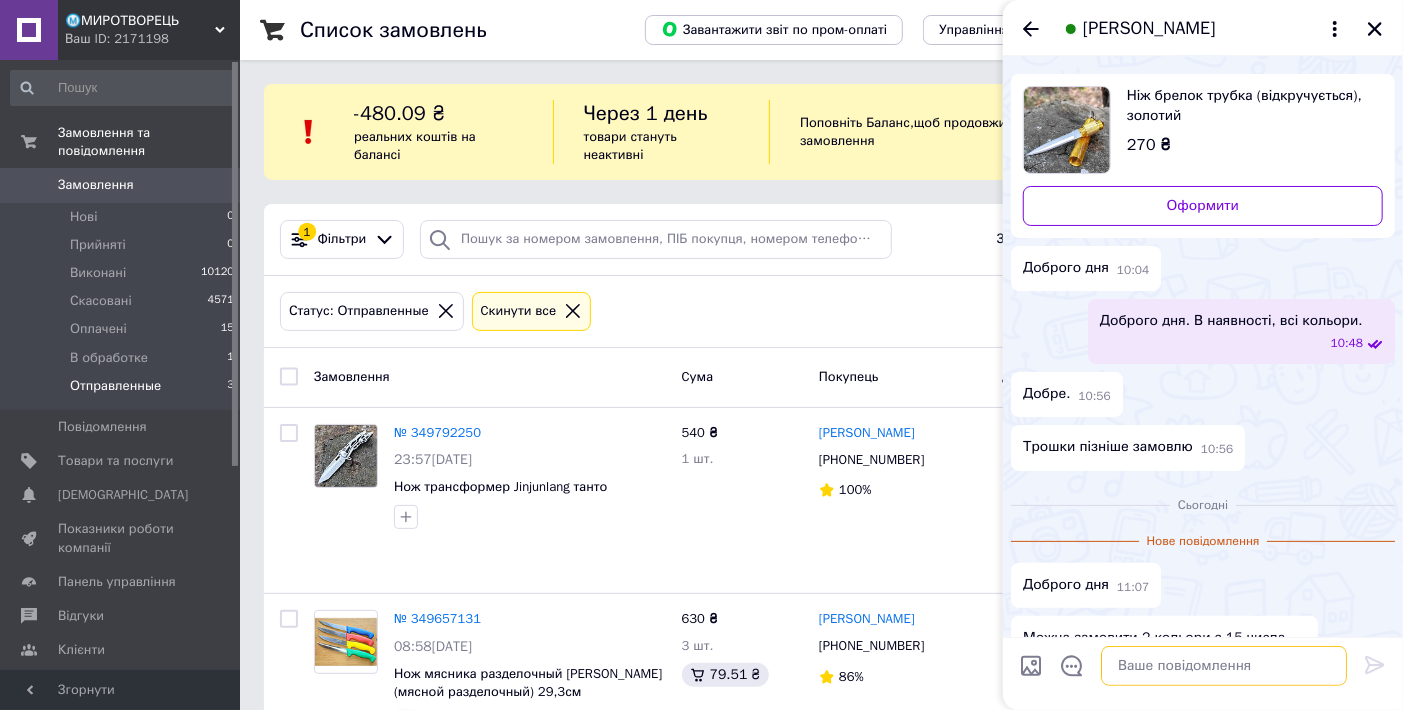 click at bounding box center [1224, 666] 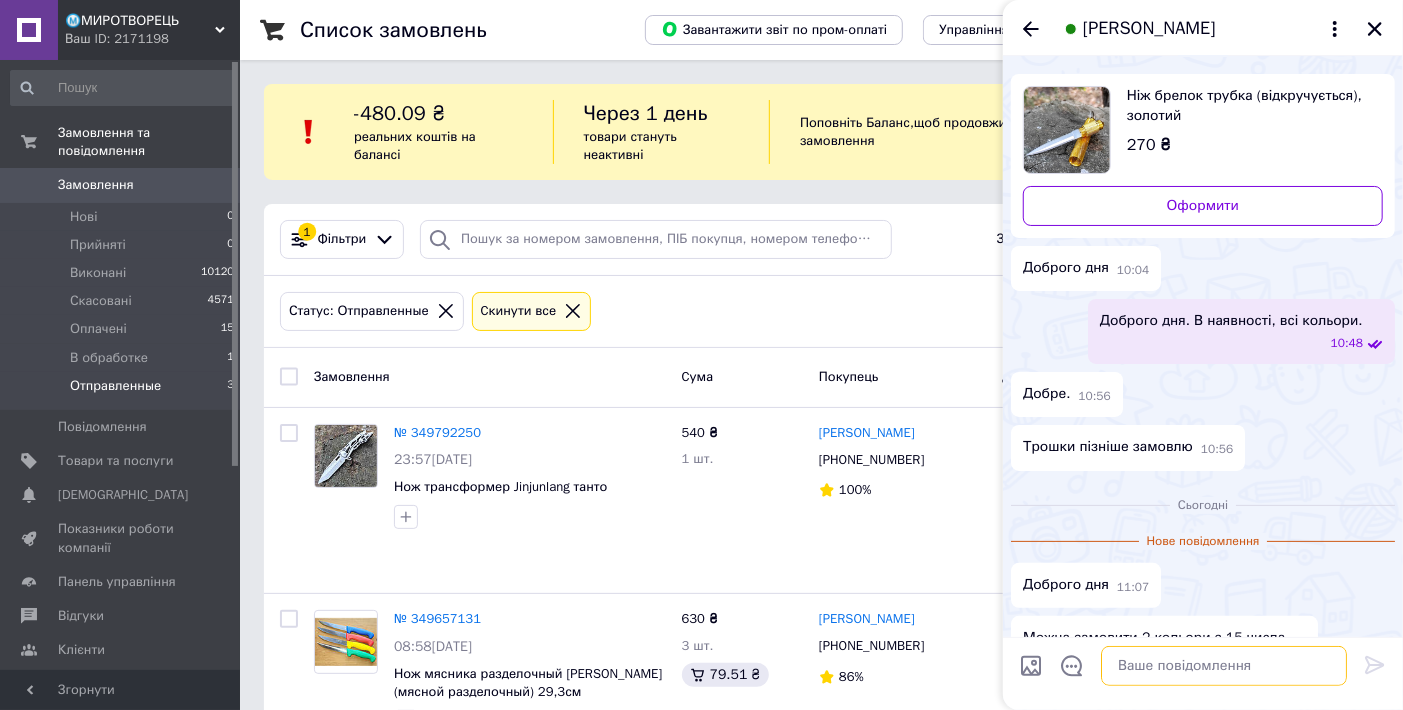 scroll, scrollTop: 34, scrollLeft: 0, axis: vertical 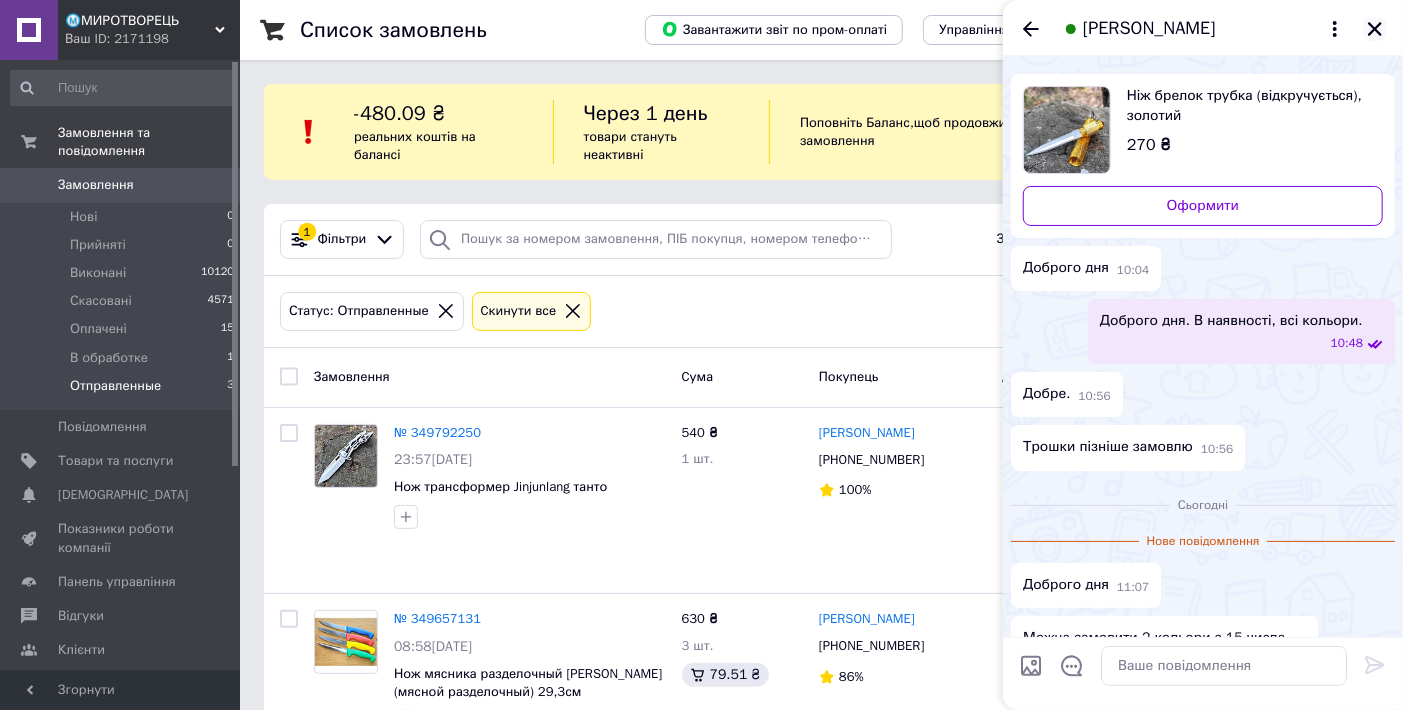 click 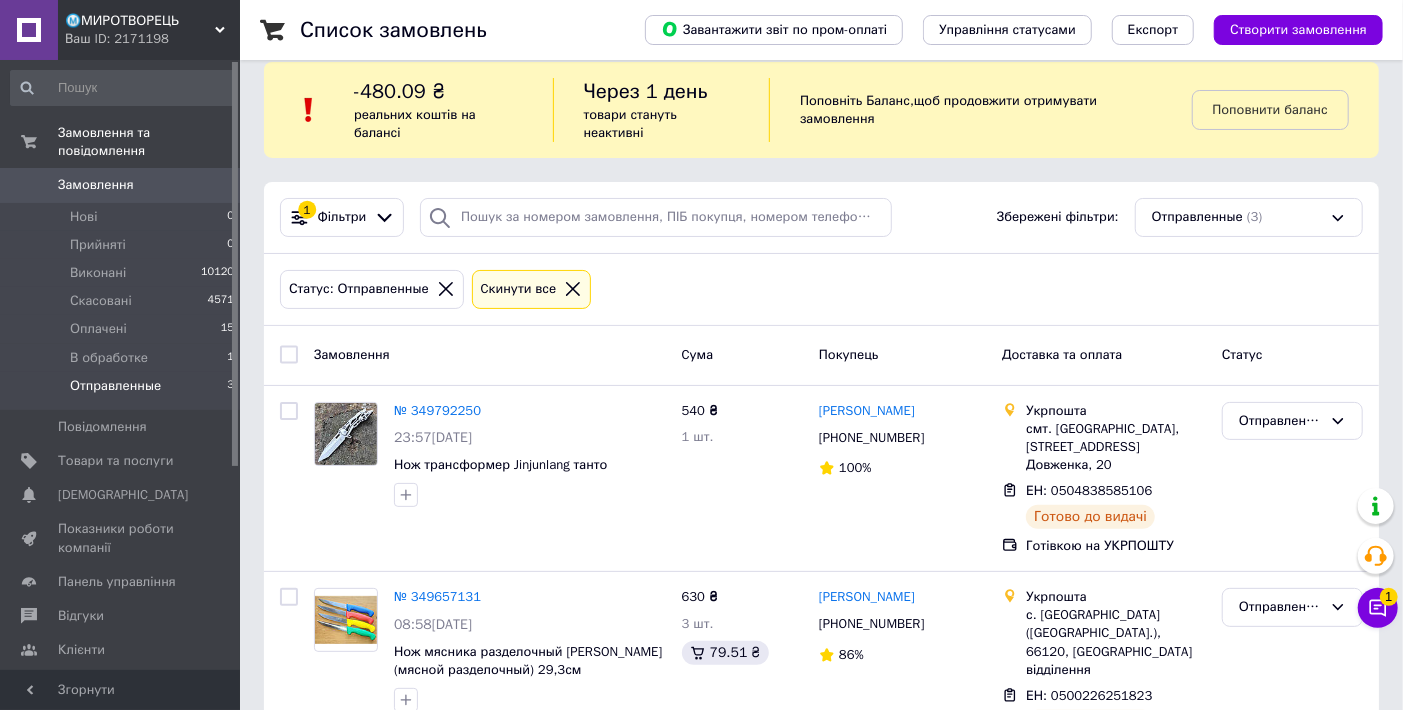 scroll, scrollTop: 0, scrollLeft: 0, axis: both 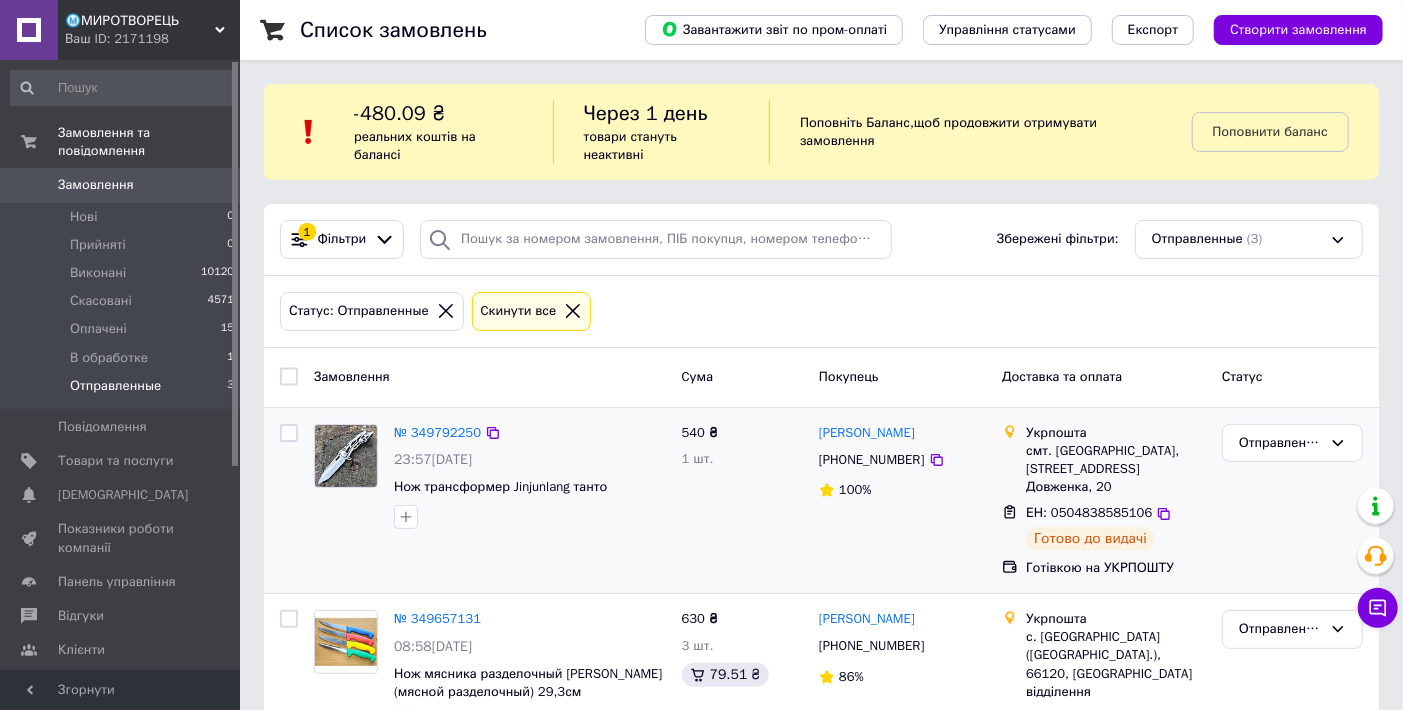 click at bounding box center [346, 456] 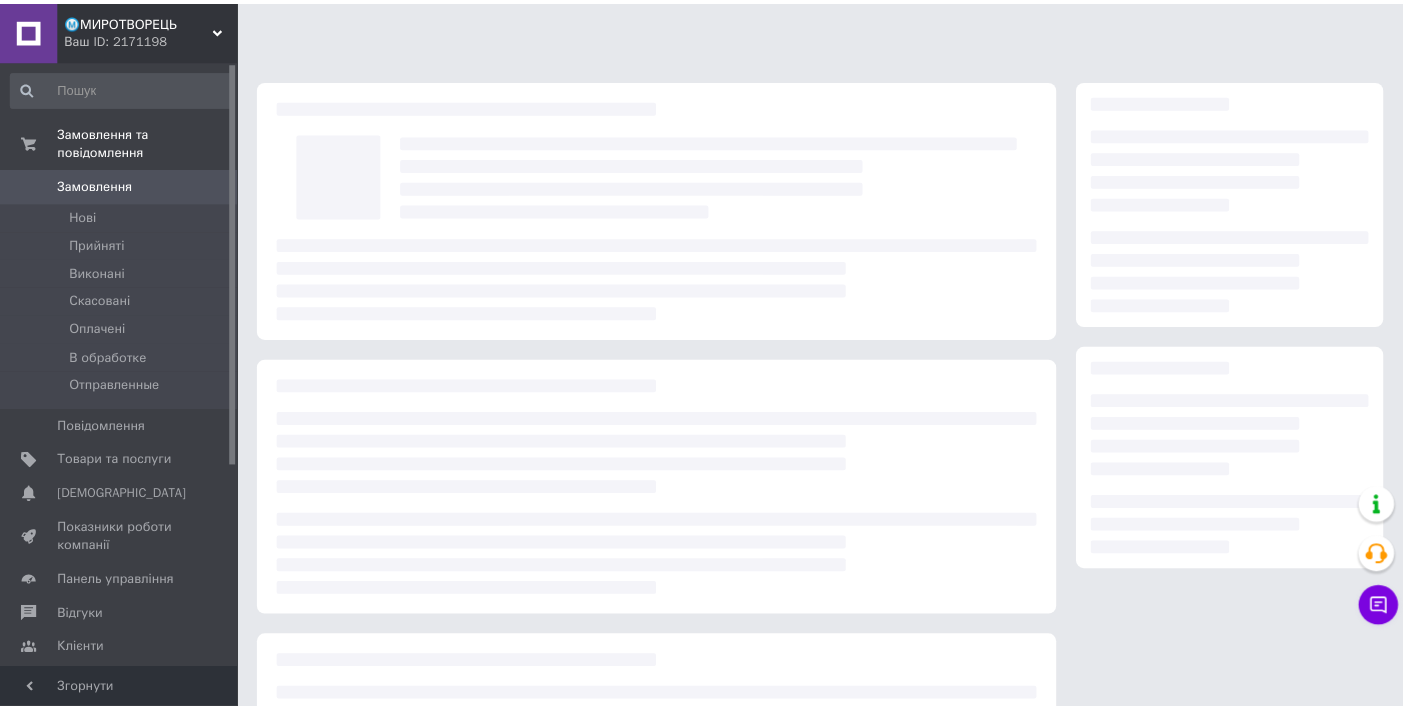 scroll, scrollTop: 0, scrollLeft: 0, axis: both 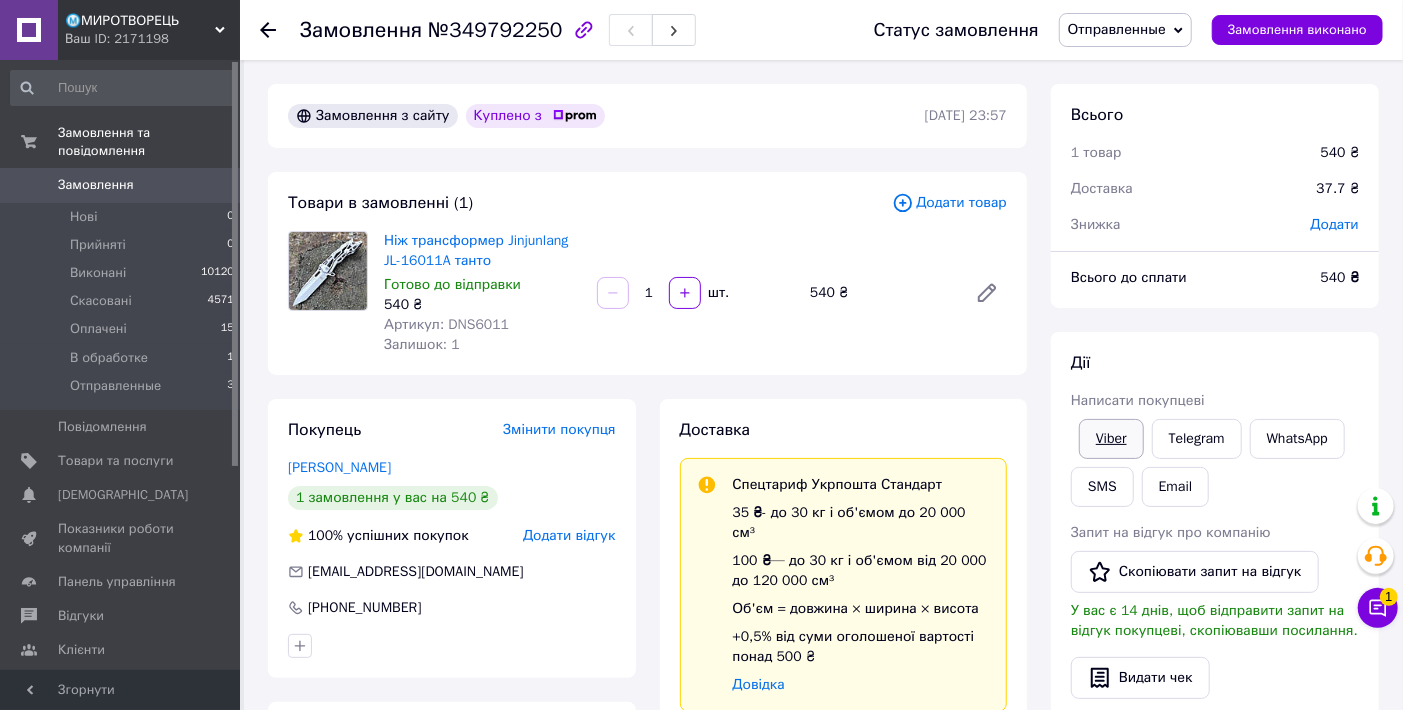 click on "Viber" at bounding box center (1111, 439) 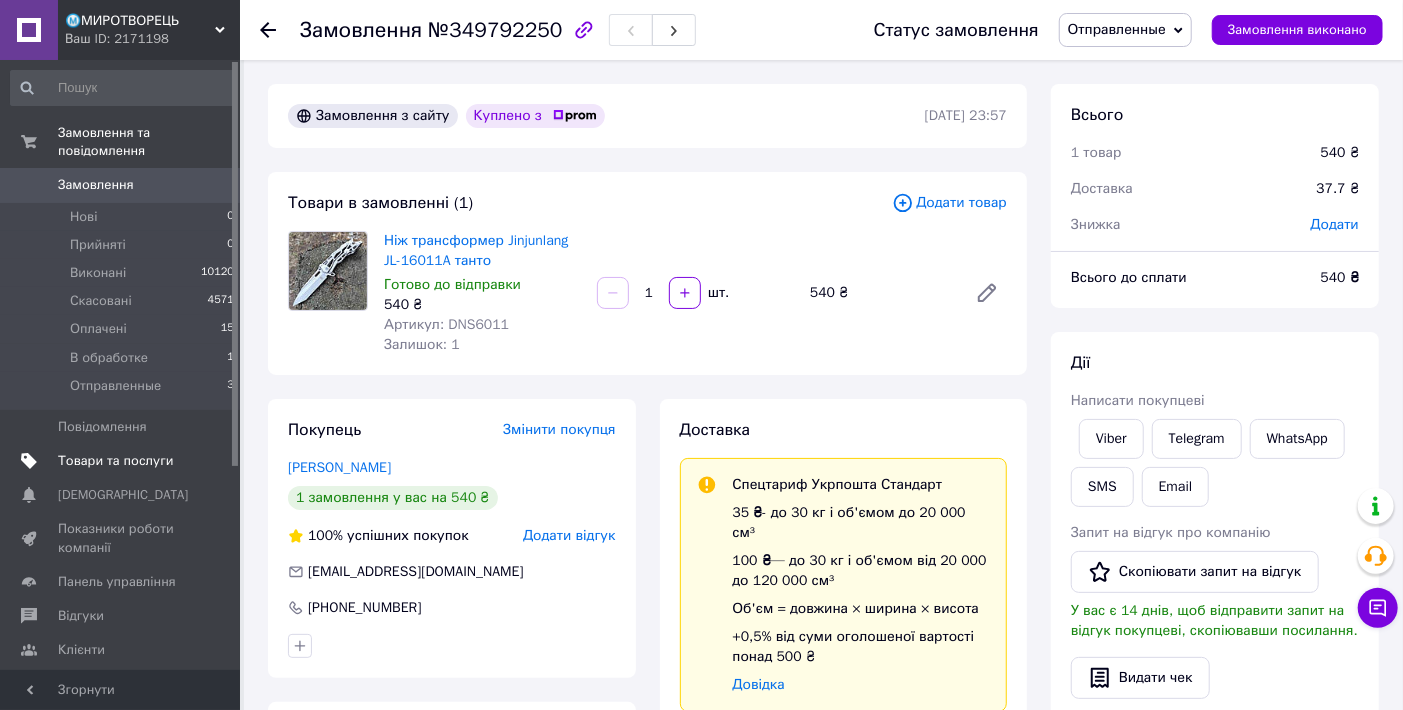 click on "Товари та послуги" at bounding box center (115, 461) 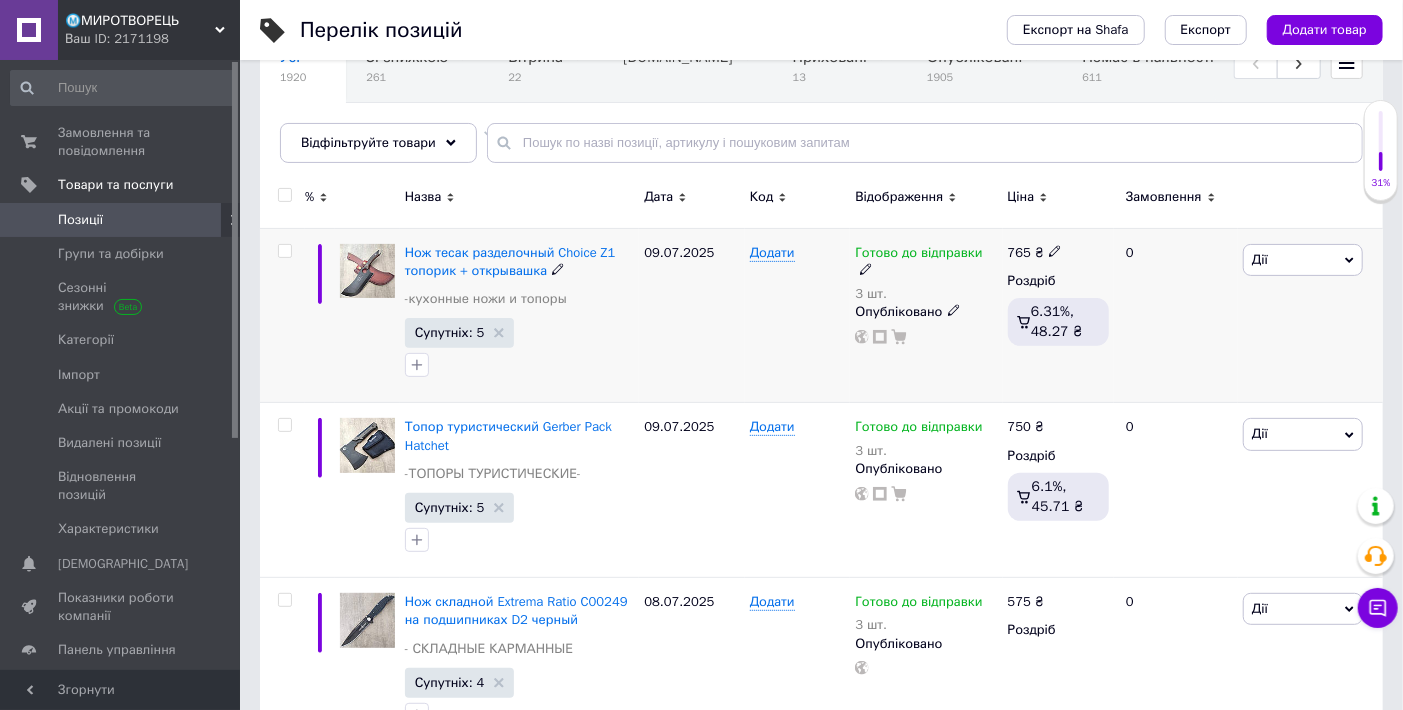 scroll, scrollTop: 222, scrollLeft: 0, axis: vertical 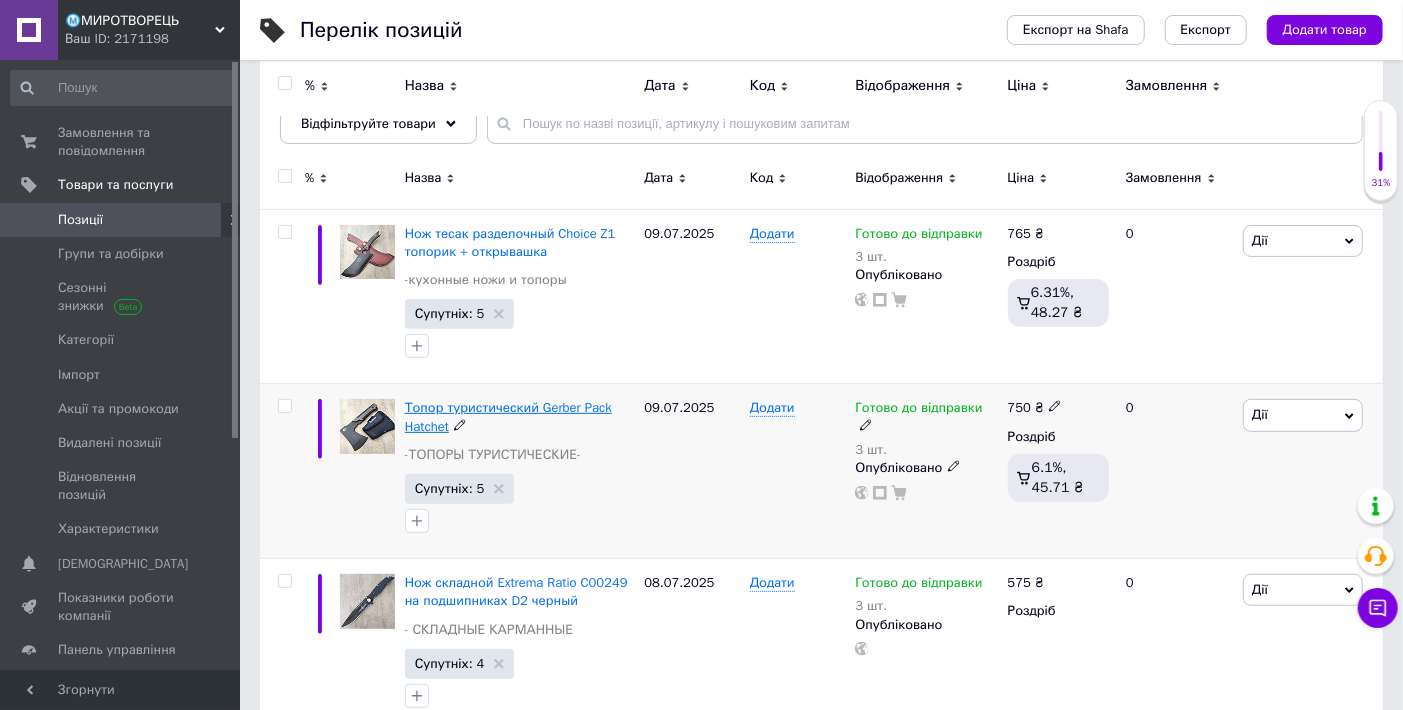 click on "Топор туристический Gerber Pack Hatchet" at bounding box center (508, 416) 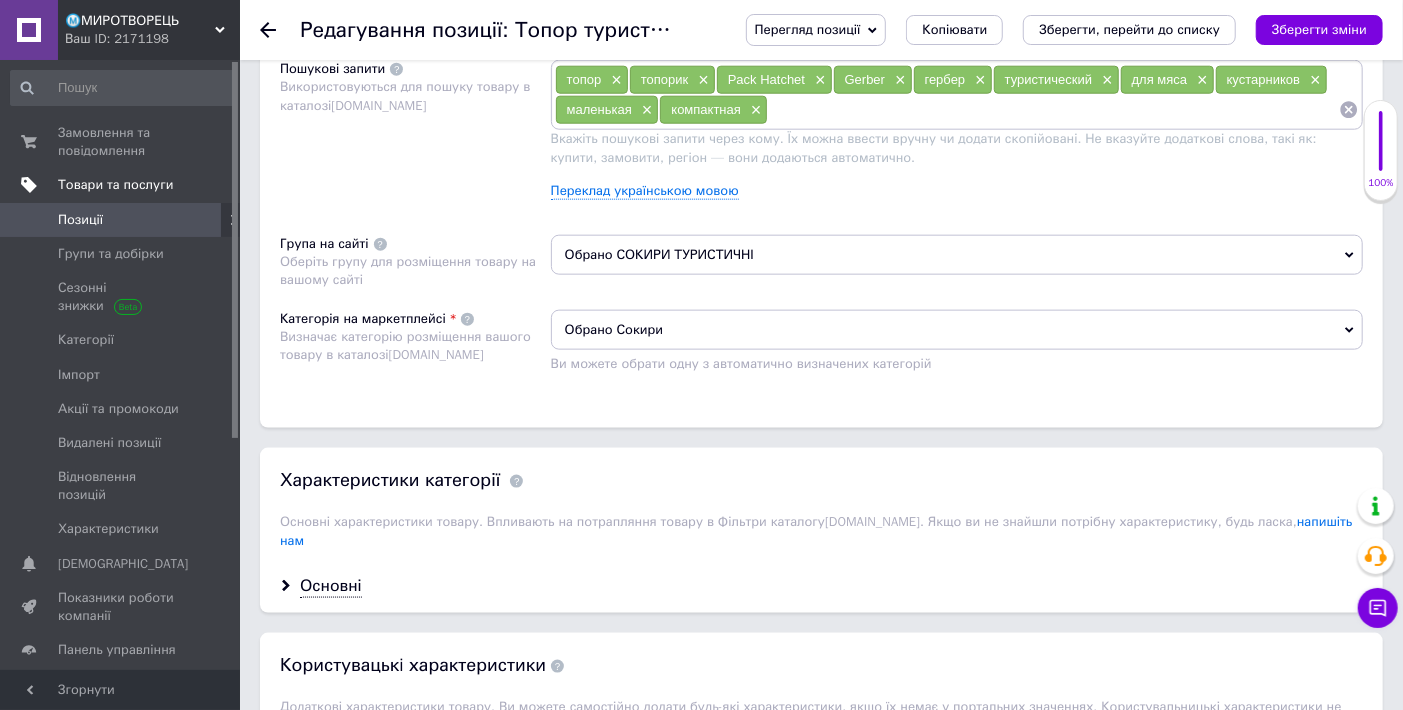 scroll, scrollTop: 1111, scrollLeft: 0, axis: vertical 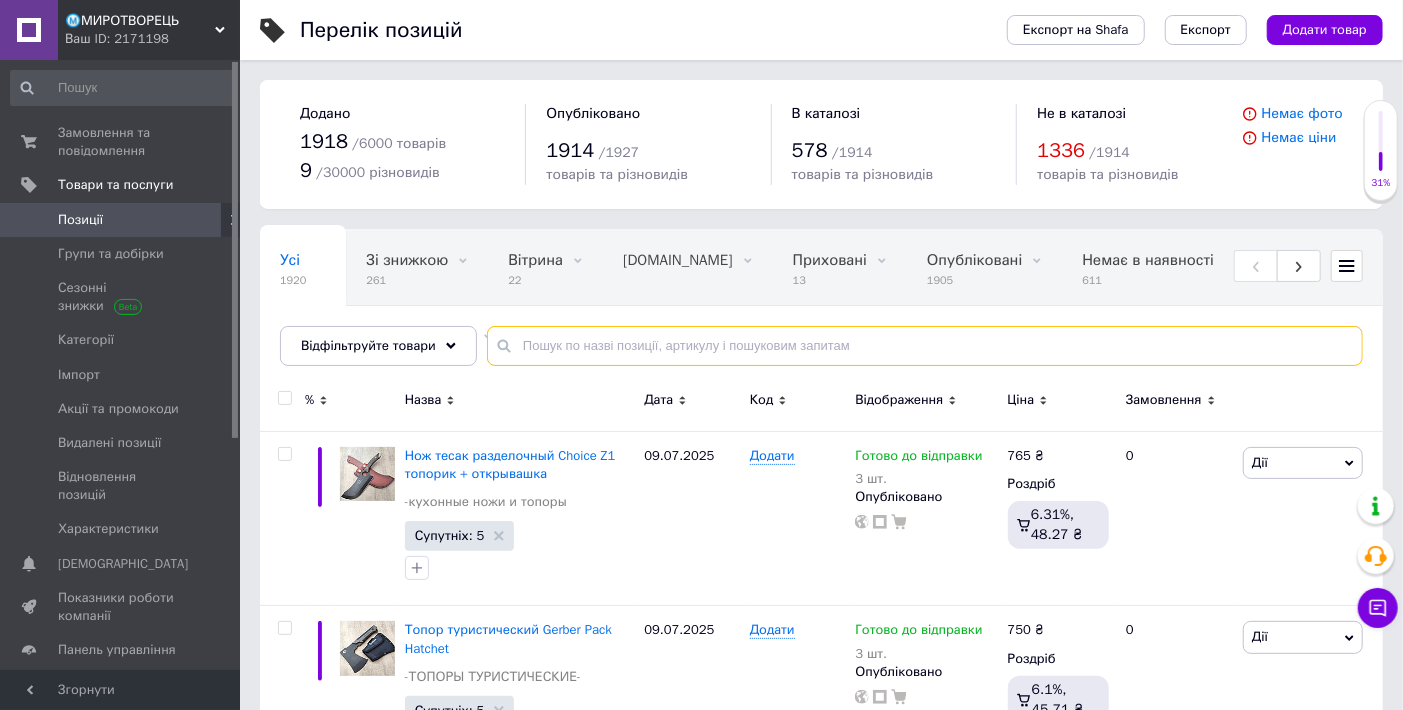 click at bounding box center (925, 346) 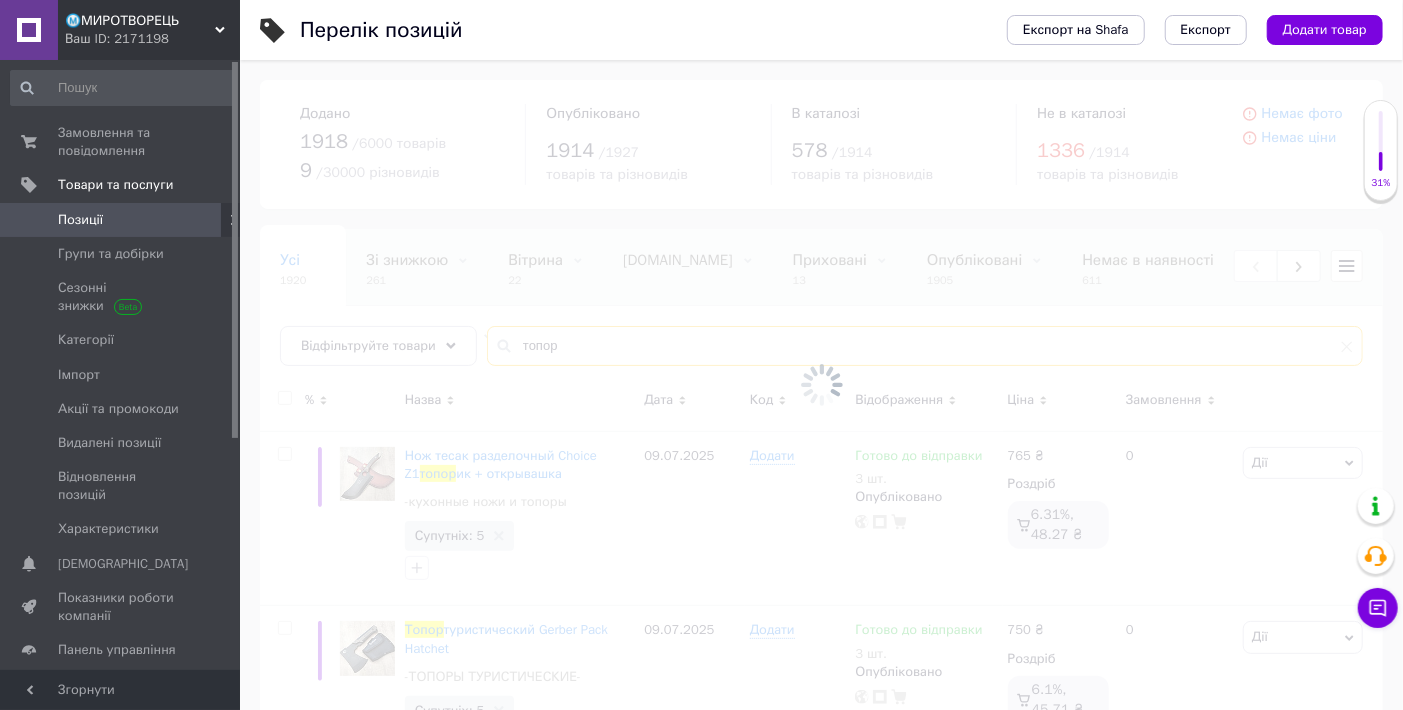 type on "топор" 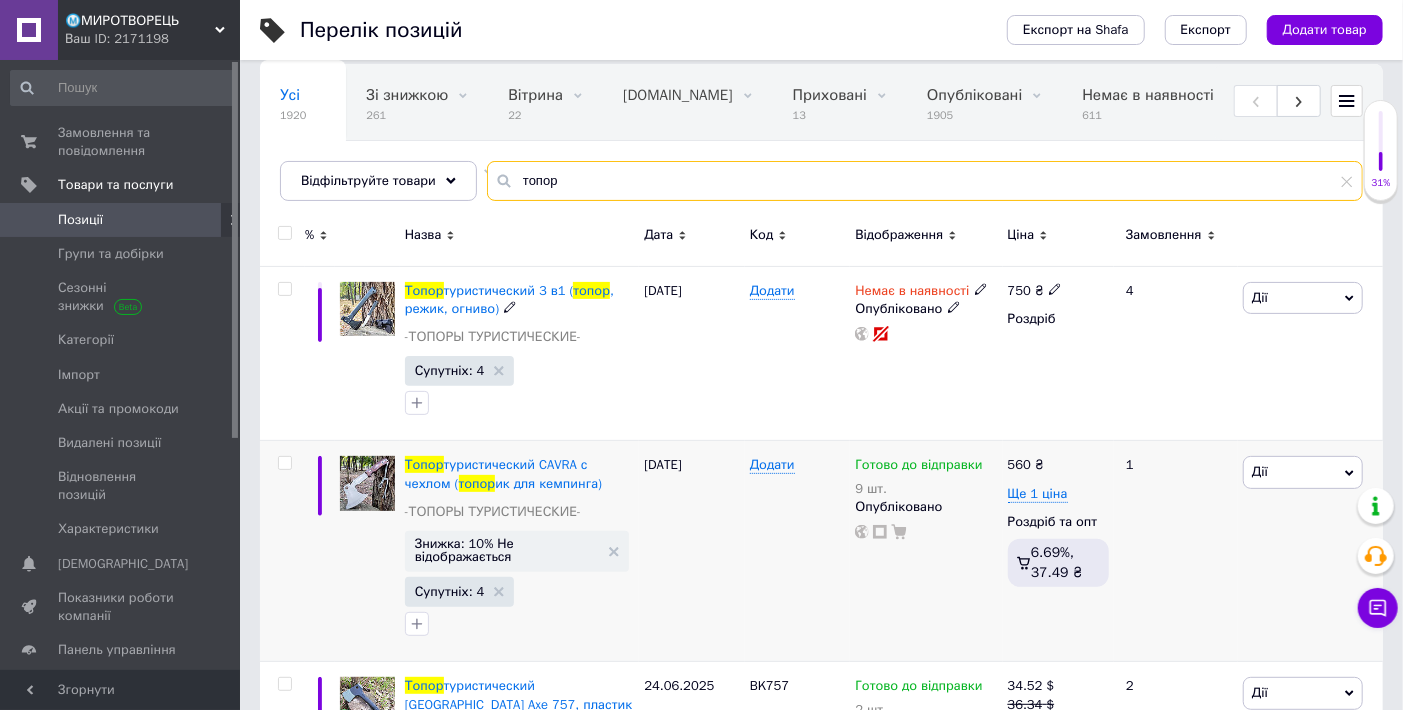 scroll, scrollTop: 333, scrollLeft: 0, axis: vertical 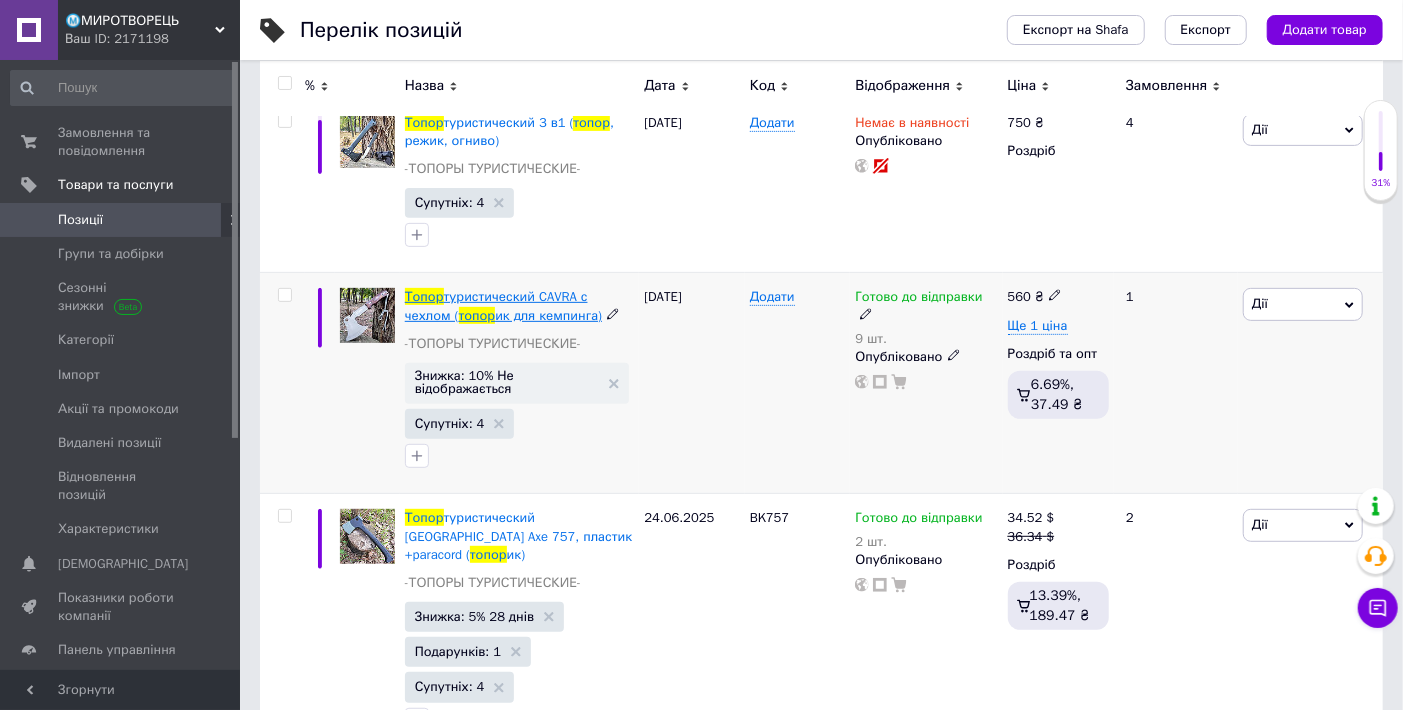 click on "ик для кемпинга)" at bounding box center [548, 315] 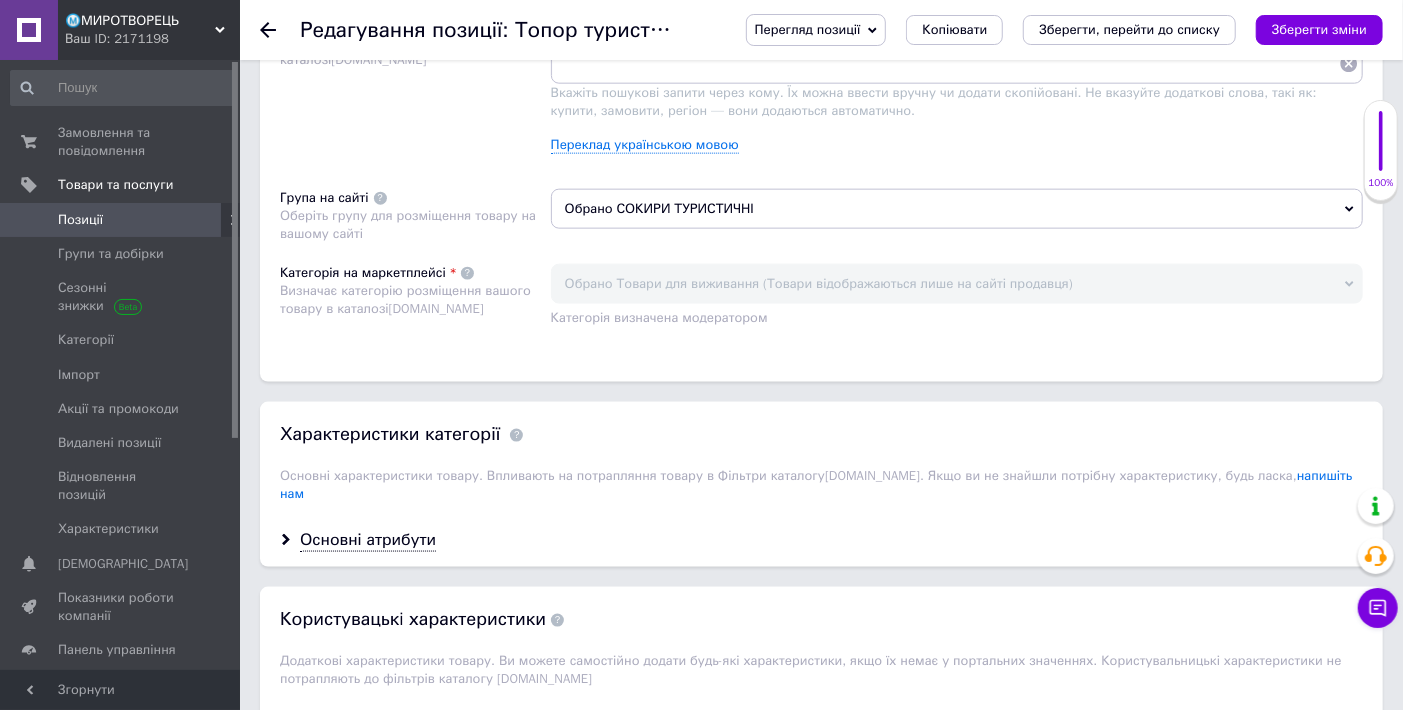 scroll, scrollTop: 1444, scrollLeft: 0, axis: vertical 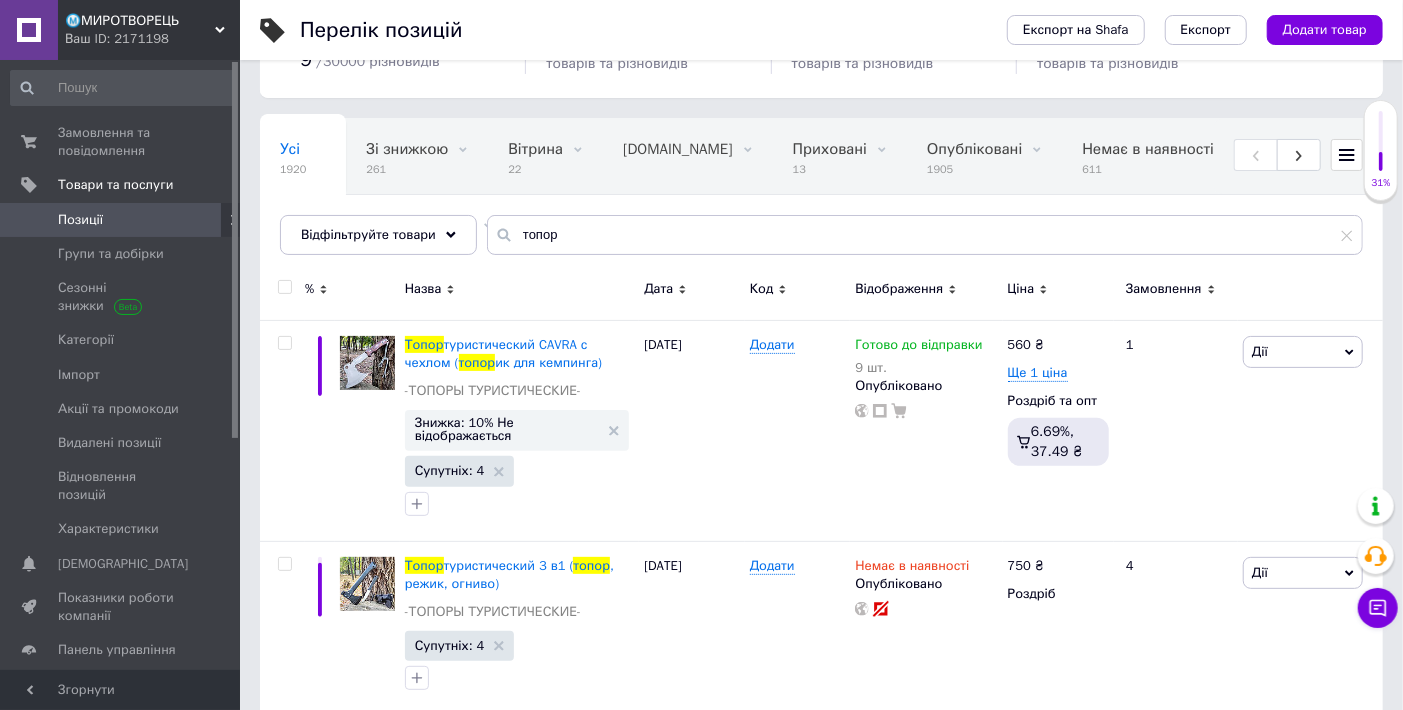 type 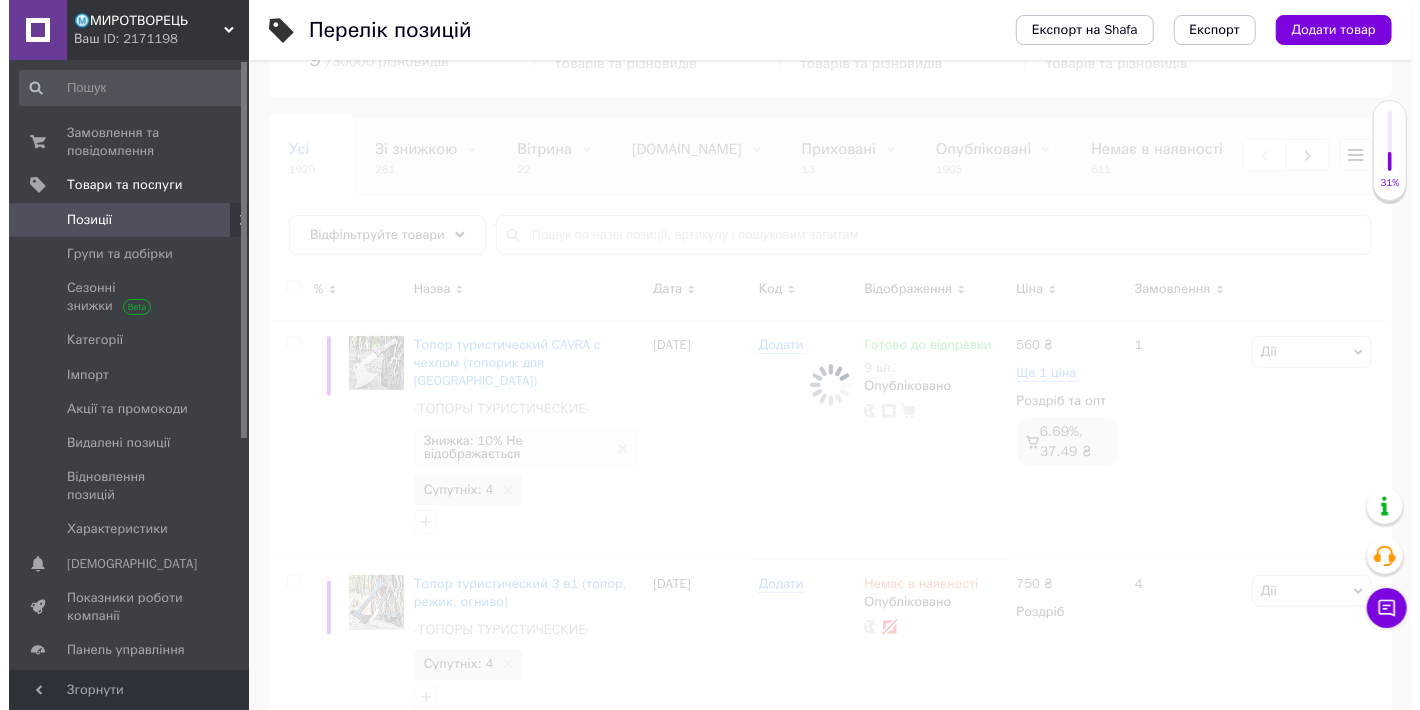 scroll, scrollTop: 0, scrollLeft: 0, axis: both 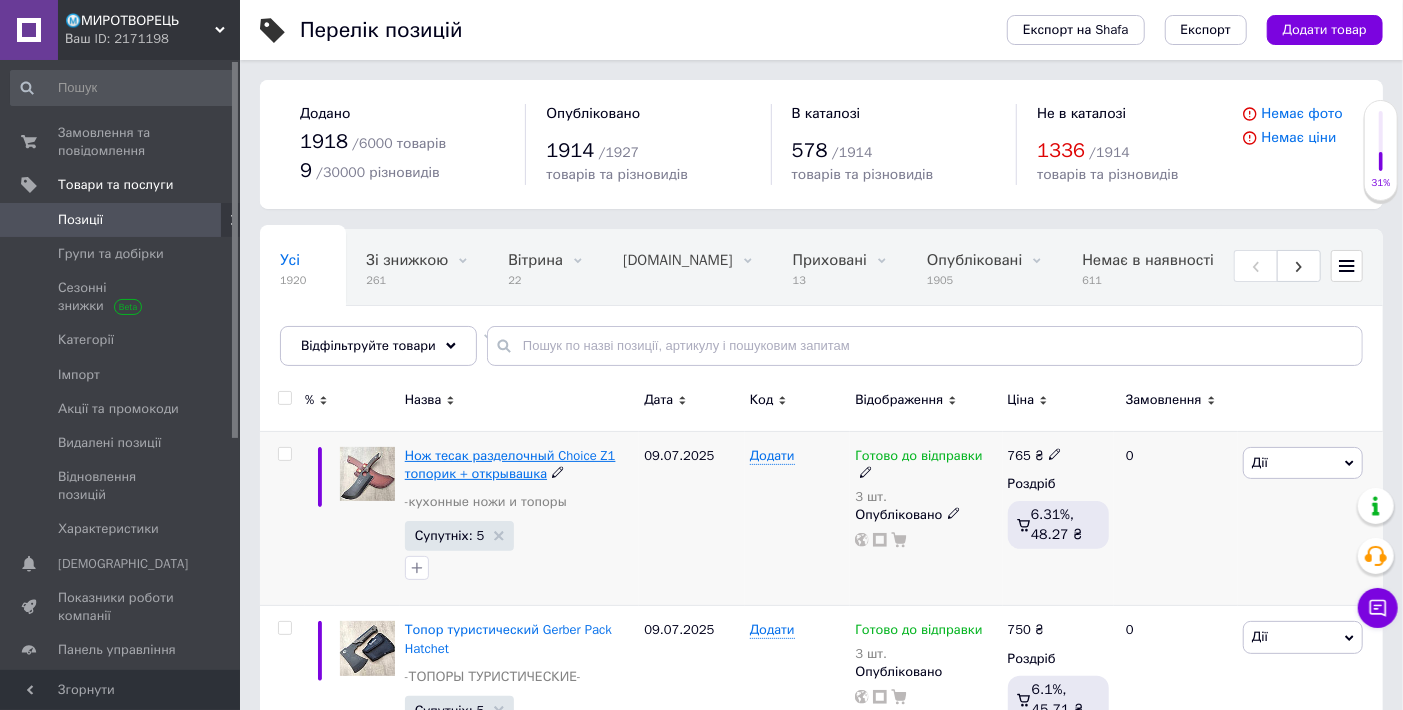 click on "Нож тесак разделочный Choice Z1 топорик + открывашка" at bounding box center (510, 464) 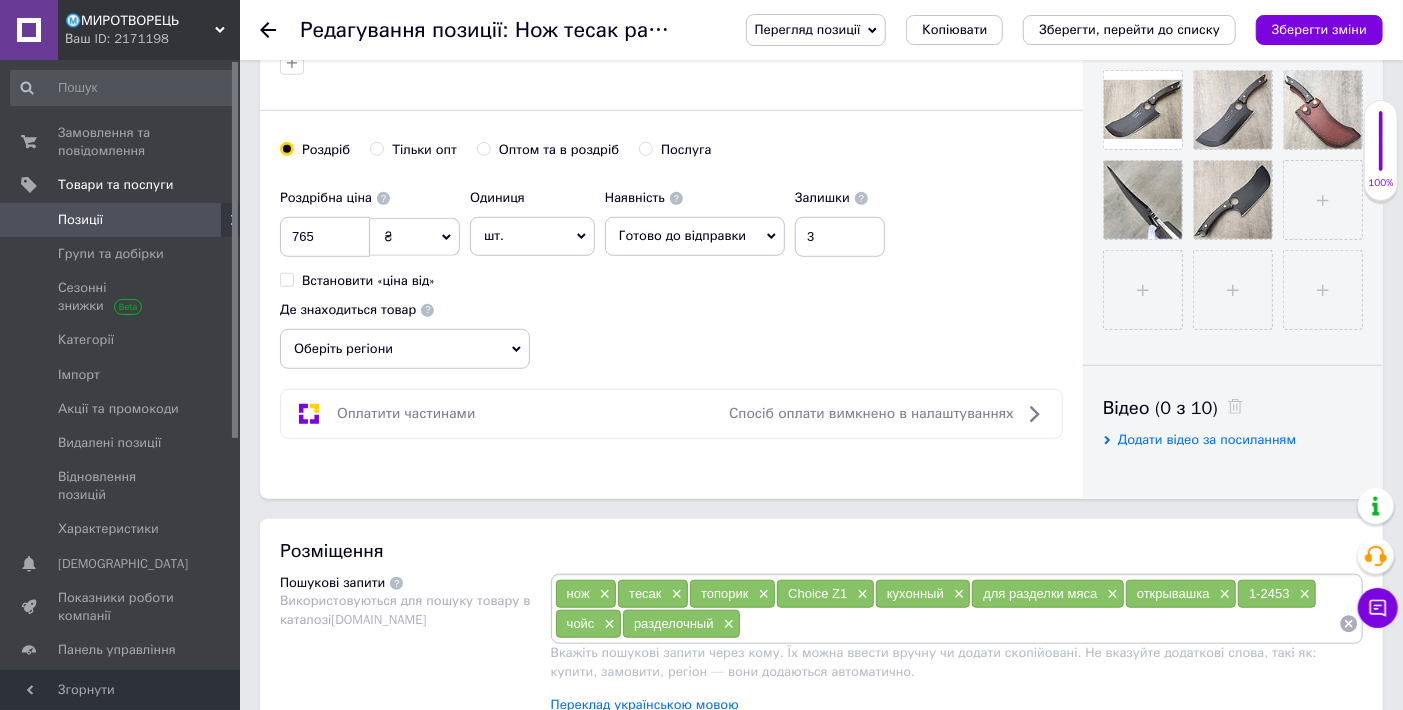 scroll, scrollTop: 555, scrollLeft: 0, axis: vertical 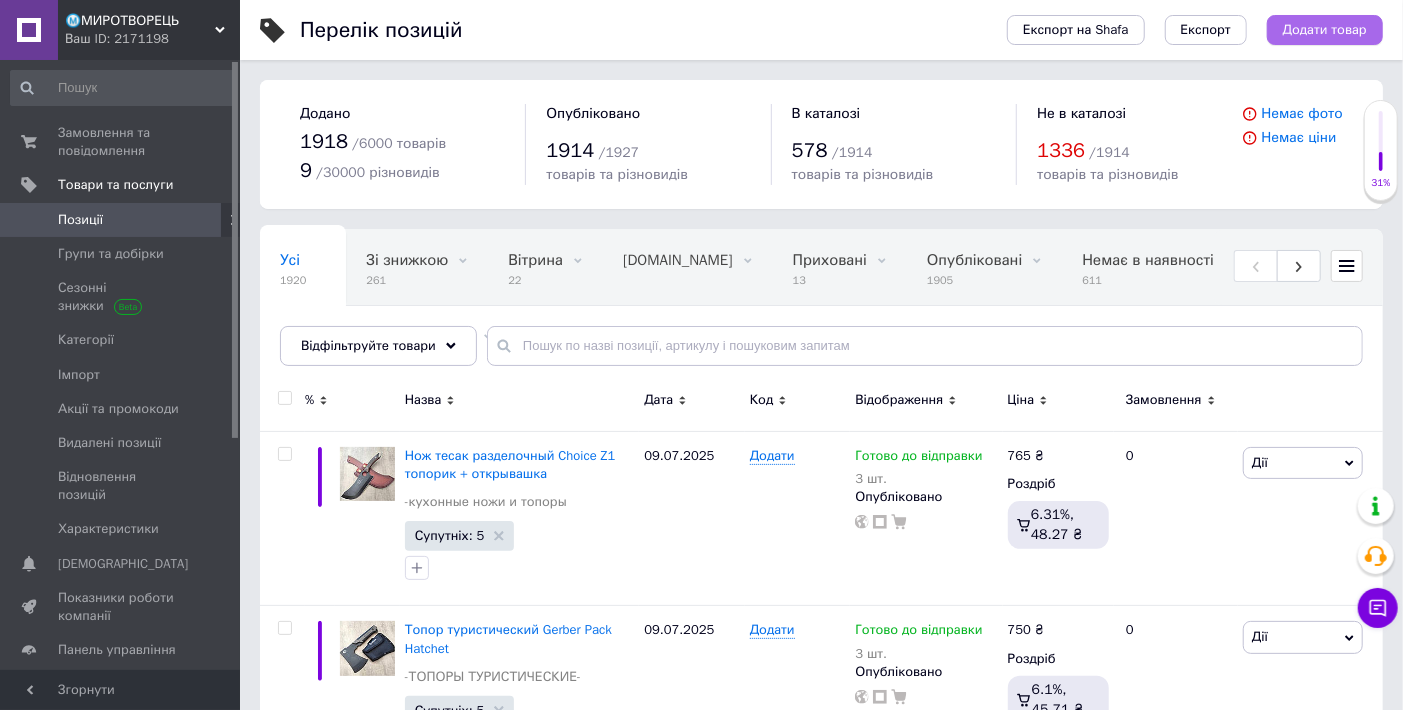 click on "Додати товар" at bounding box center [1325, 30] 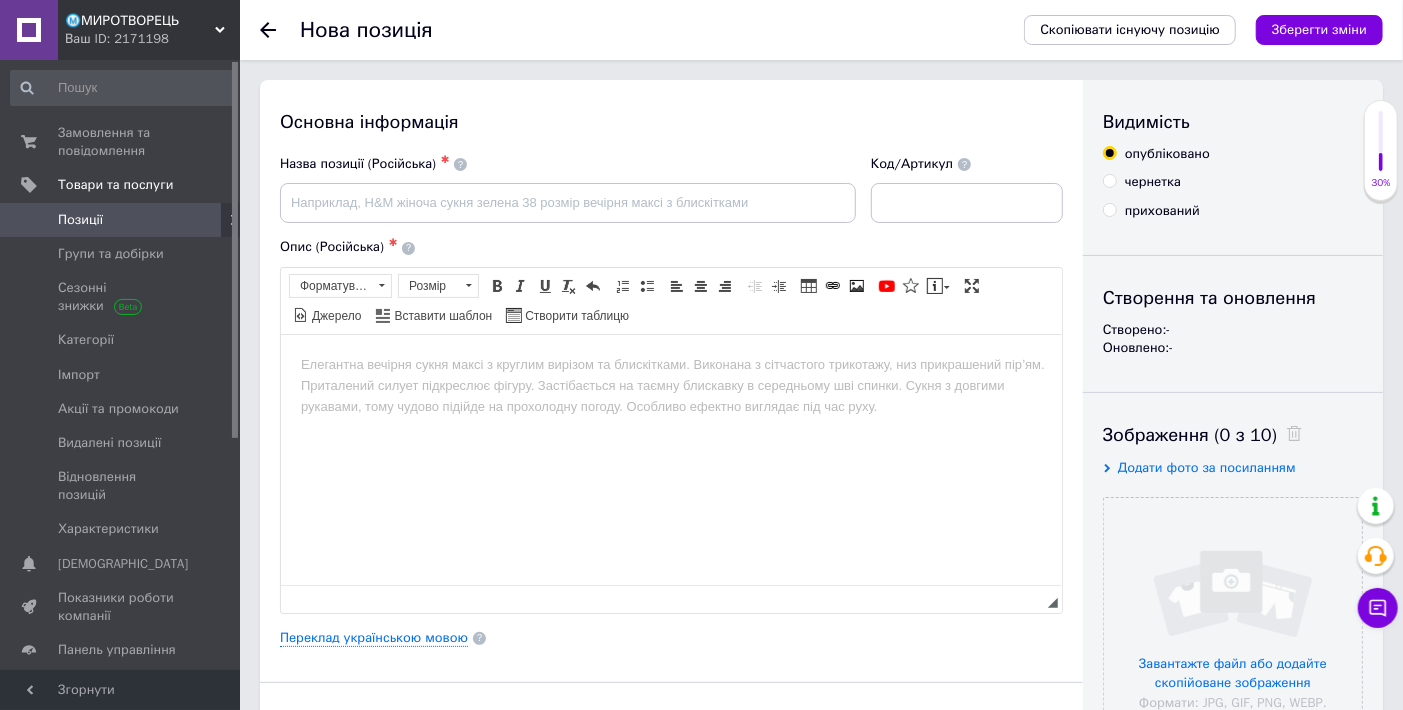 scroll, scrollTop: 0, scrollLeft: 0, axis: both 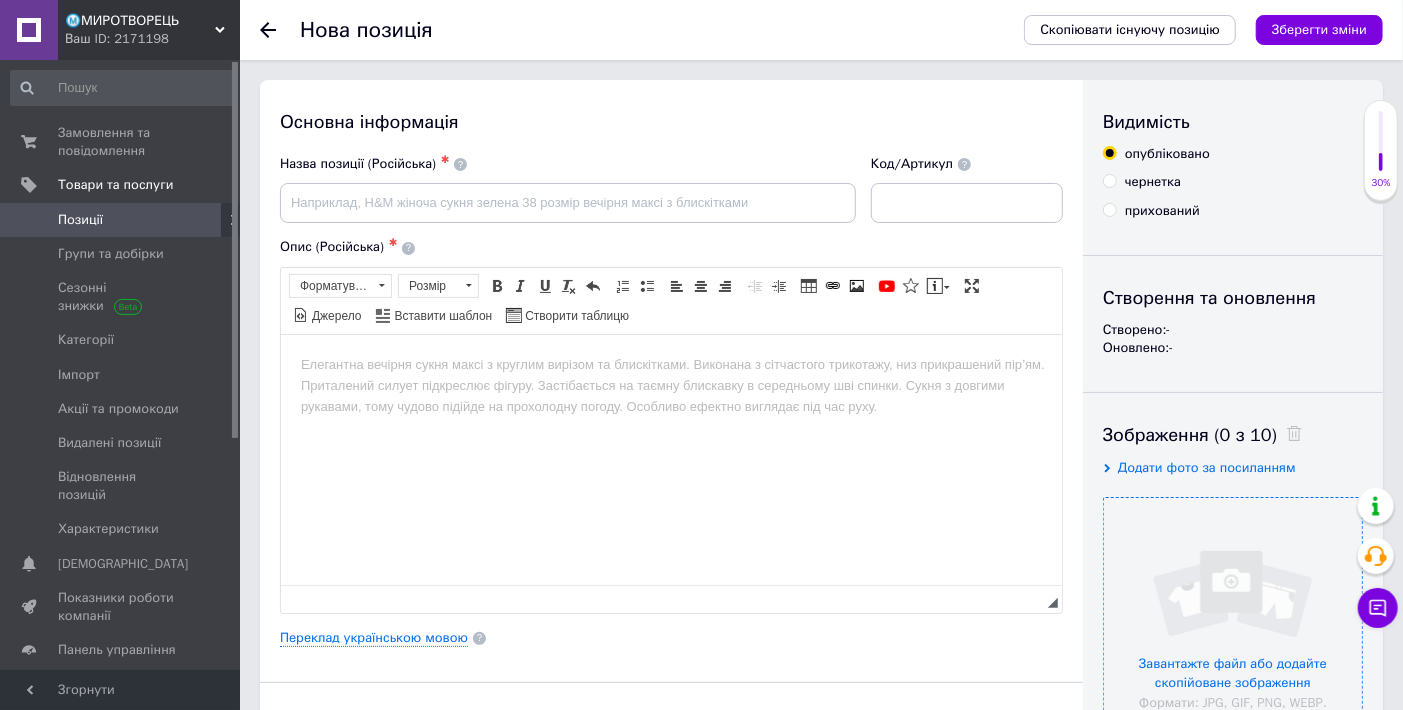 click at bounding box center [1233, 627] 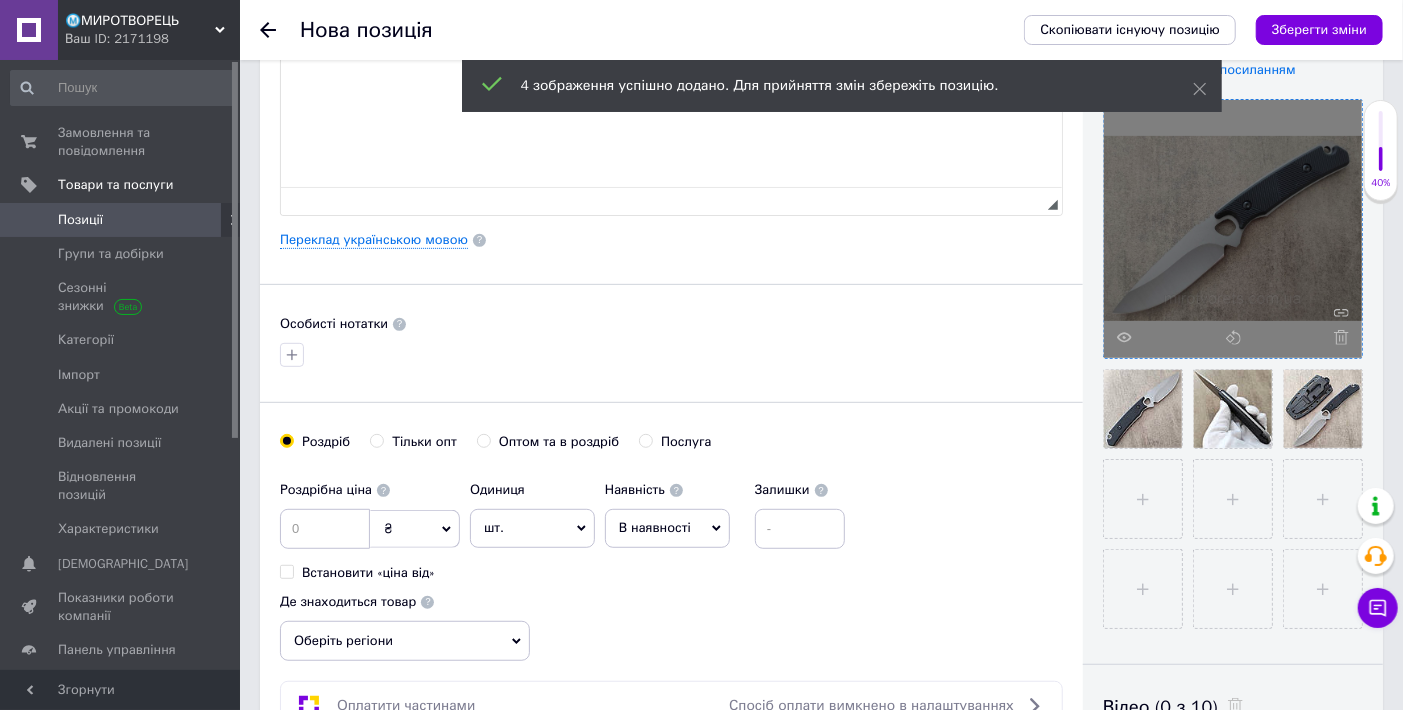 scroll, scrollTop: 444, scrollLeft: 0, axis: vertical 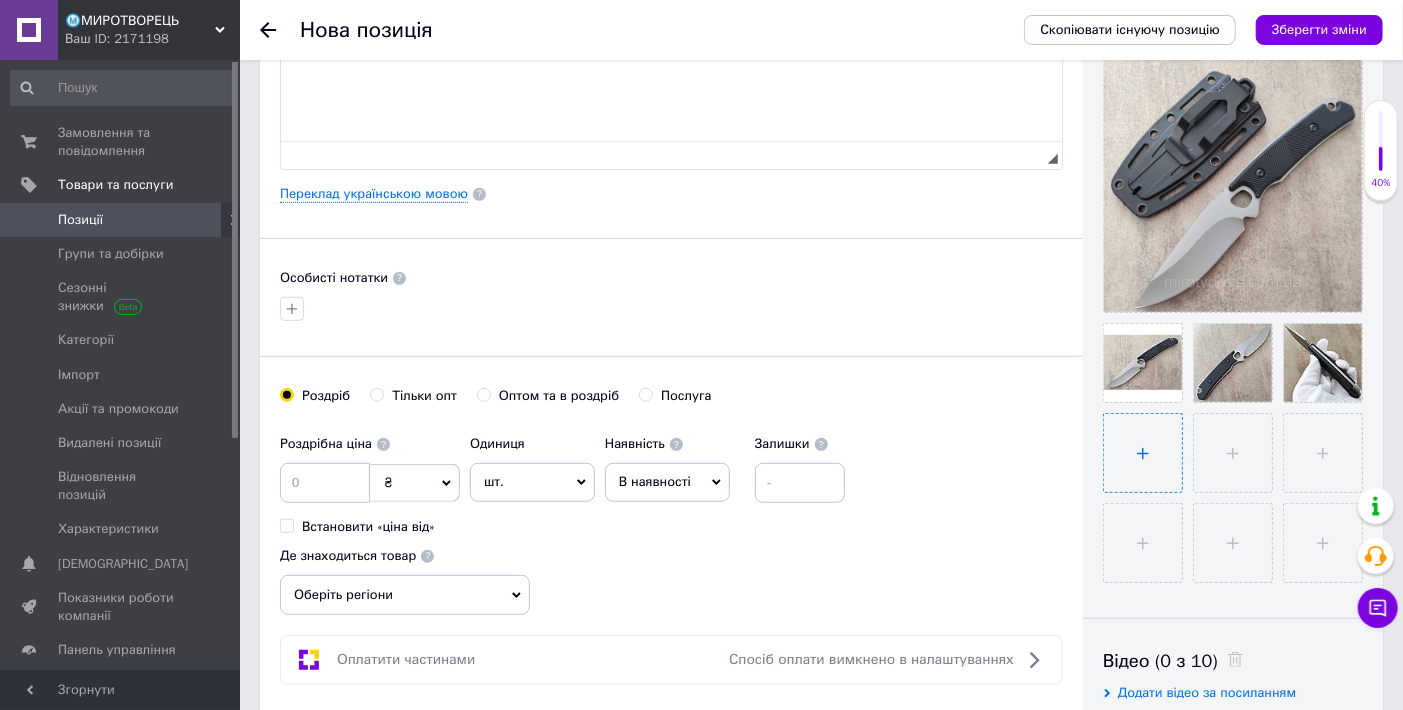 click at bounding box center (1143, 453) 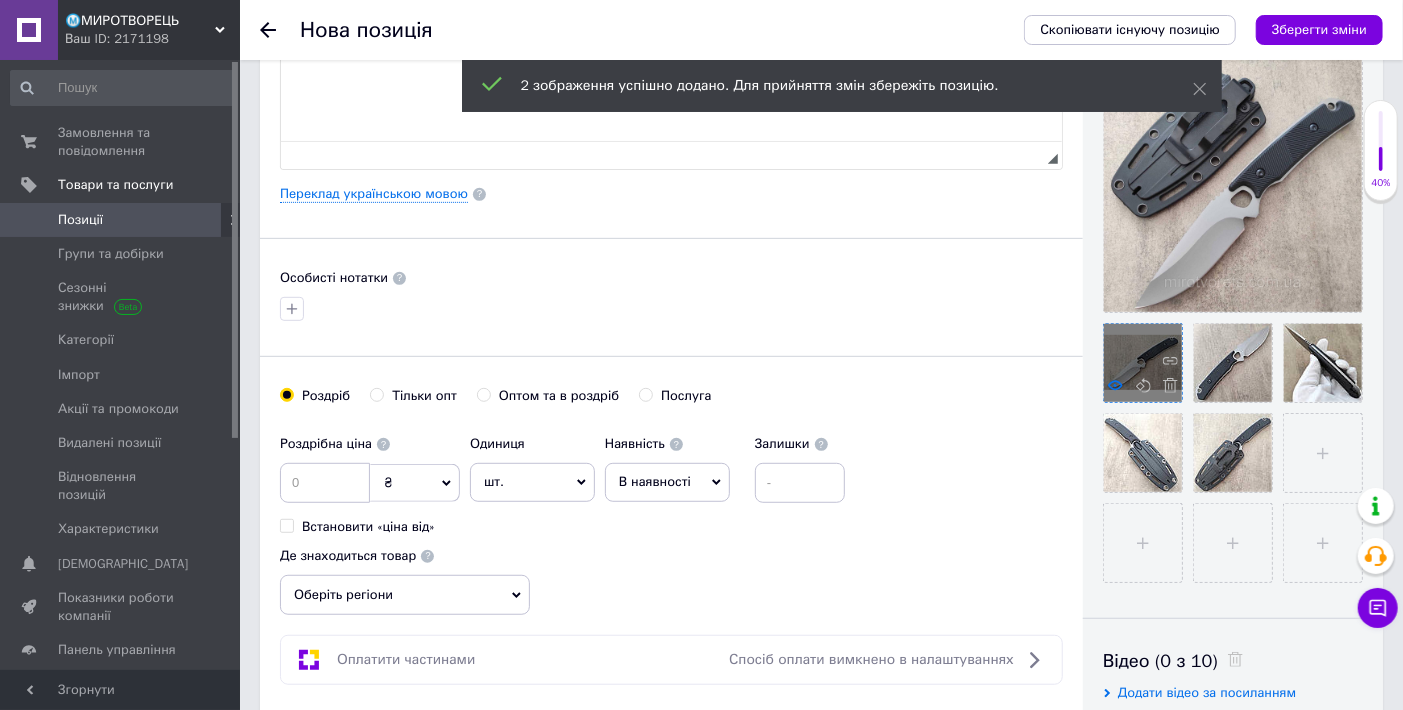 click 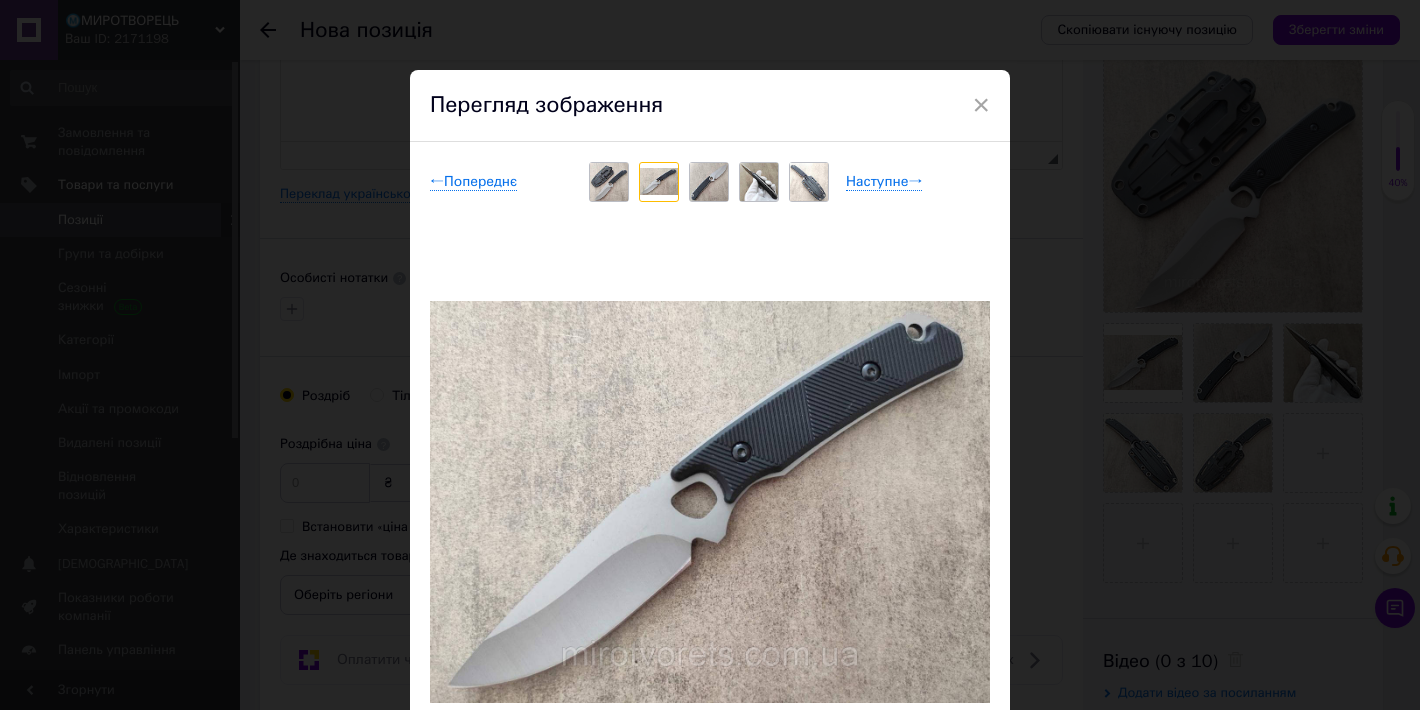 click on "× Перегляд зображення ← Попереднє Наступне → Видалити зображення Видалити всі зображення" at bounding box center [710, 355] 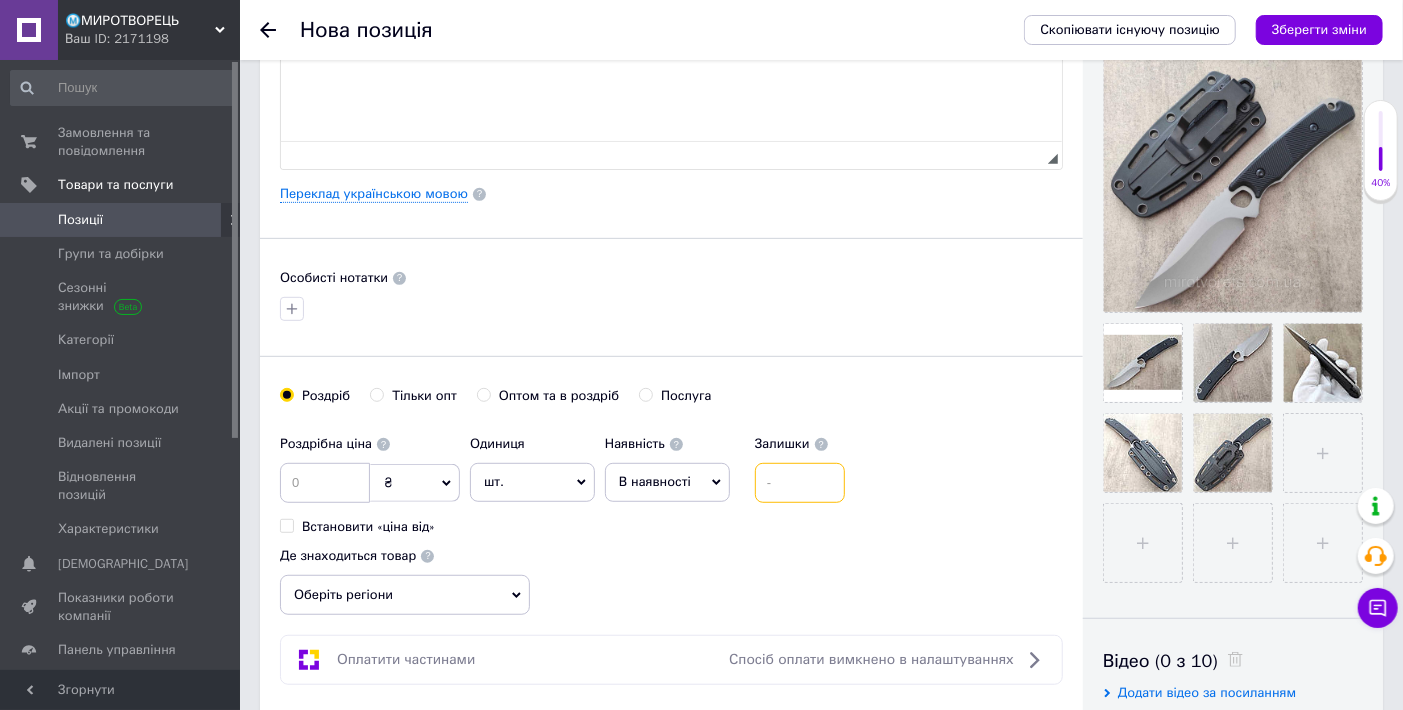 click at bounding box center (800, 483) 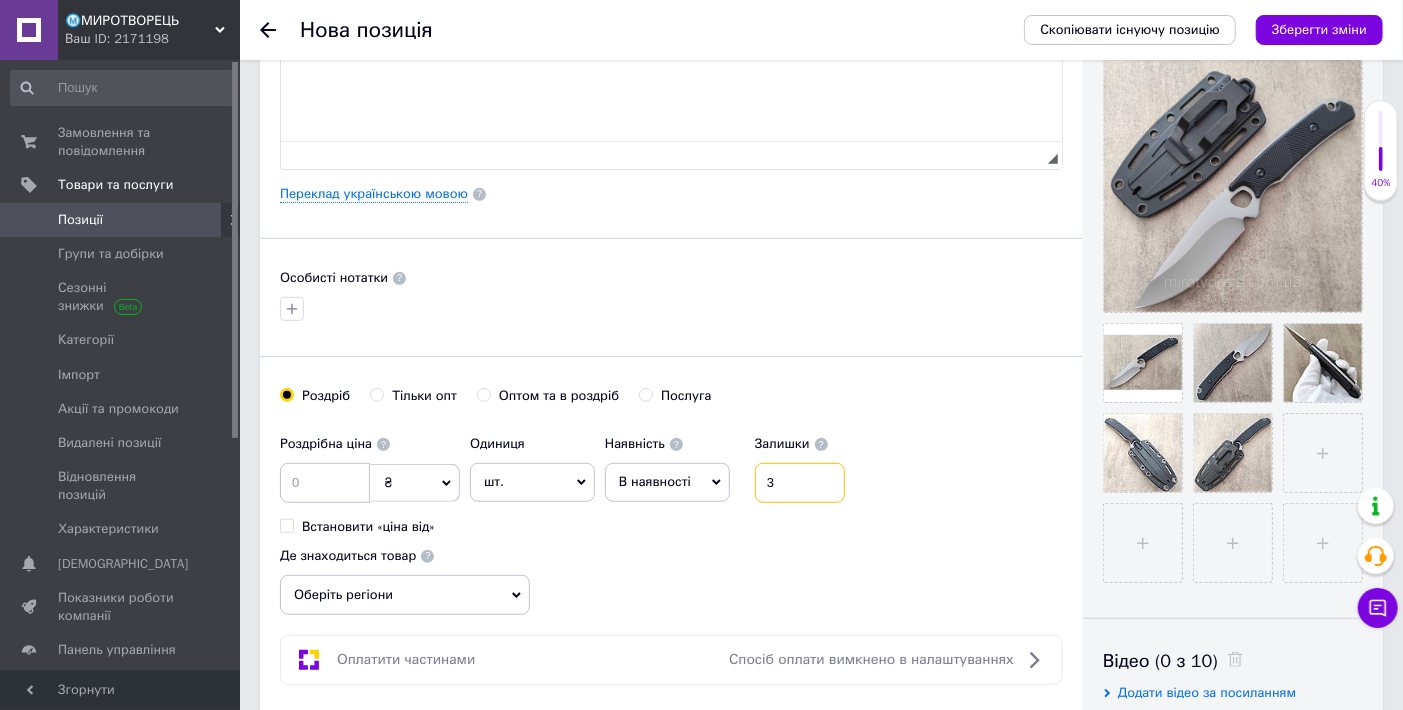 type on "3" 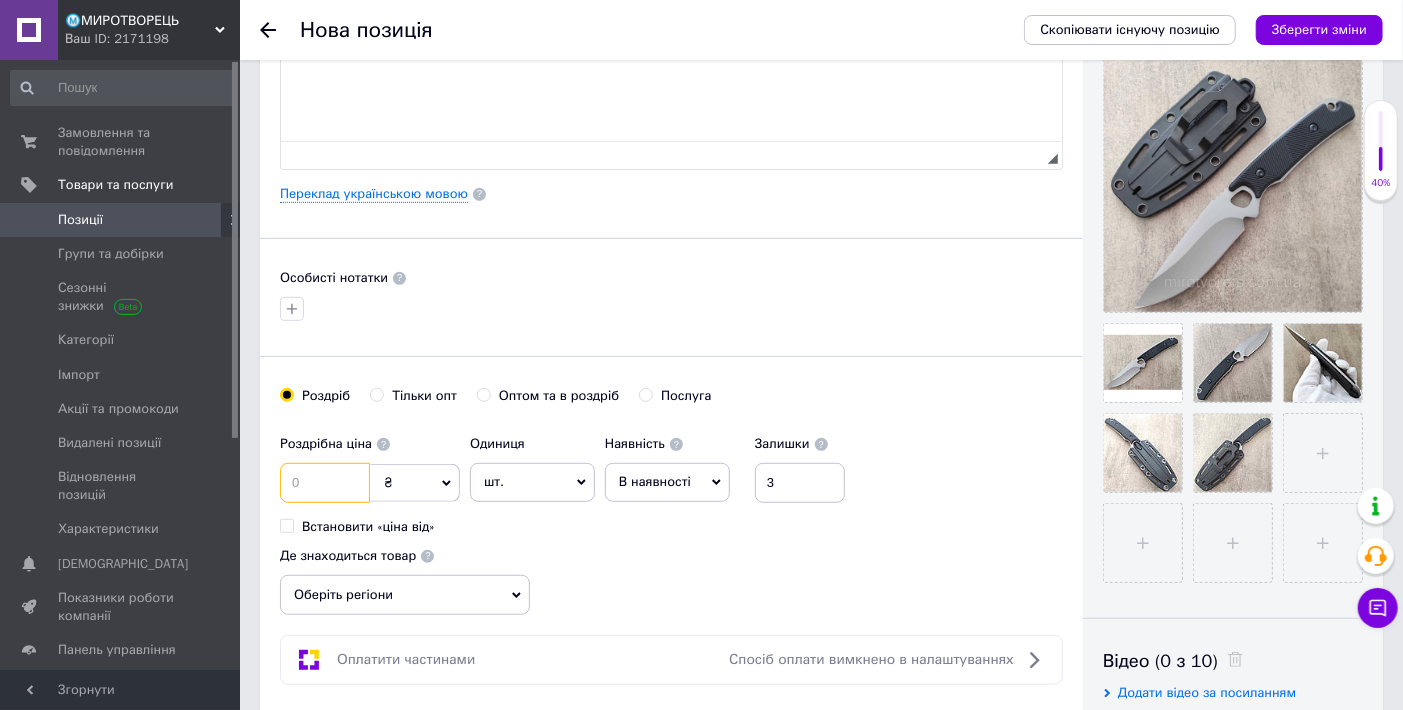 click at bounding box center [325, 483] 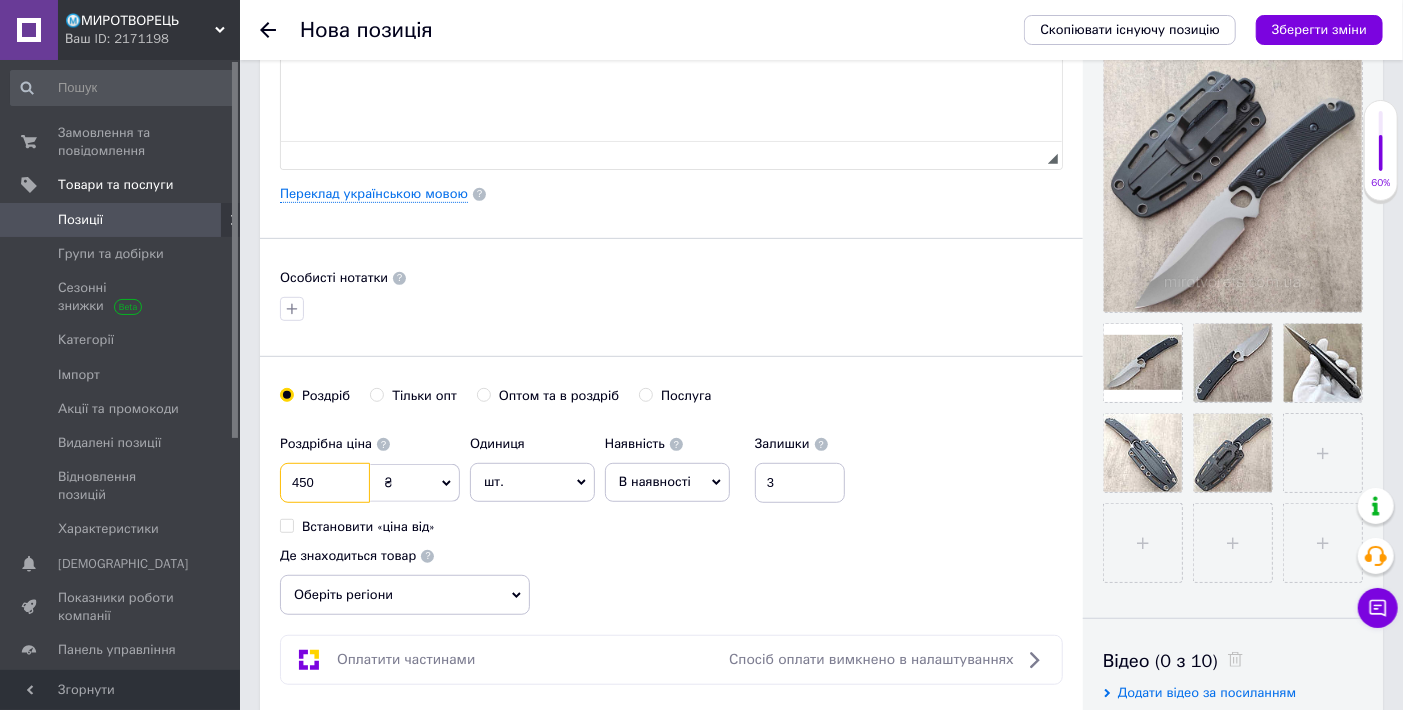 type on "450" 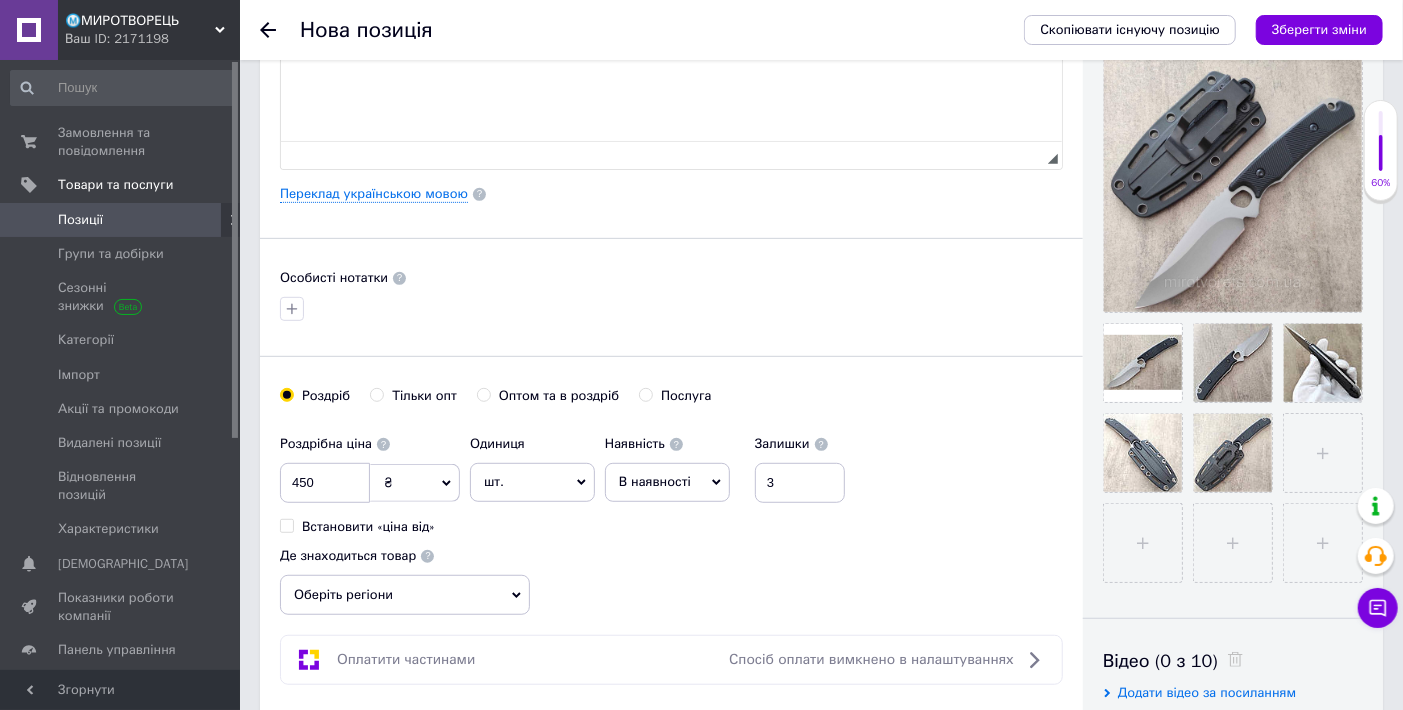 click on "В наявності" at bounding box center [655, 481] 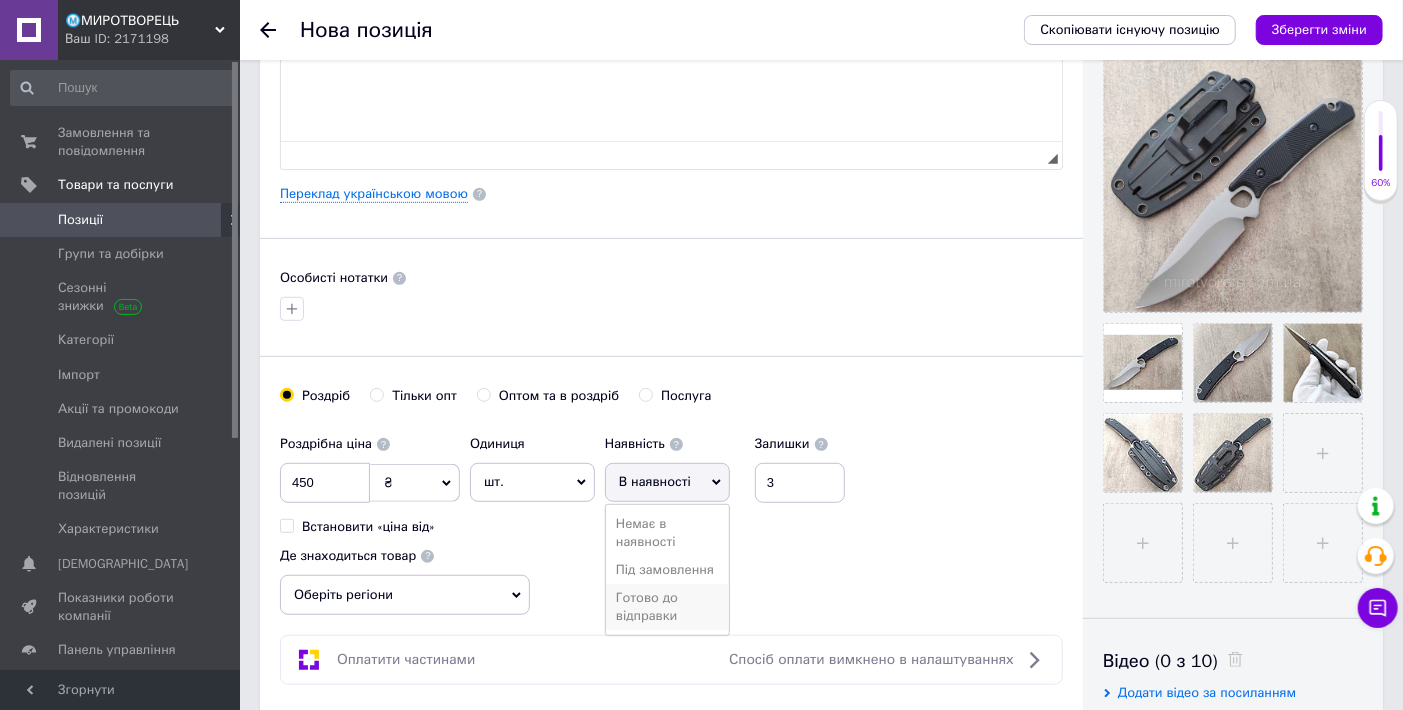 click on "Готово до відправки" at bounding box center (667, 607) 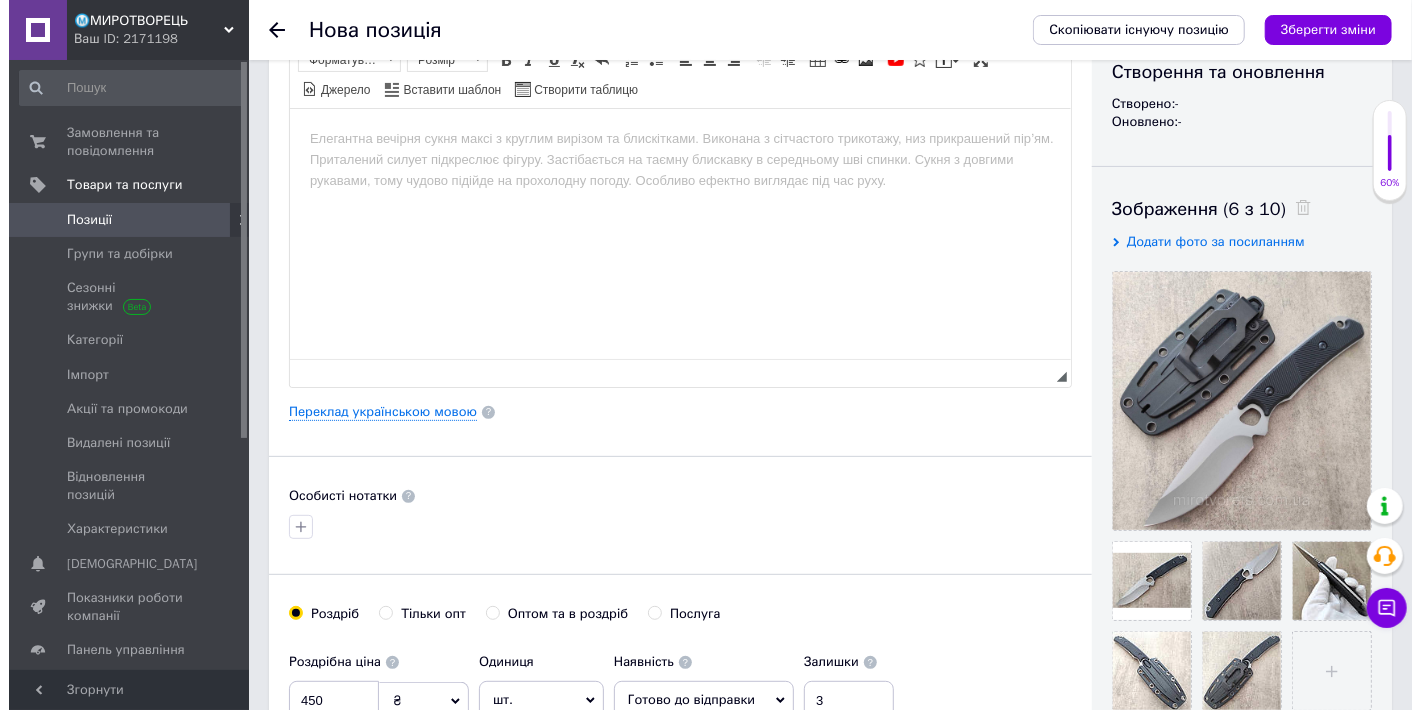 scroll, scrollTop: 222, scrollLeft: 0, axis: vertical 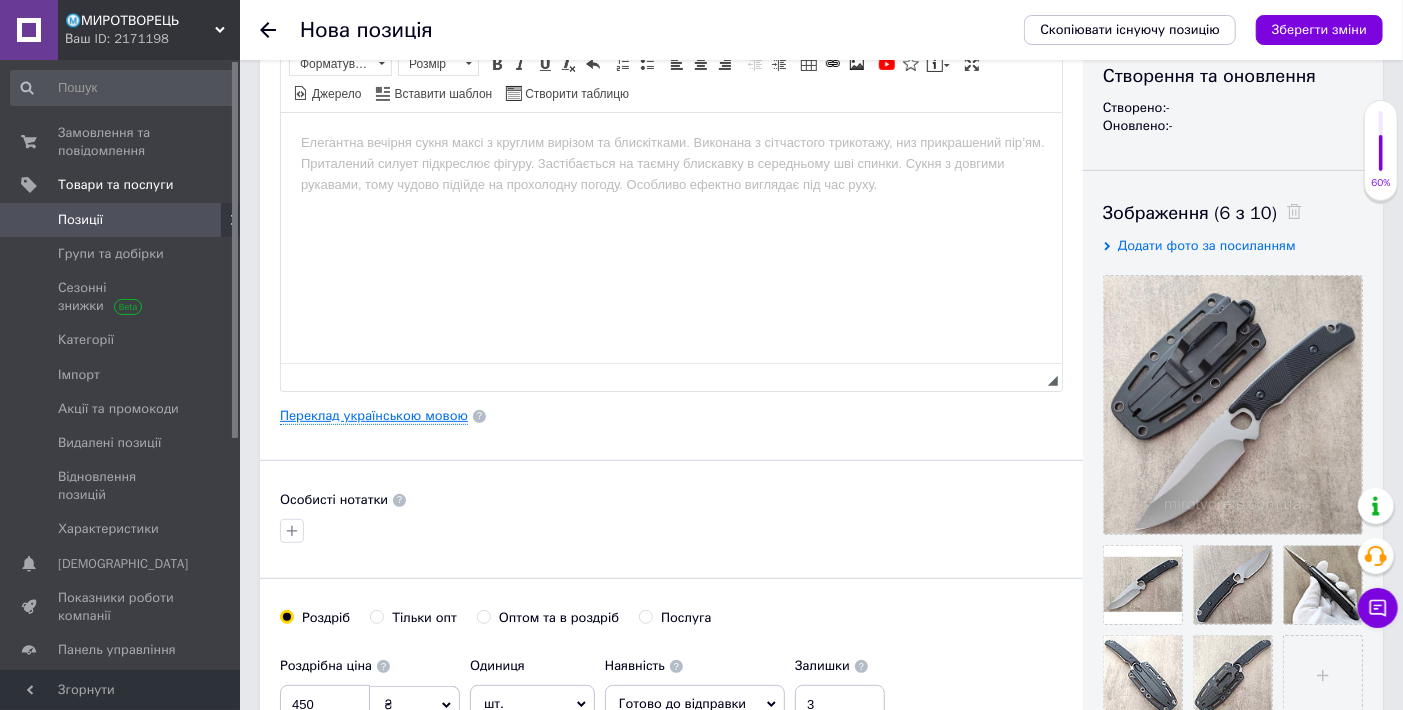 click on "Переклад українською мовою" at bounding box center (374, 416) 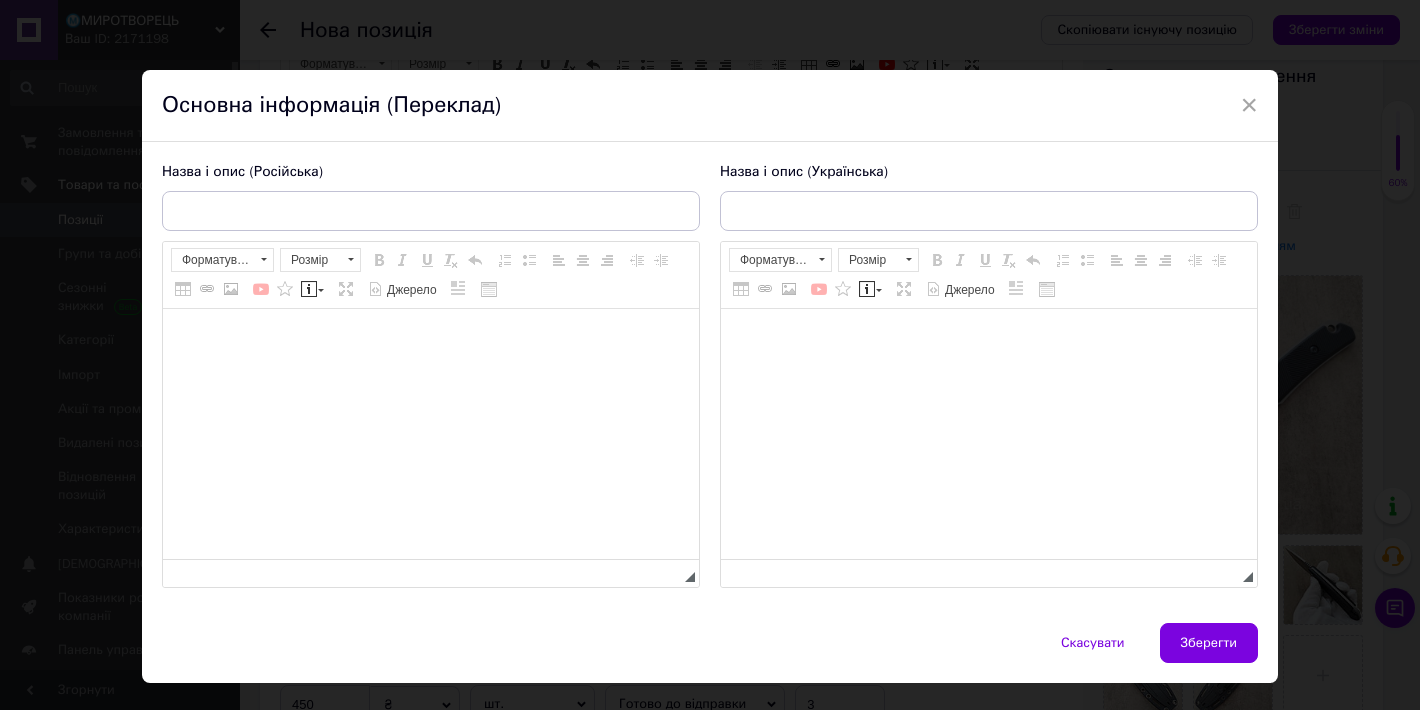 scroll, scrollTop: 0, scrollLeft: 0, axis: both 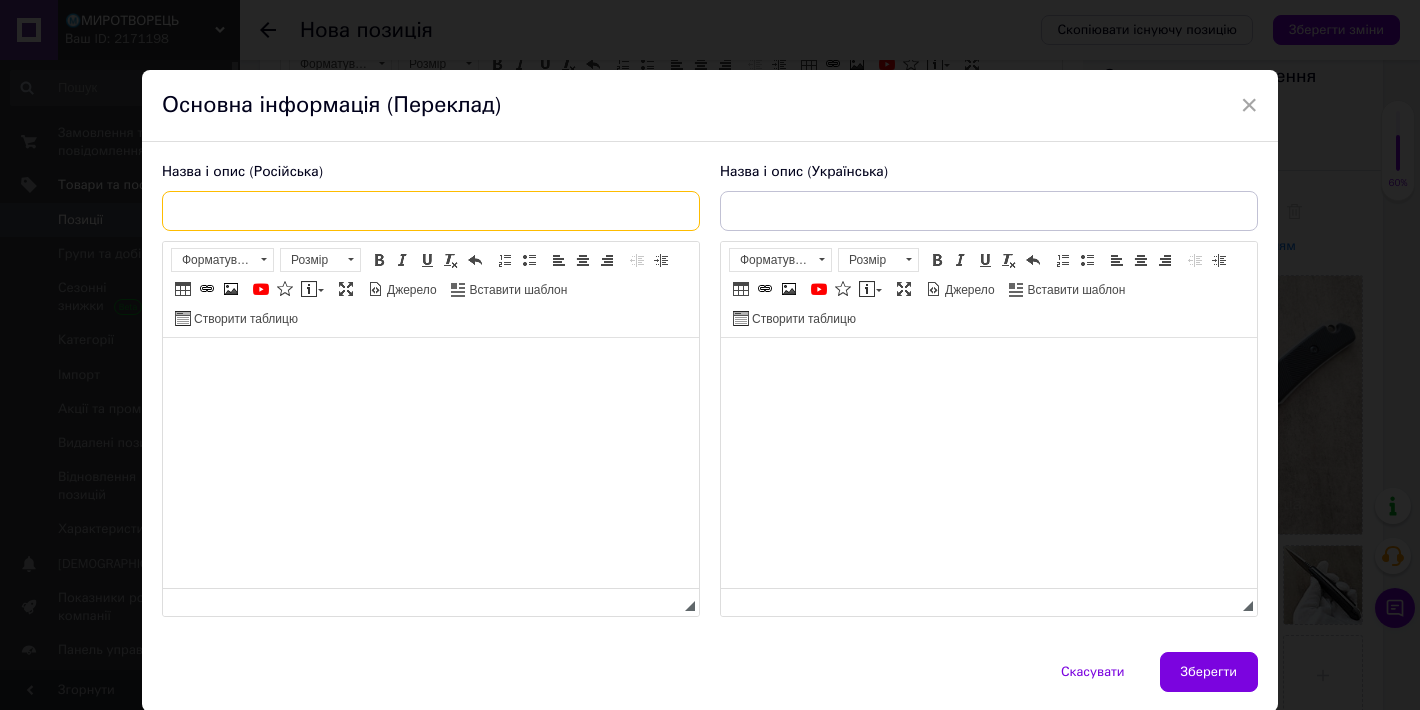 click at bounding box center [431, 211] 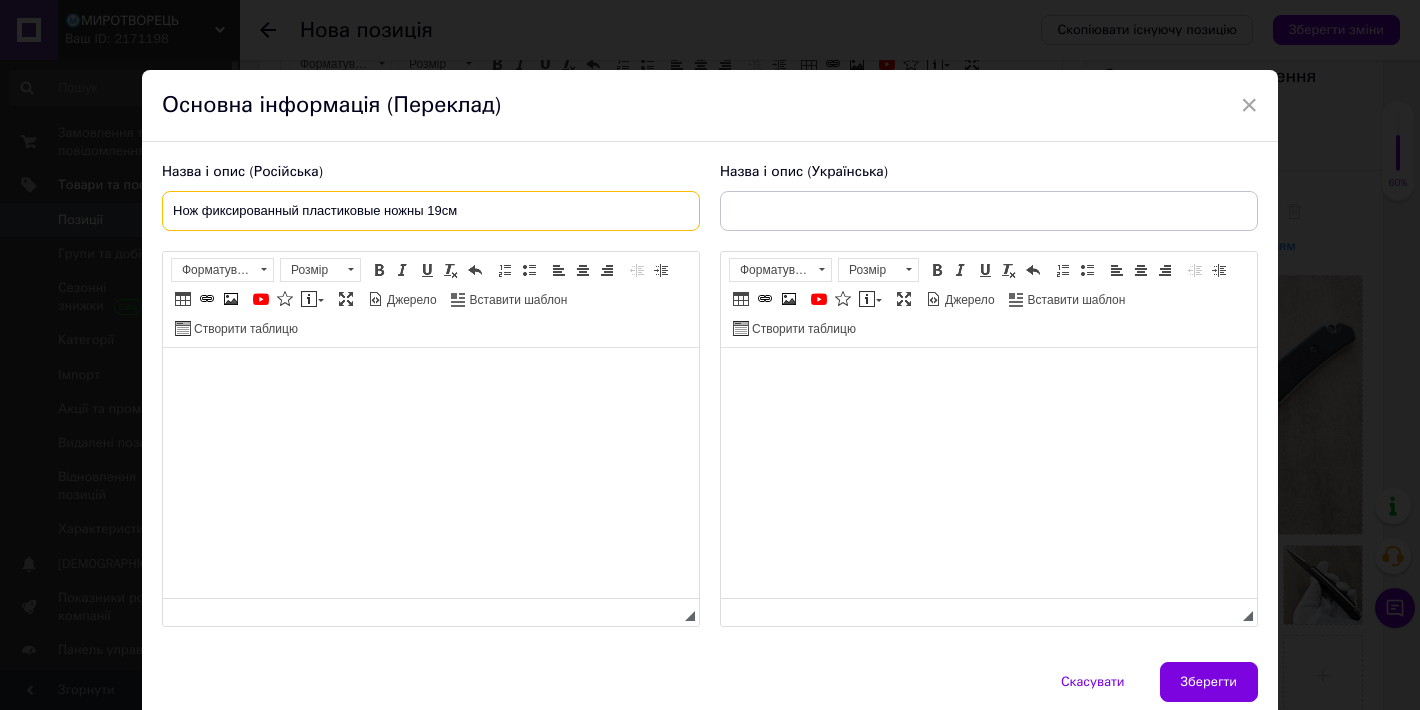 type on "Нож фиксированный пластиковые ножны 19см" 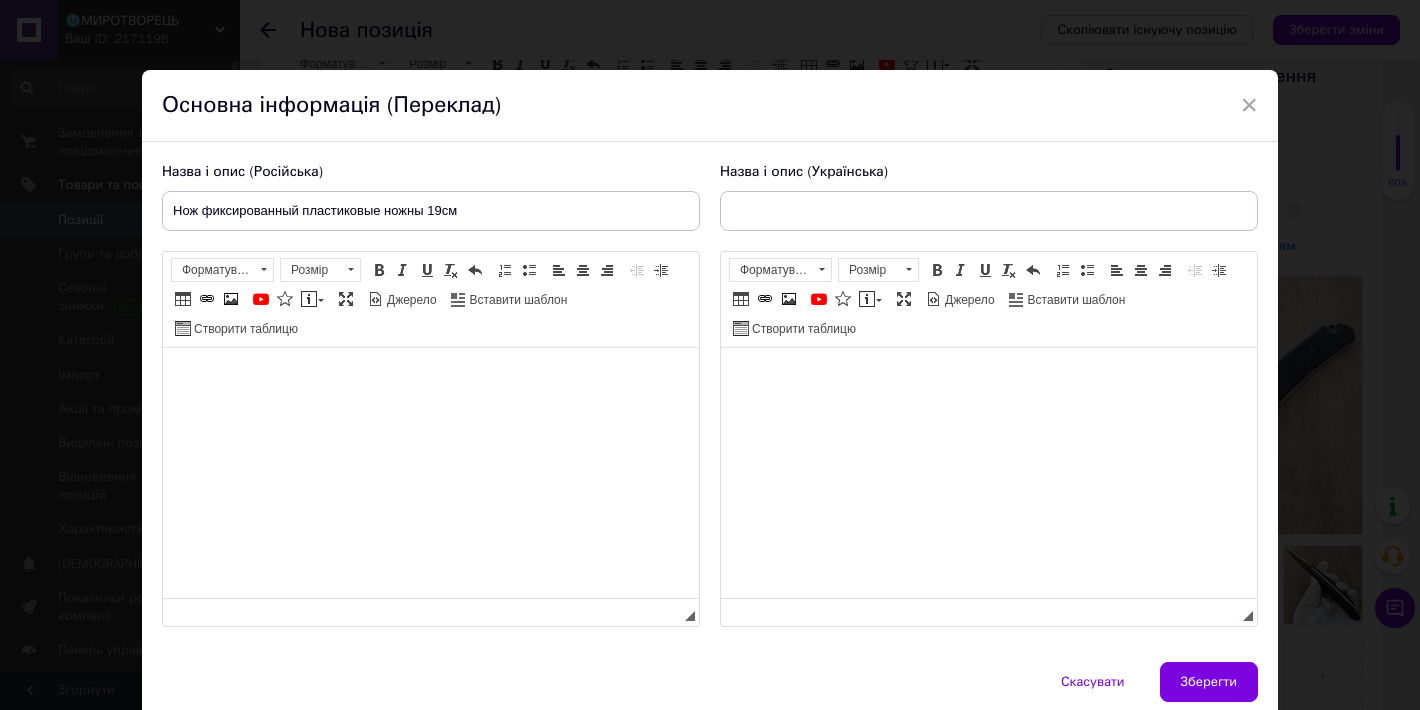 click at bounding box center [431, 378] 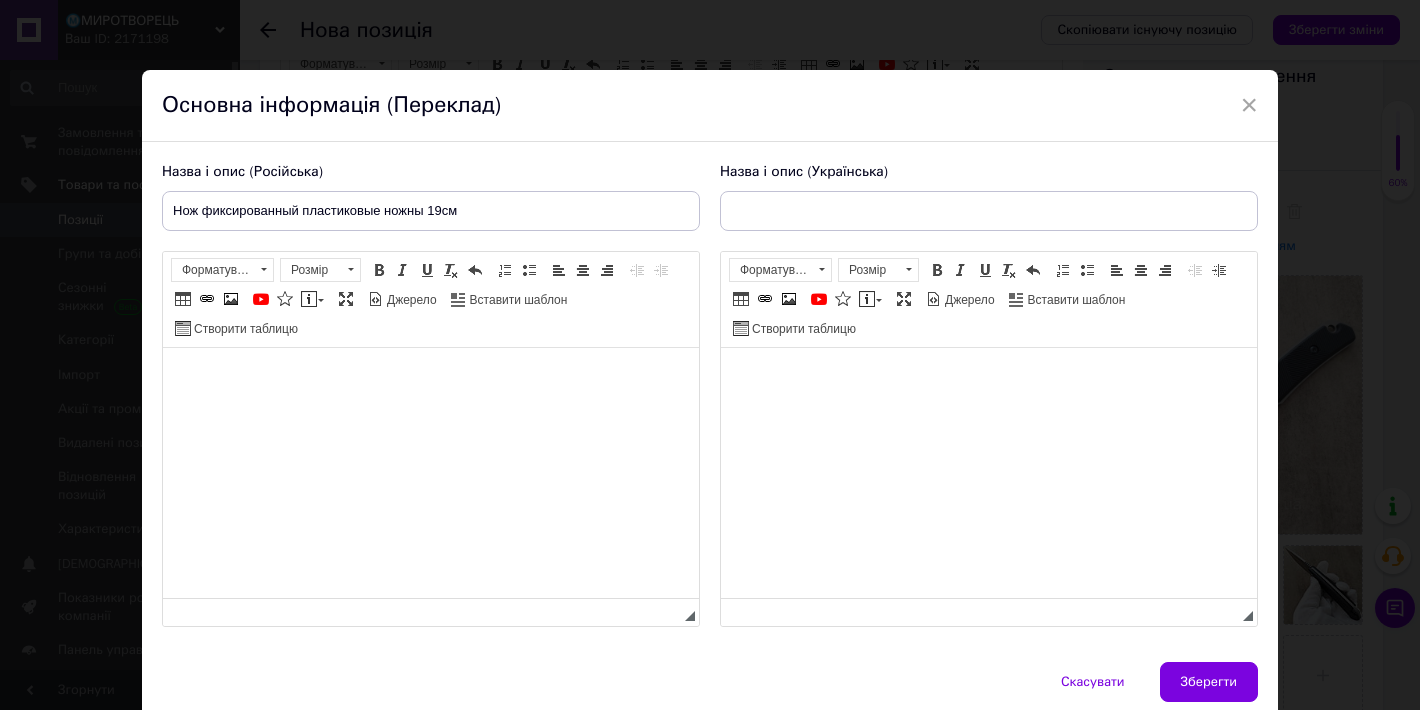 scroll, scrollTop: 47, scrollLeft: 0, axis: vertical 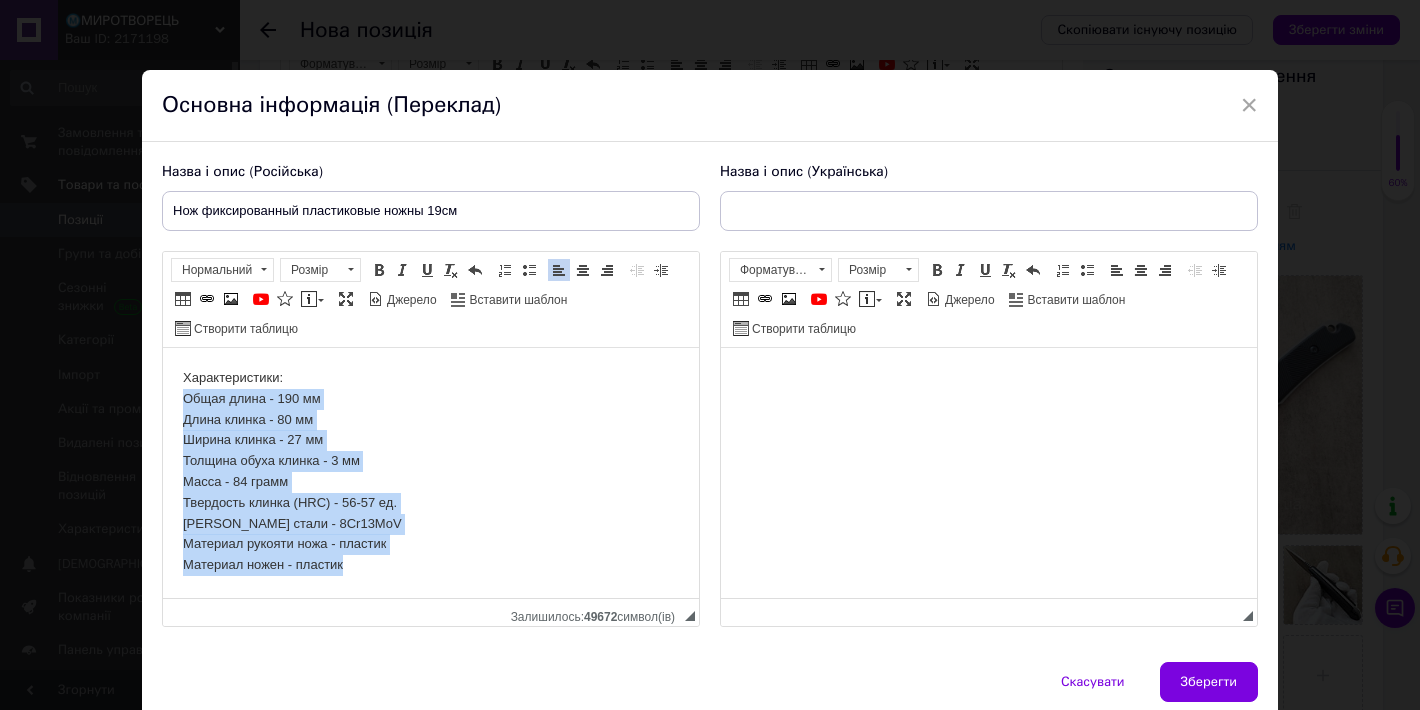 drag, startPoint x: 351, startPoint y: 518, endPoint x: 171, endPoint y: 406, distance: 212 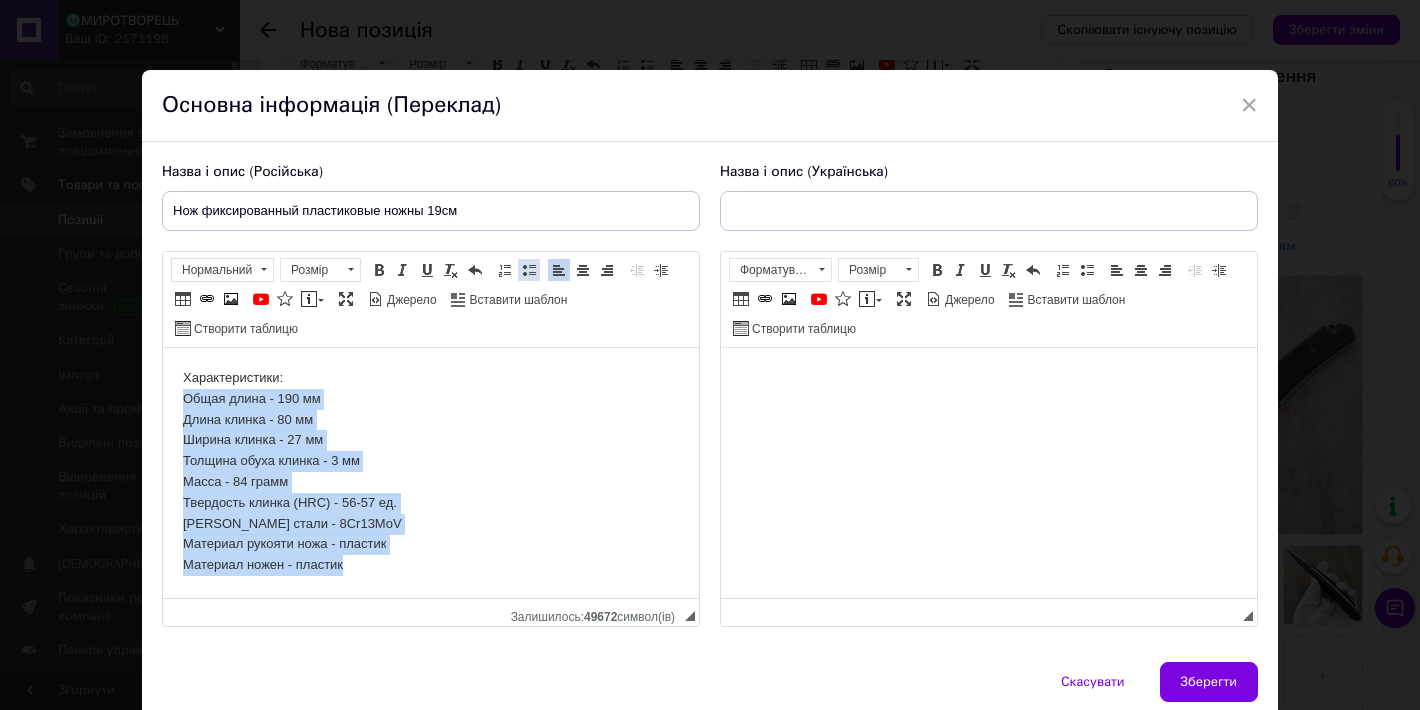 click at bounding box center (529, 270) 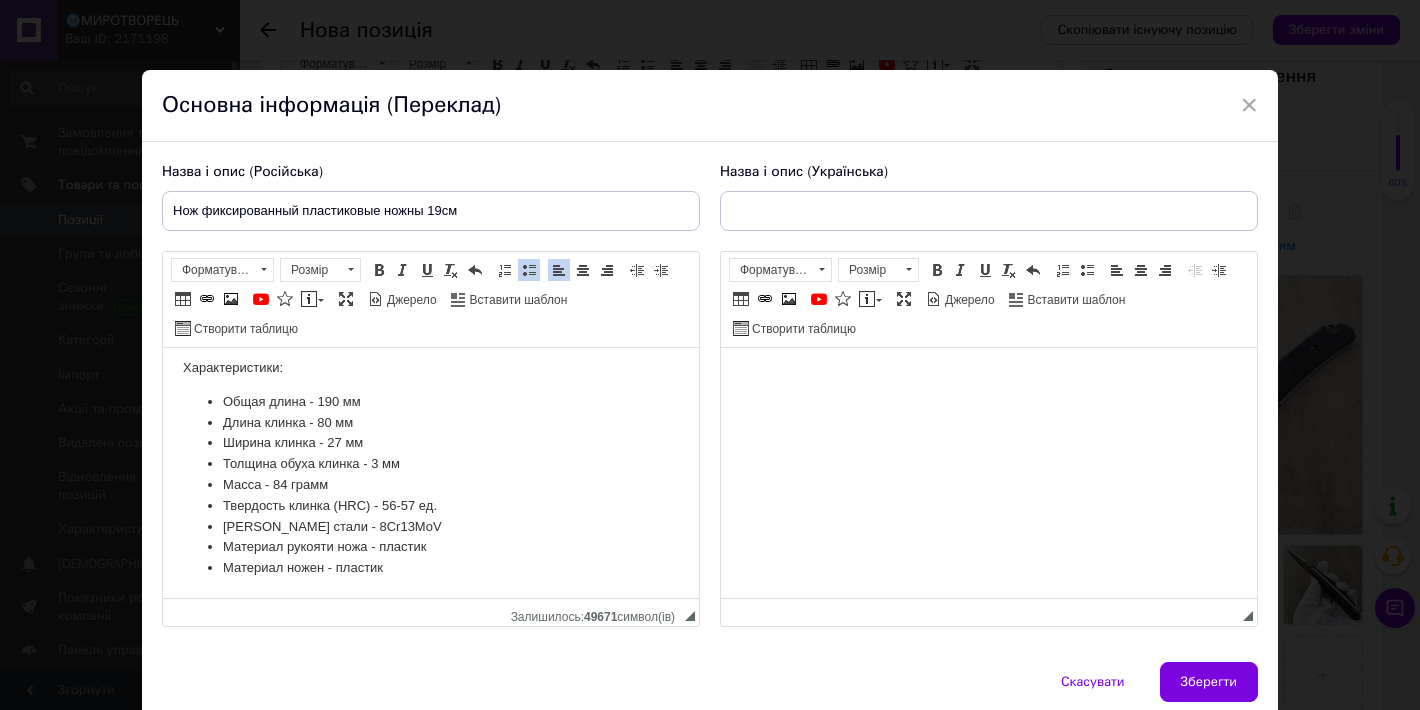 scroll, scrollTop: 86, scrollLeft: 0, axis: vertical 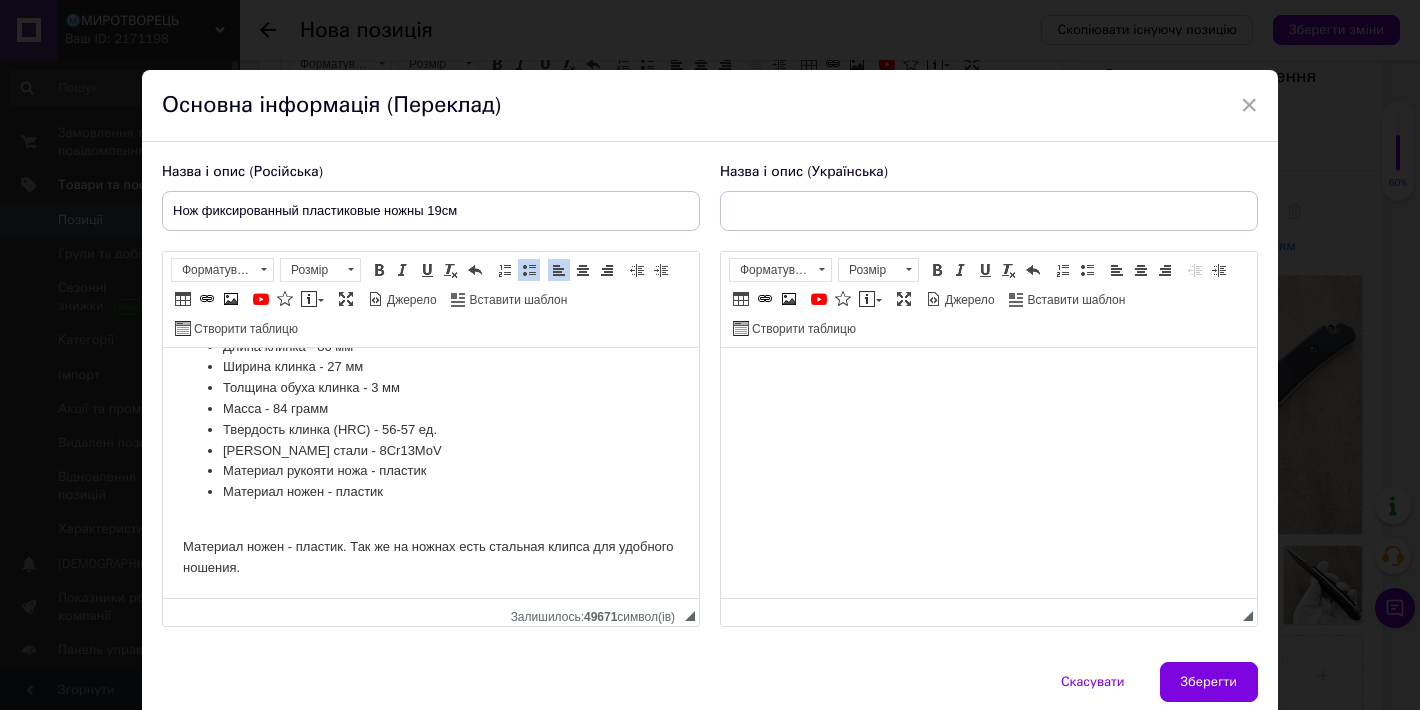 click on "Материал ножен - пластик. Так же на ножнах есть стальная клипса для удобного ношения." at bounding box center (431, 547) 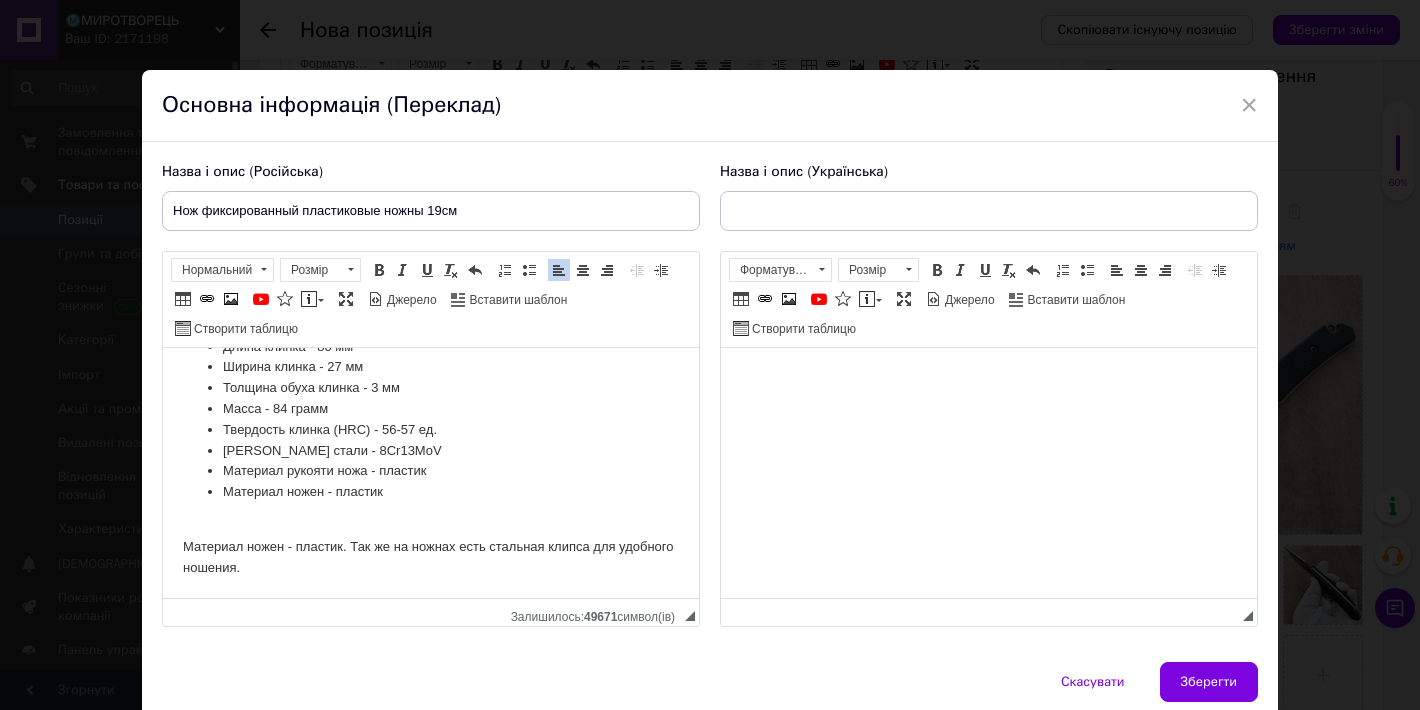click at bounding box center (989, 378) 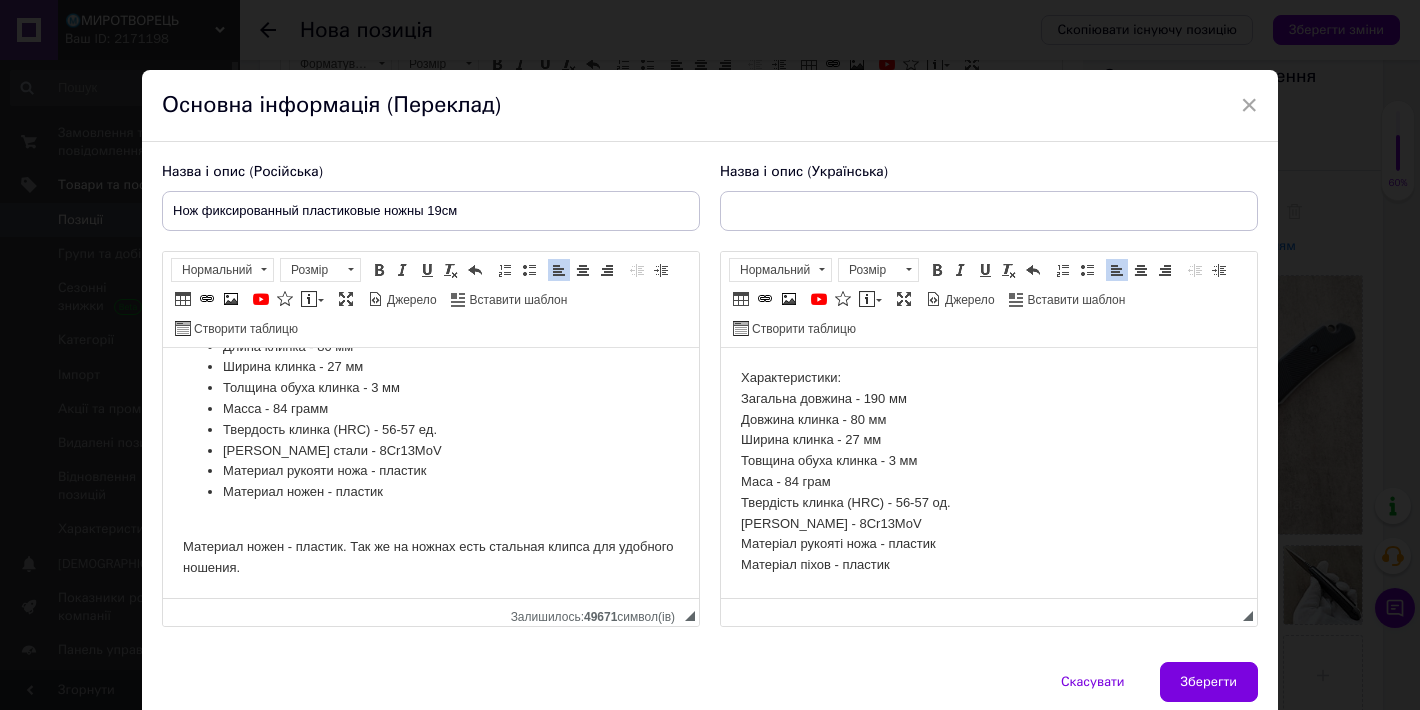 scroll, scrollTop: 47, scrollLeft: 0, axis: vertical 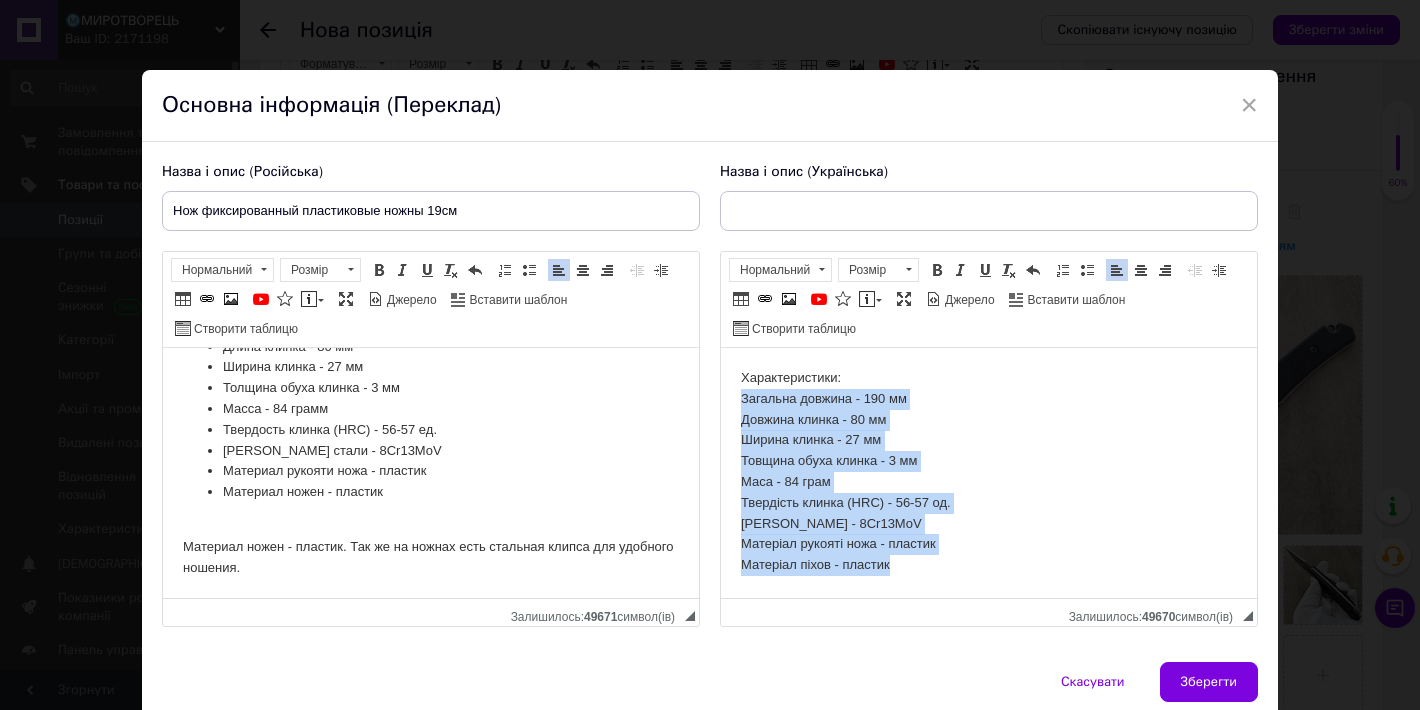 drag, startPoint x: 892, startPoint y: 521, endPoint x: 732, endPoint y: 405, distance: 197.62592 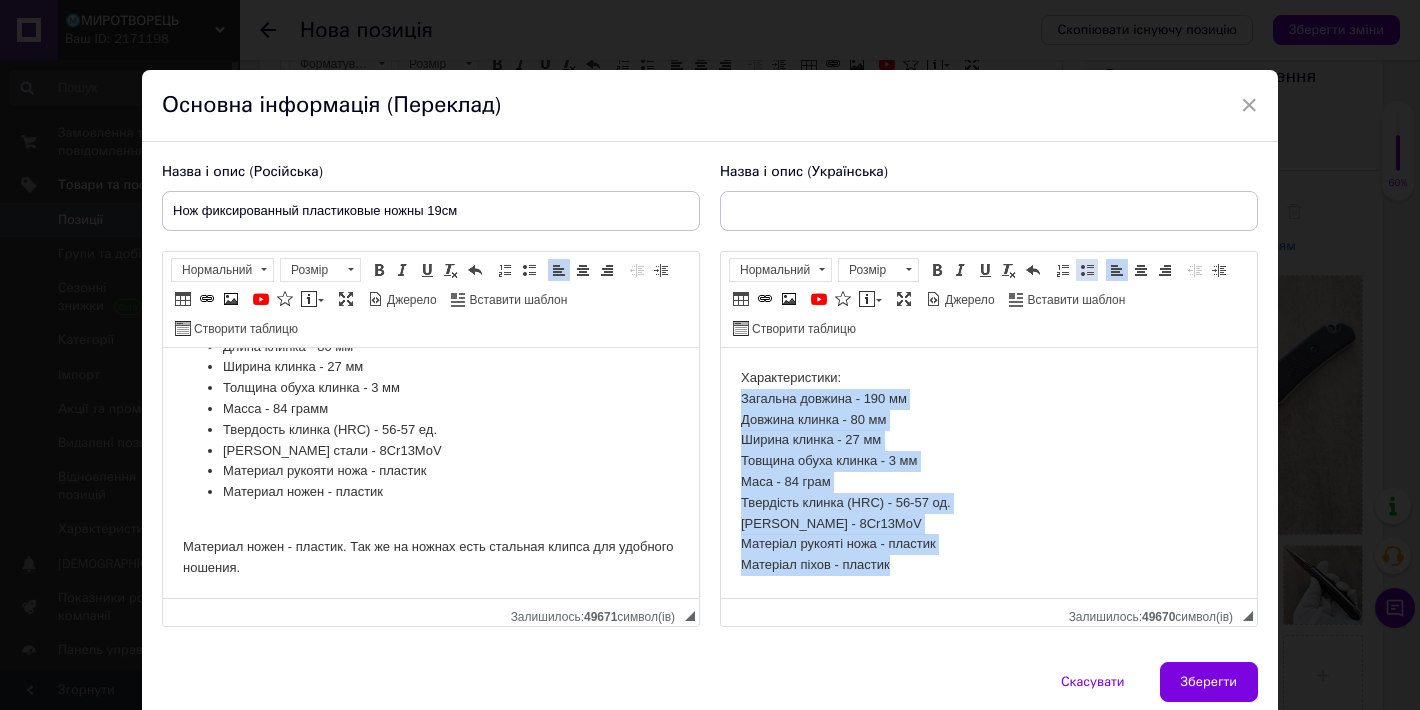 click on "Вставити/видалити маркований список" at bounding box center [1087, 270] 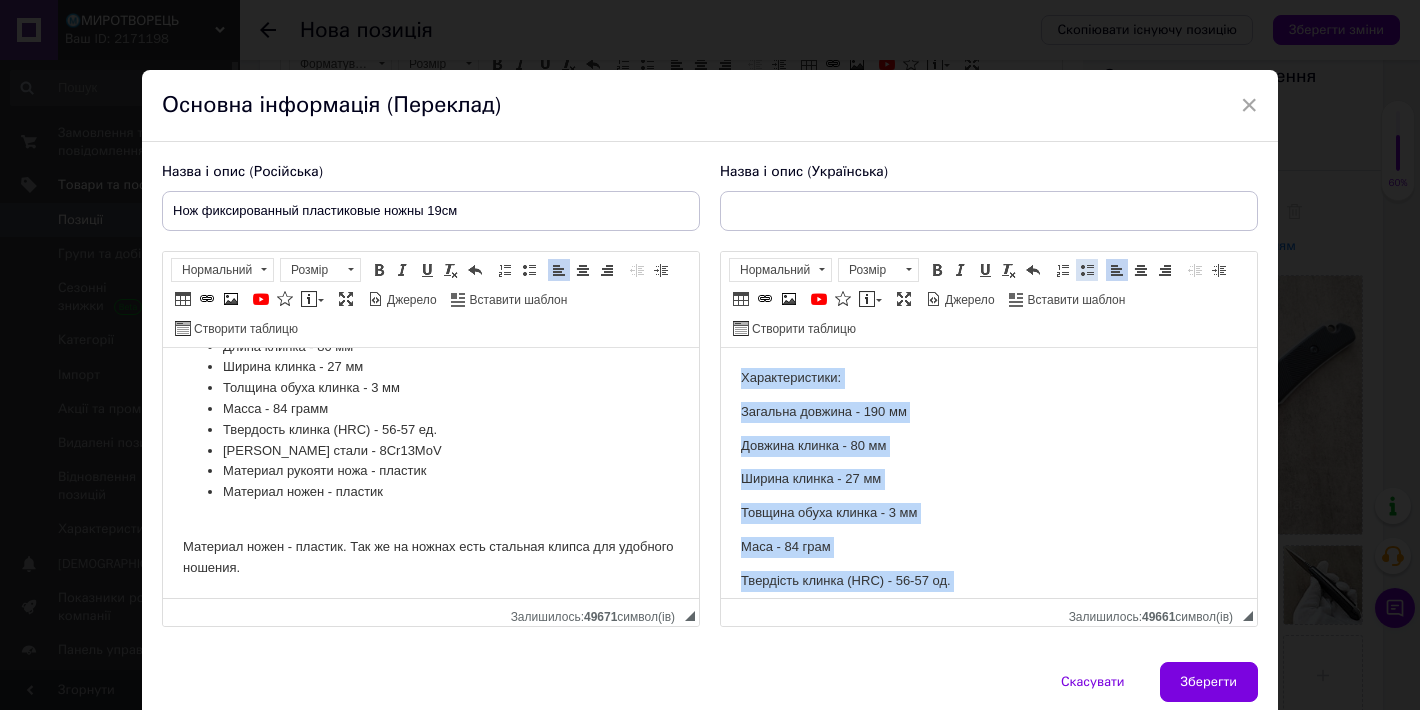 click at bounding box center (1087, 270) 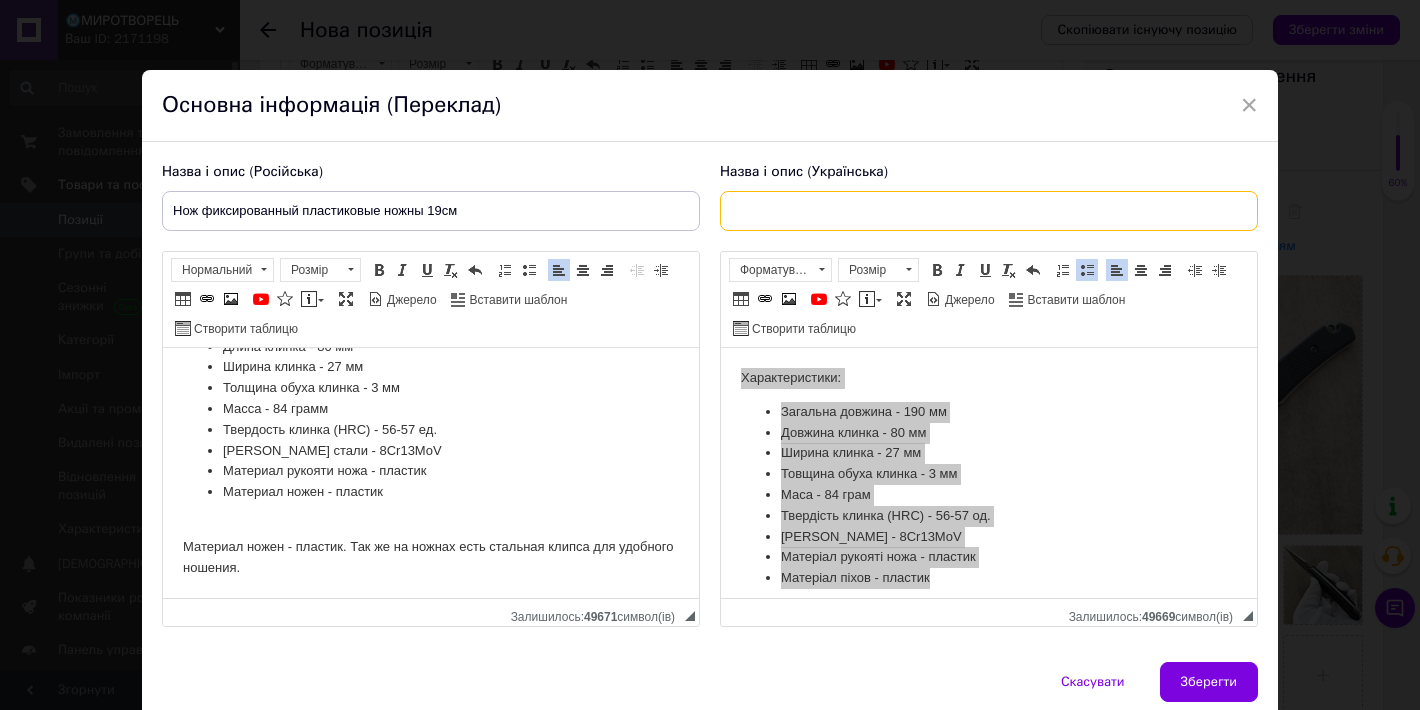 click at bounding box center (989, 211) 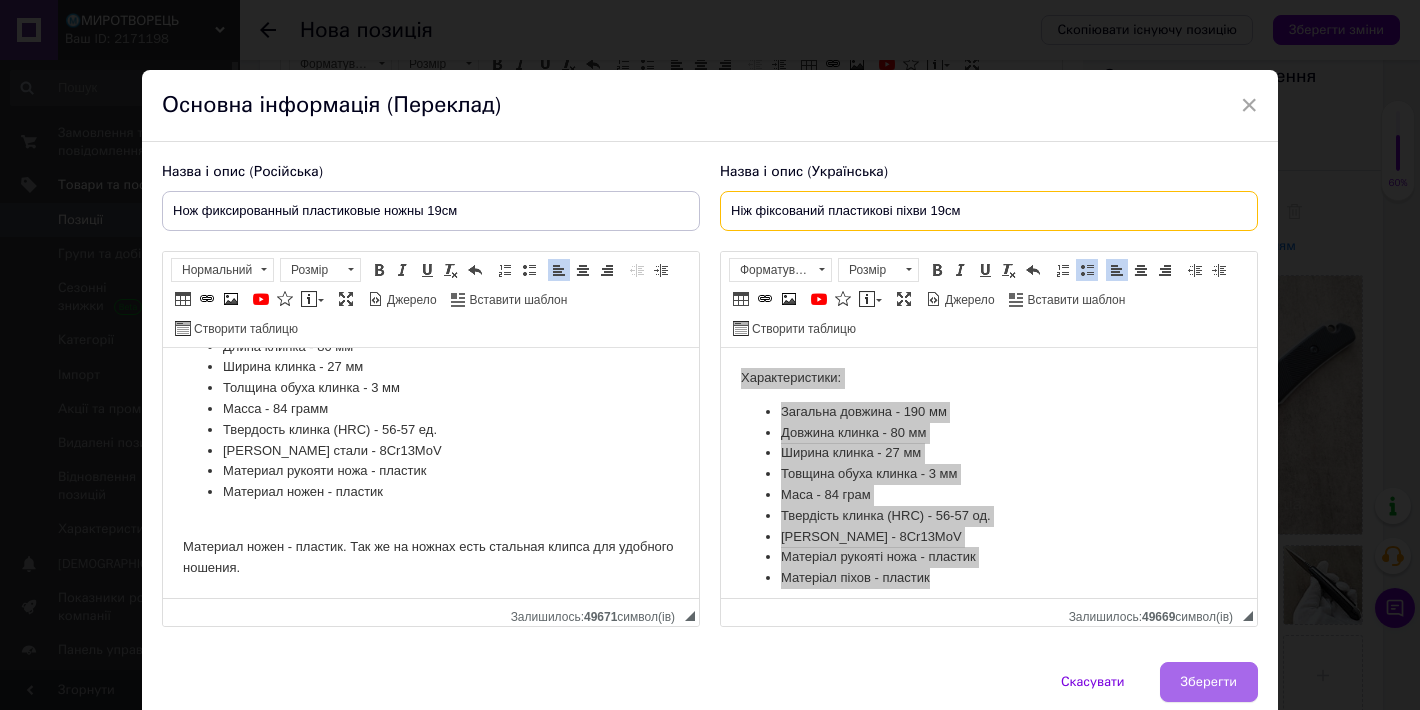type on "Ніж фіксований пластикові піхви 19см" 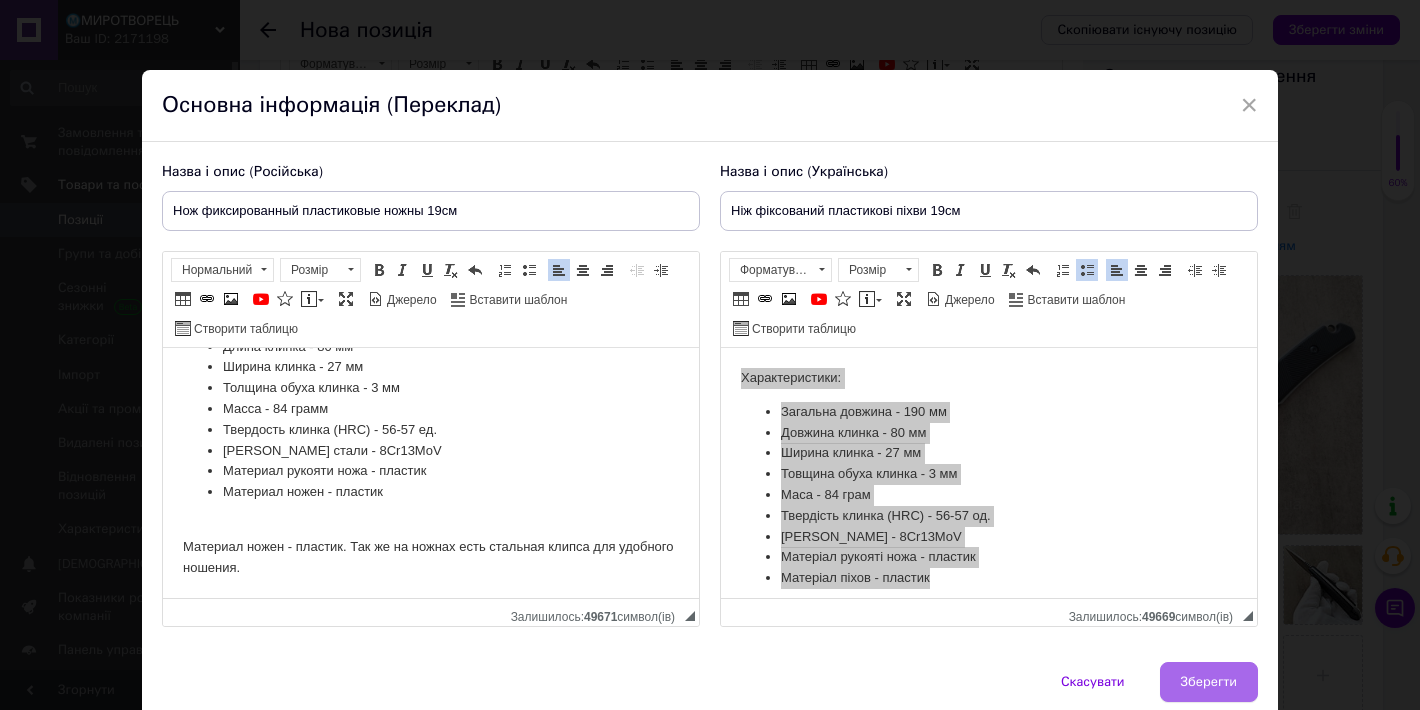 click on "Зберегти" at bounding box center [1209, 682] 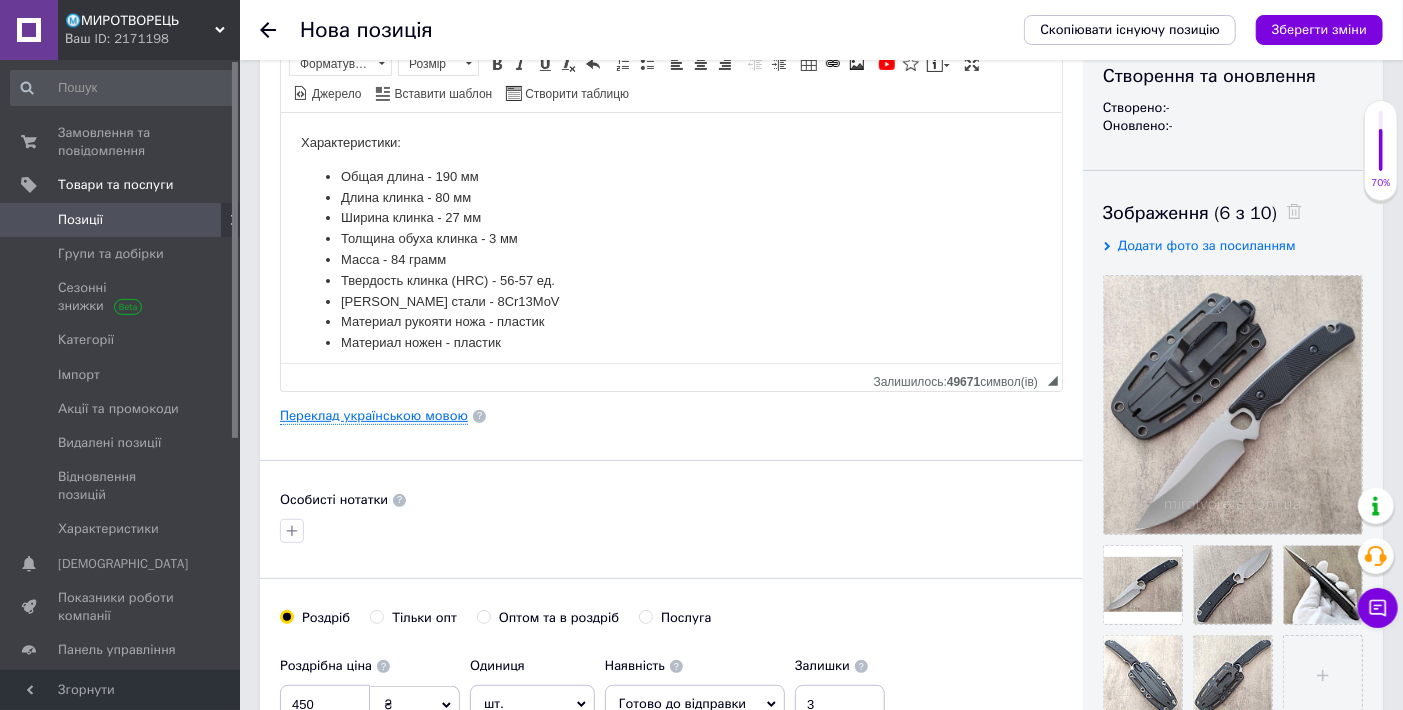 click on "Переклад українською мовою" at bounding box center (374, 416) 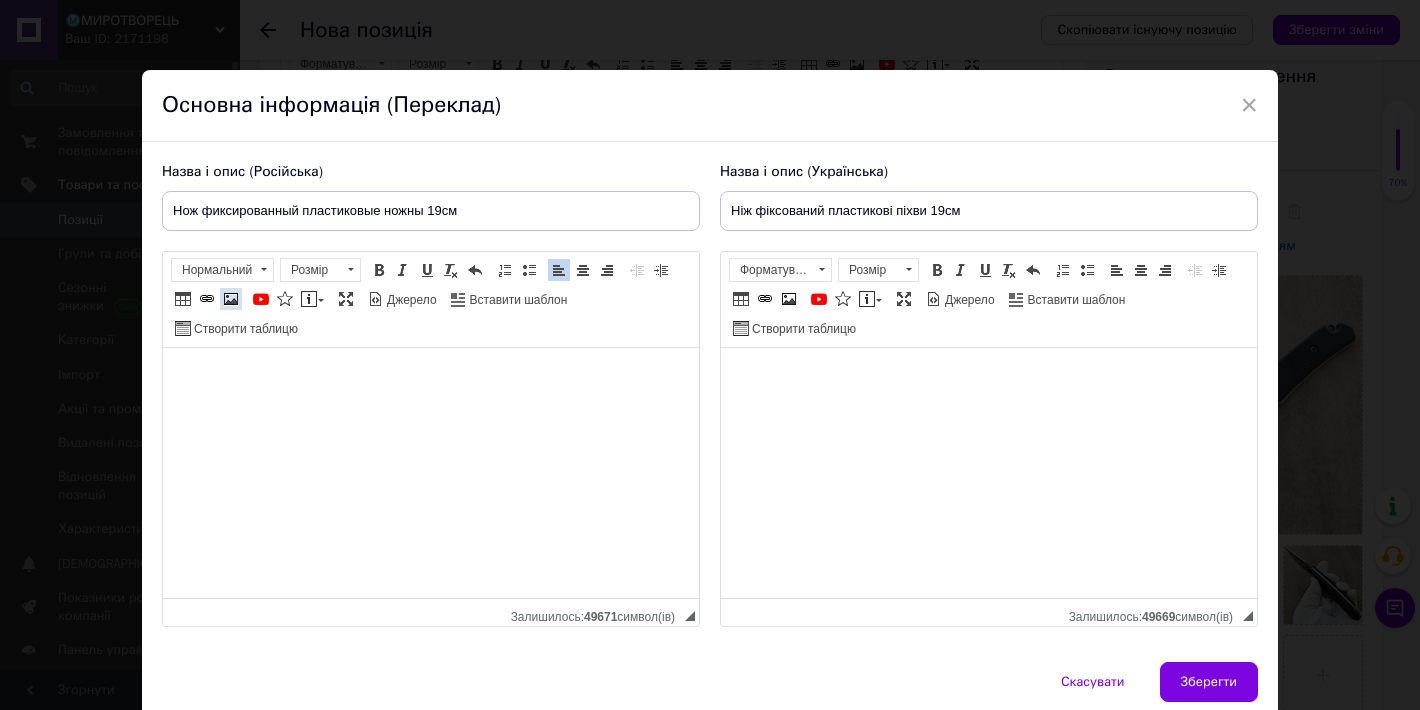 click at bounding box center (231, 299) 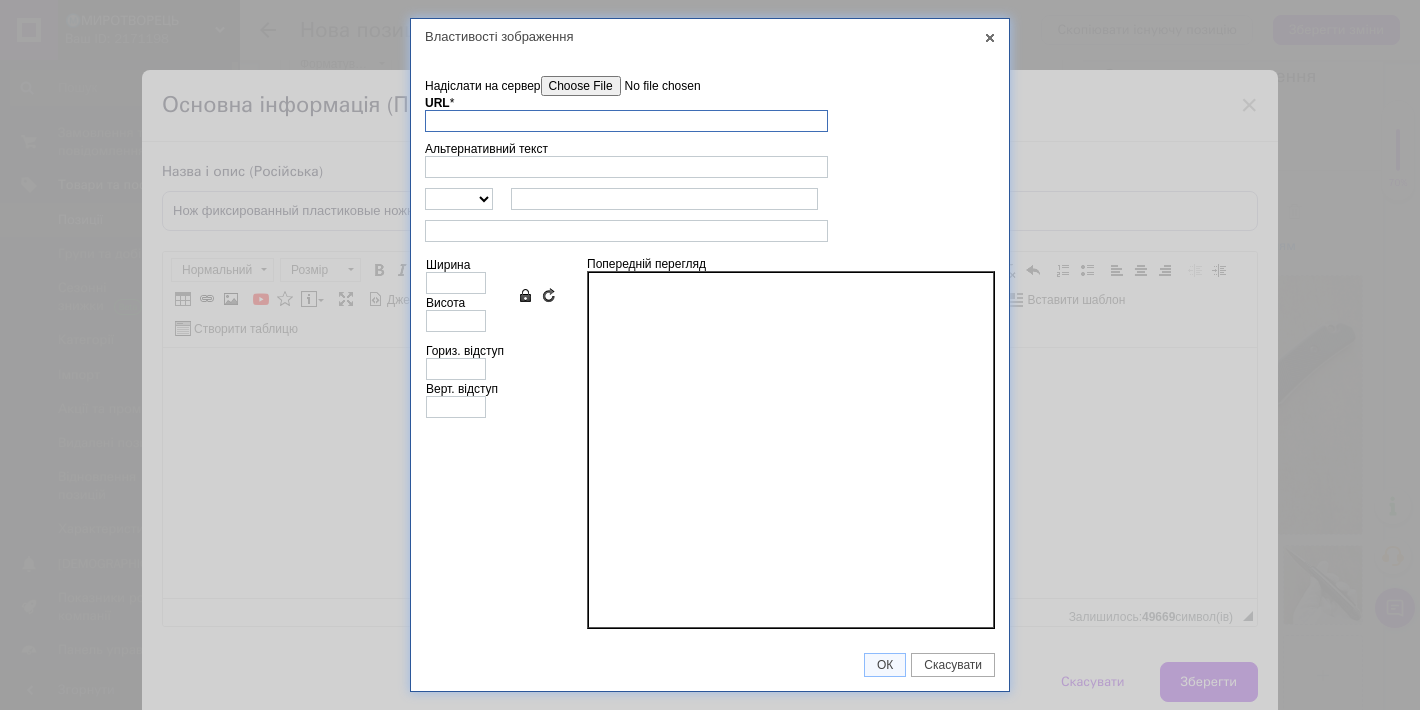 paste on "[URL][DOMAIN_NAME]" 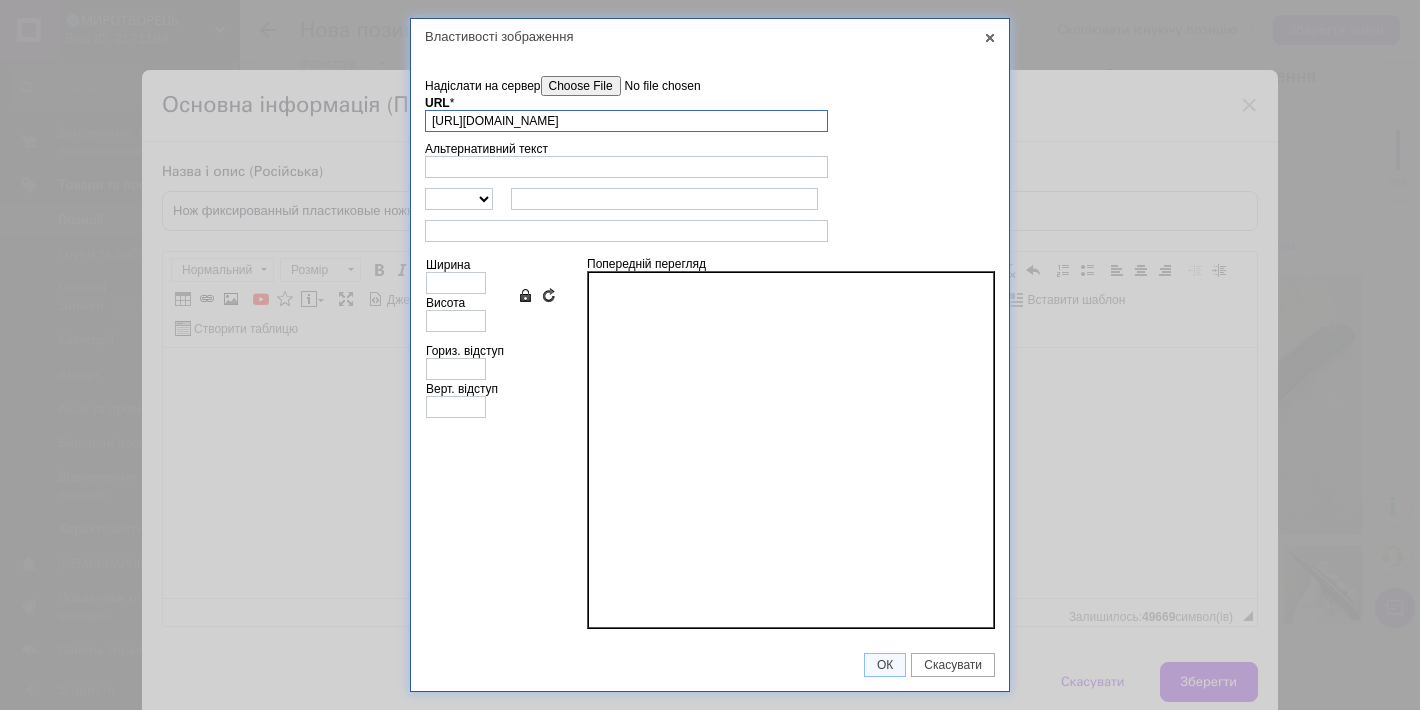 scroll, scrollTop: 0, scrollLeft: 218, axis: horizontal 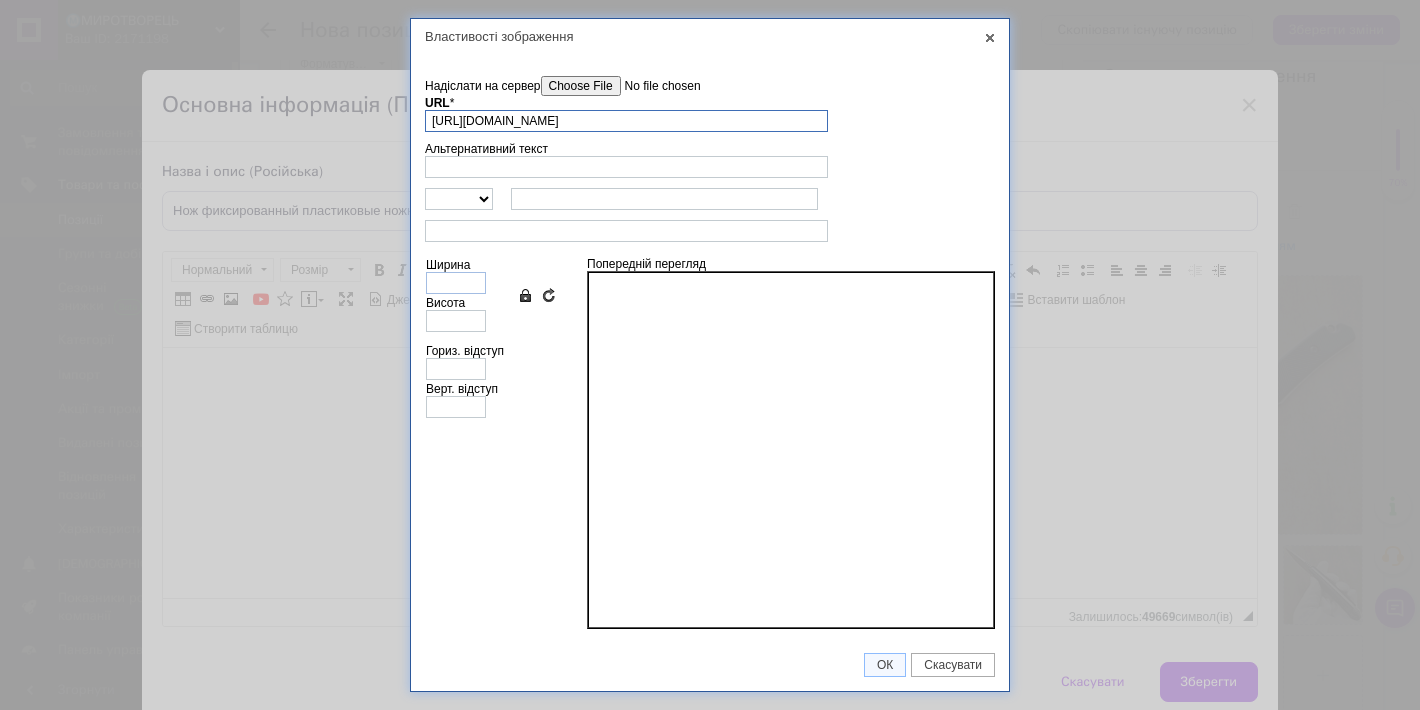 type on "[URL][DOMAIN_NAME]" 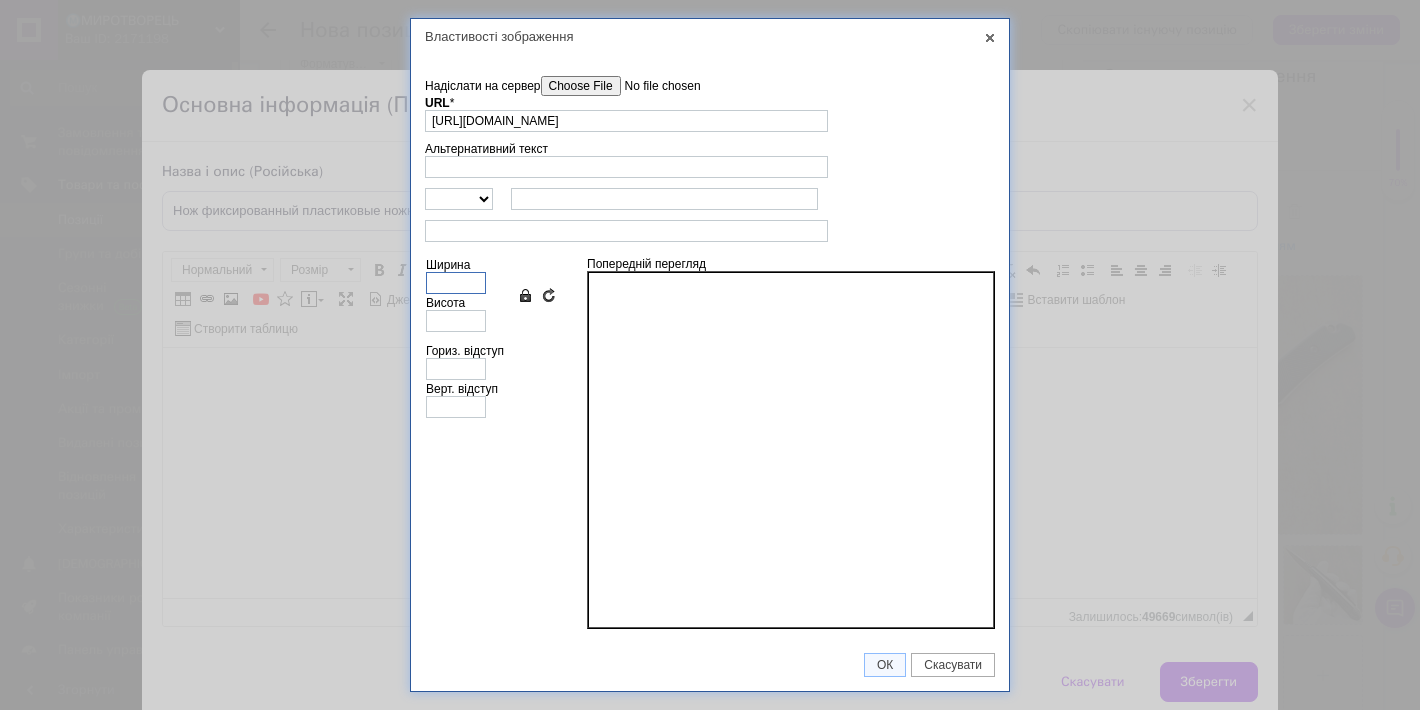 type on "1280" 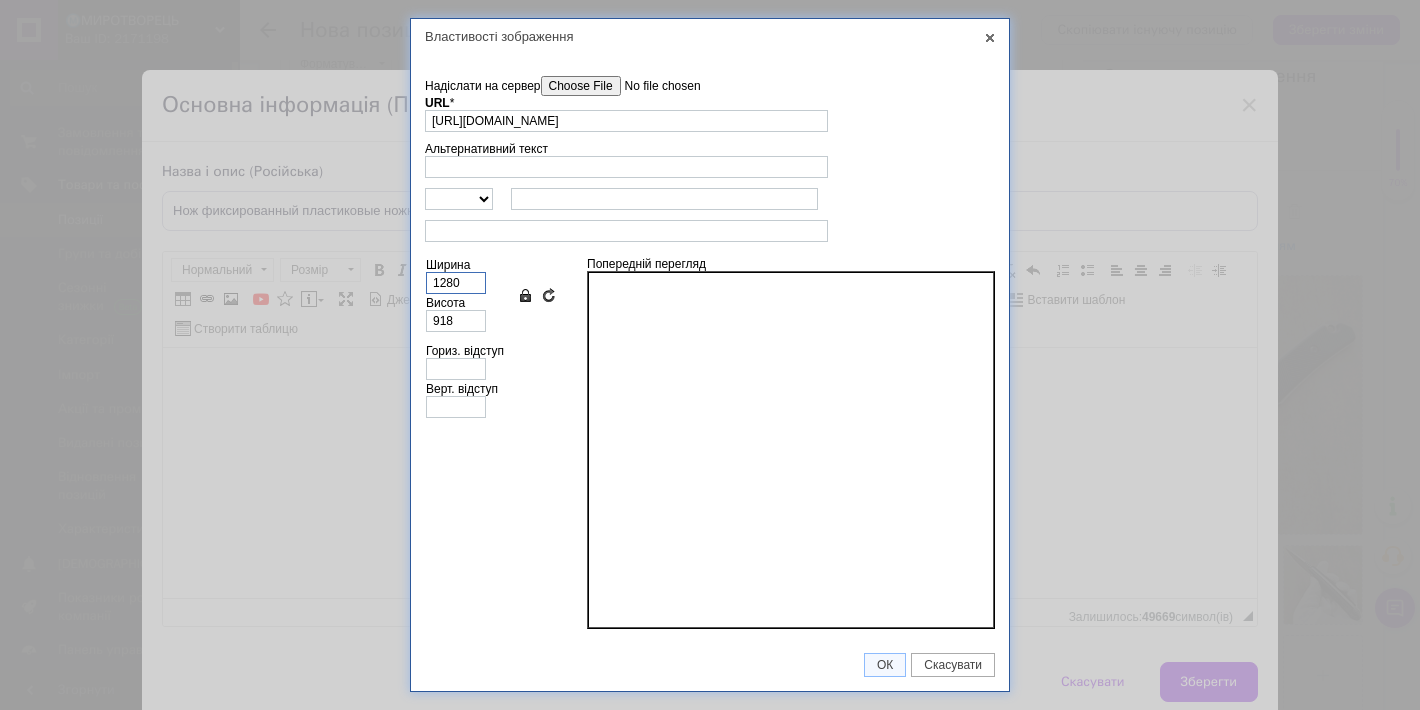 click on "1280" at bounding box center (456, 283) 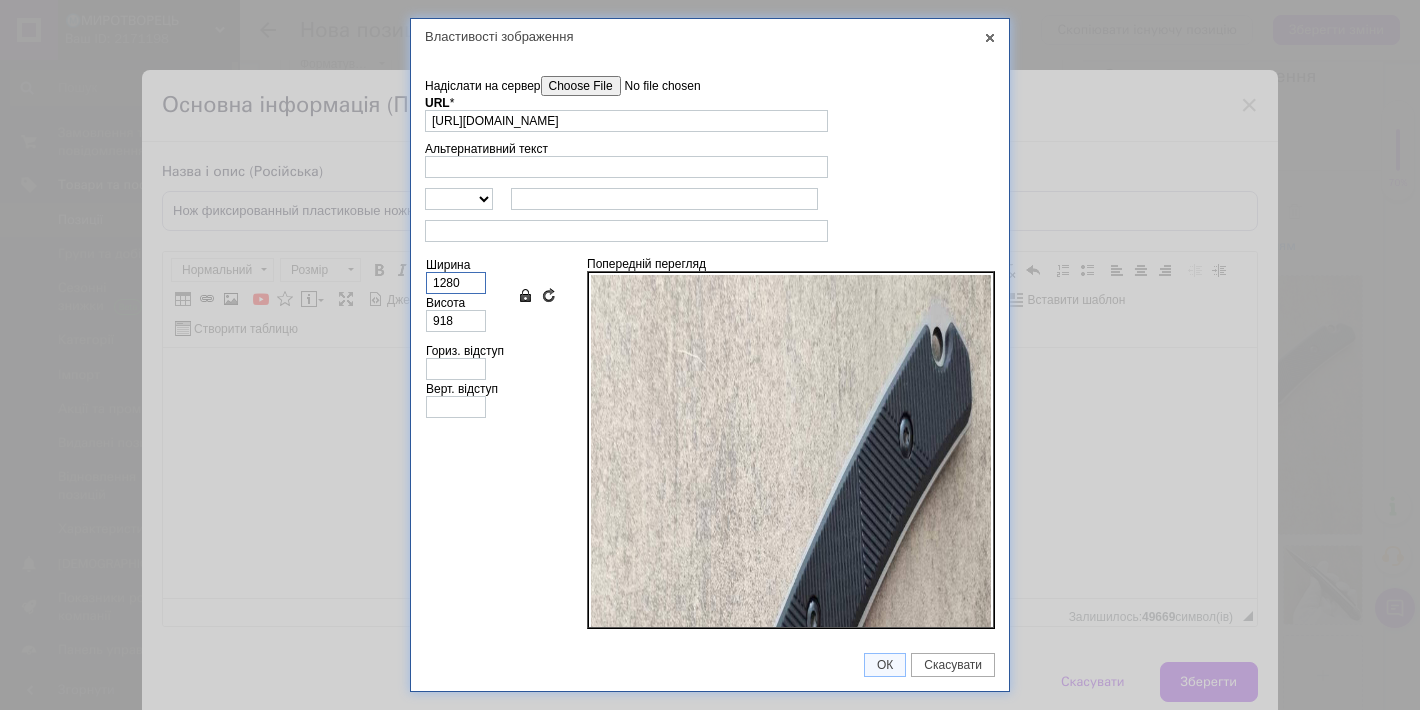 type on "6" 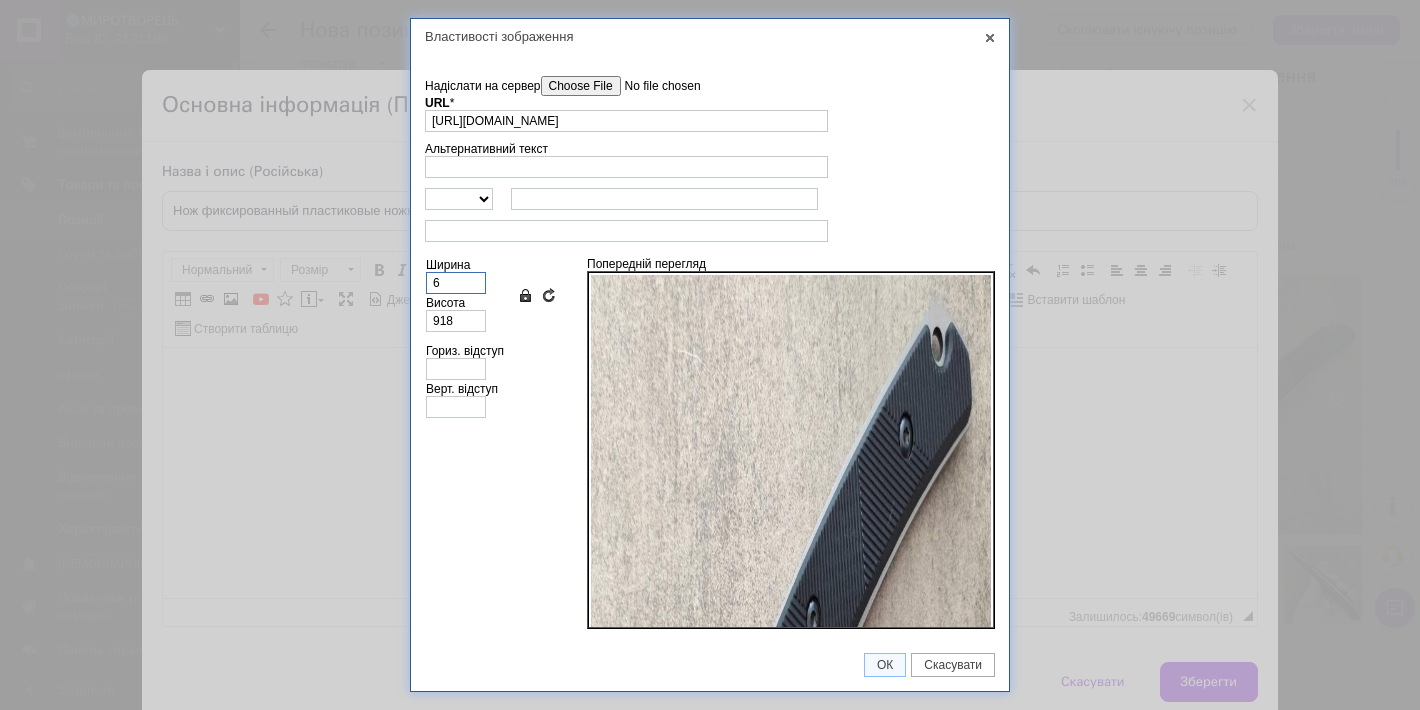type on "4" 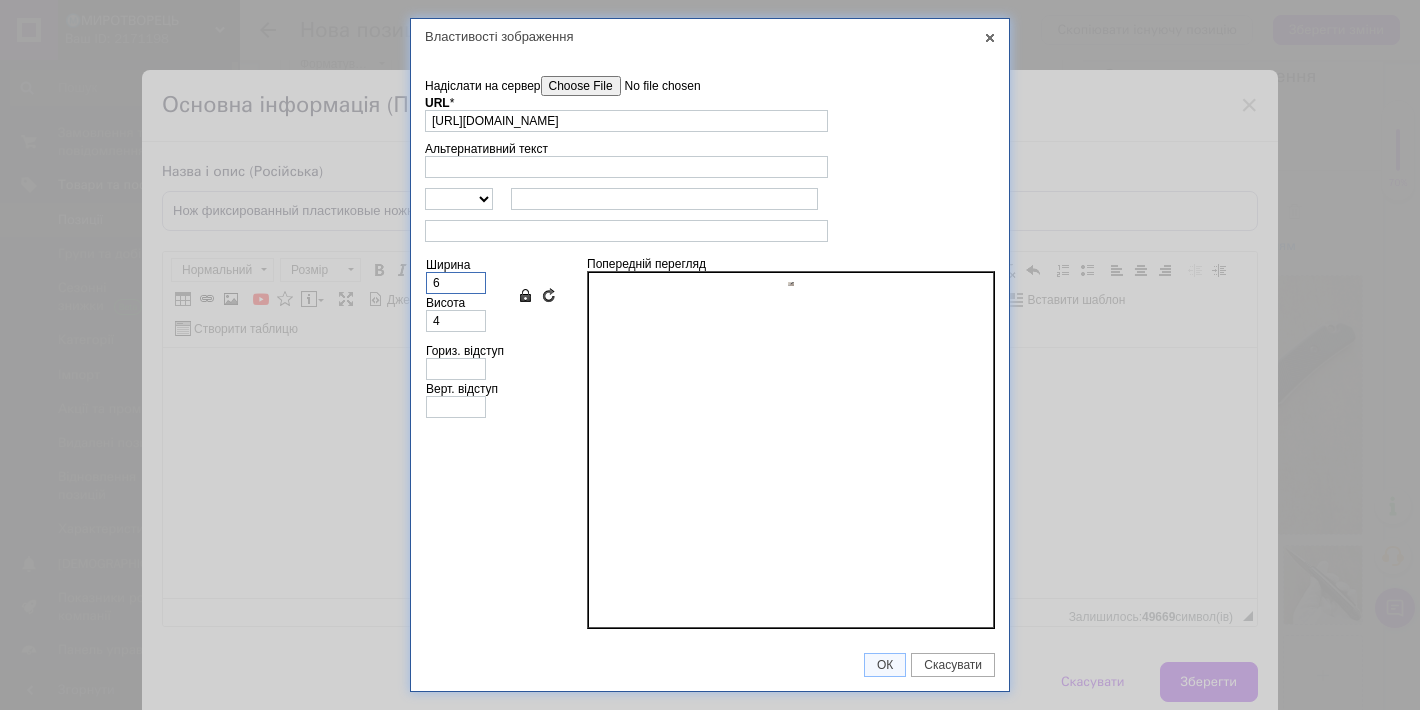 type on "68" 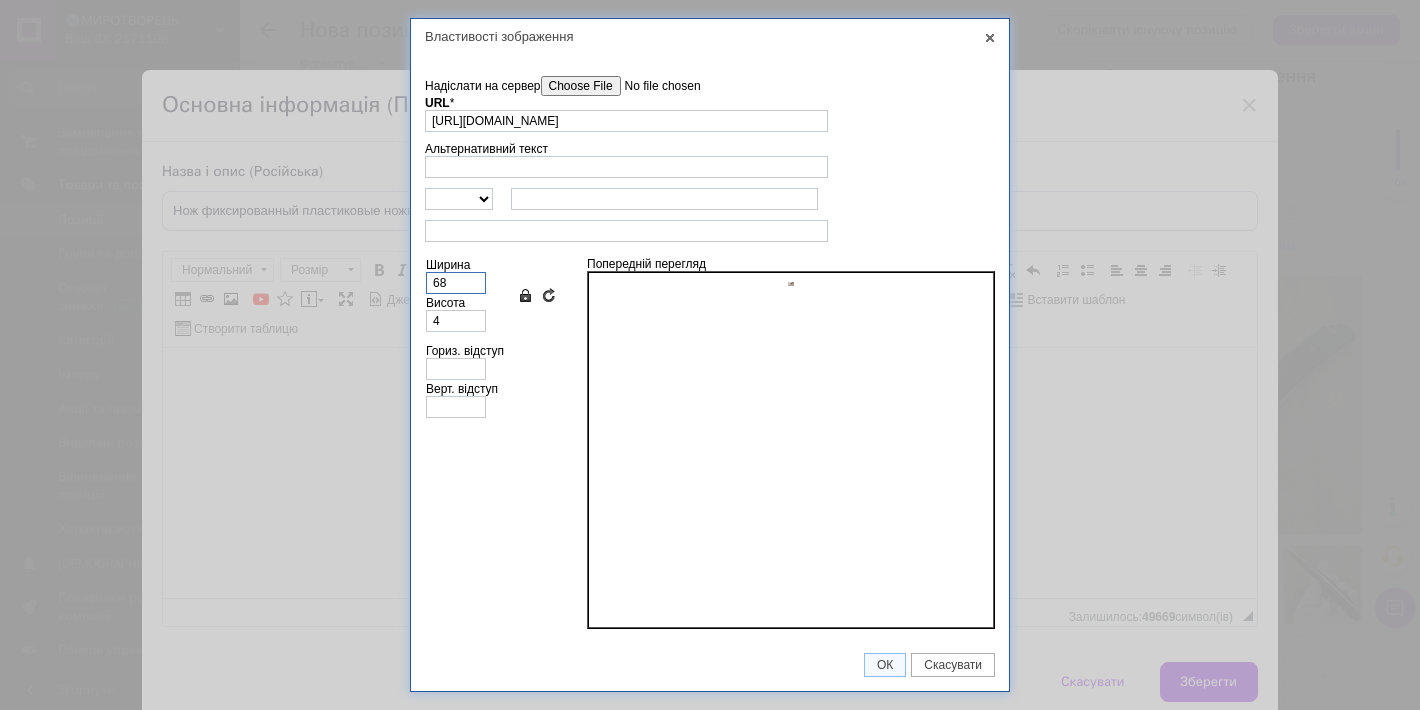 type on "49" 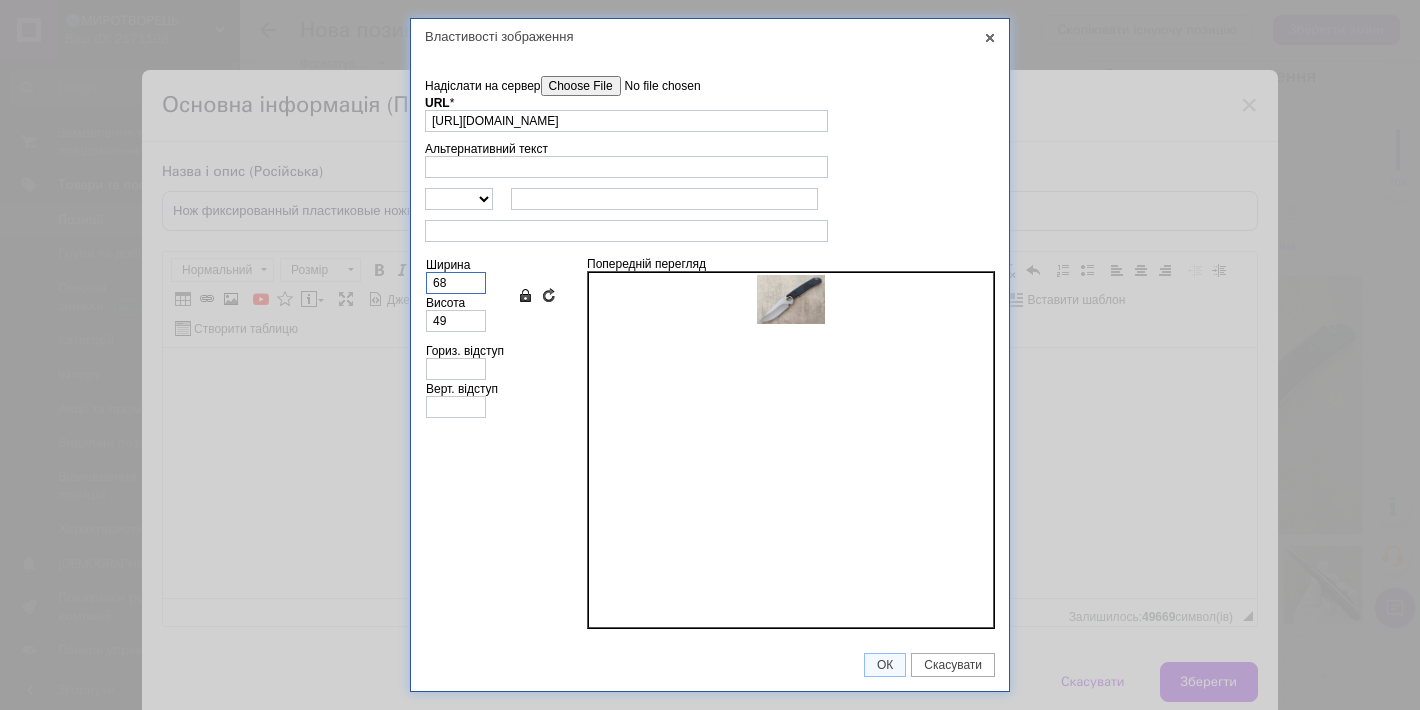 type on "680" 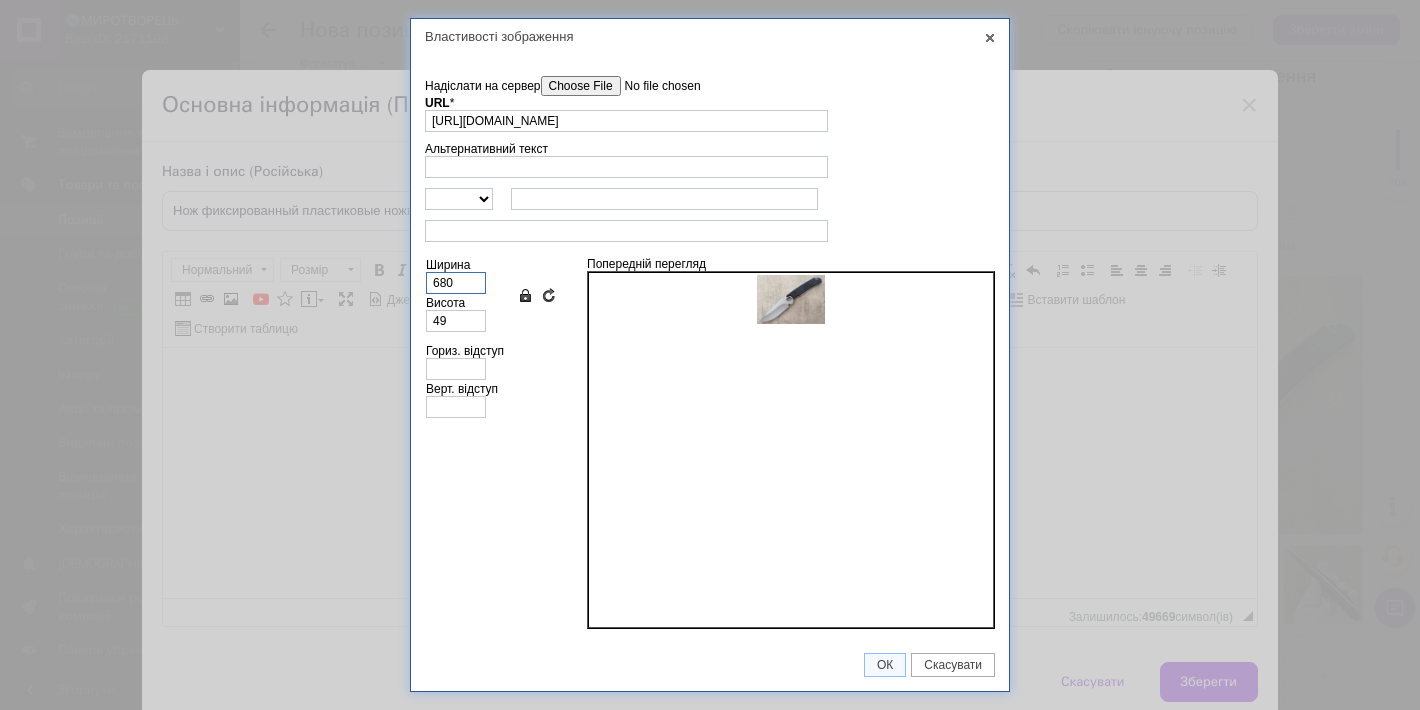 type on "488" 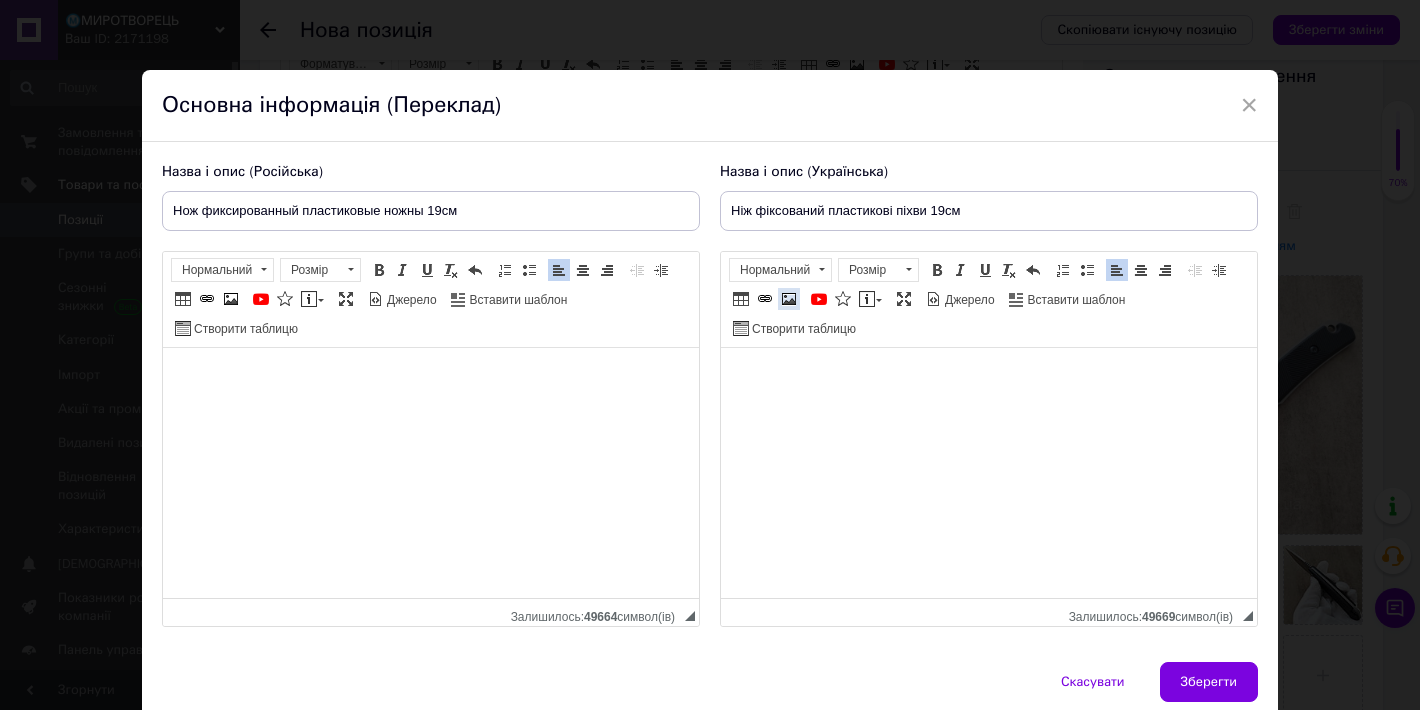 click at bounding box center (789, 299) 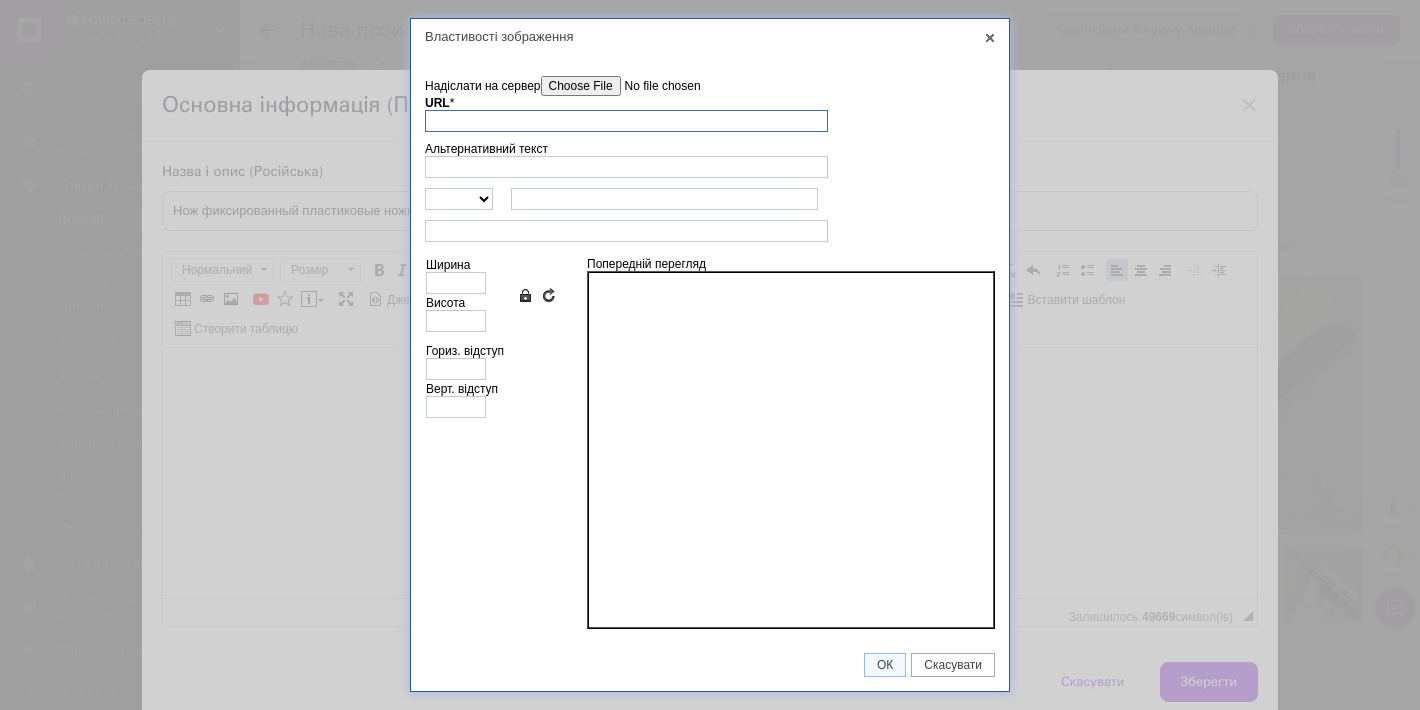 paste on "[URL][DOMAIN_NAME]" 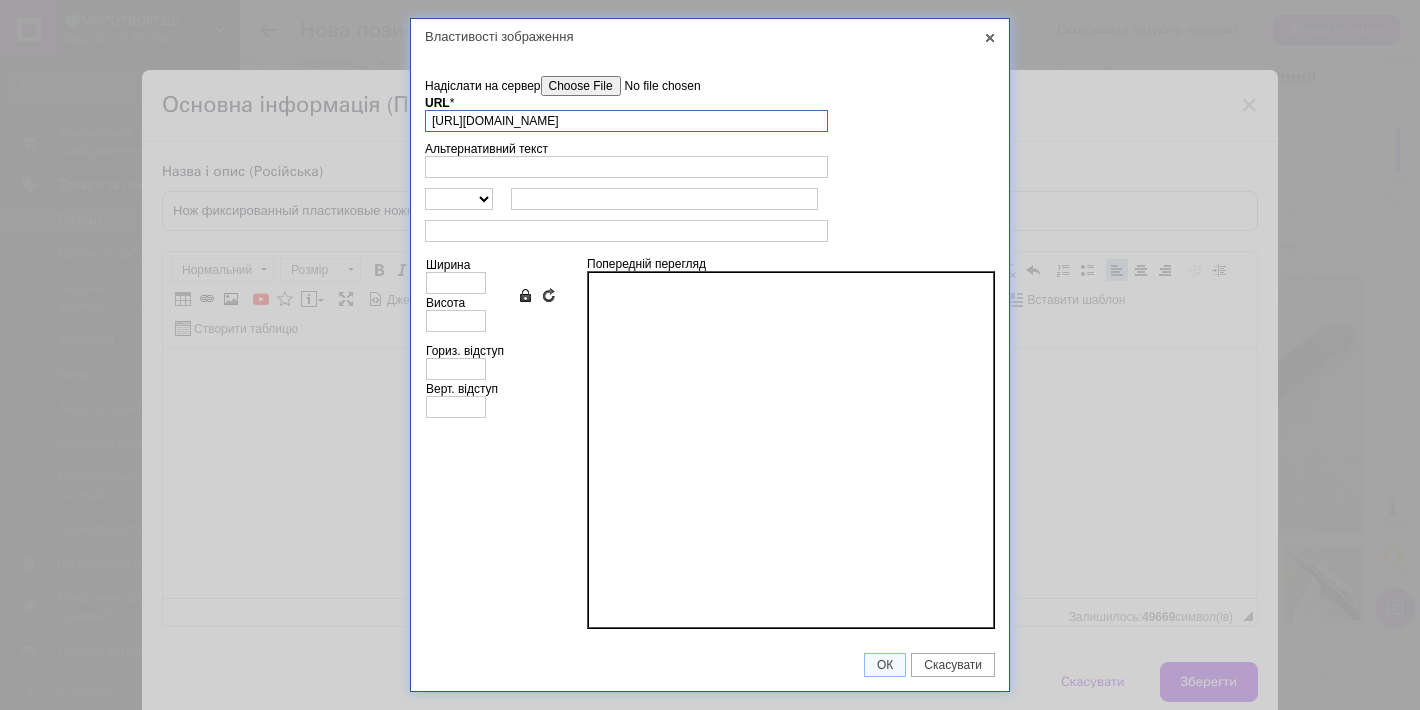 scroll, scrollTop: 0, scrollLeft: 218, axis: horizontal 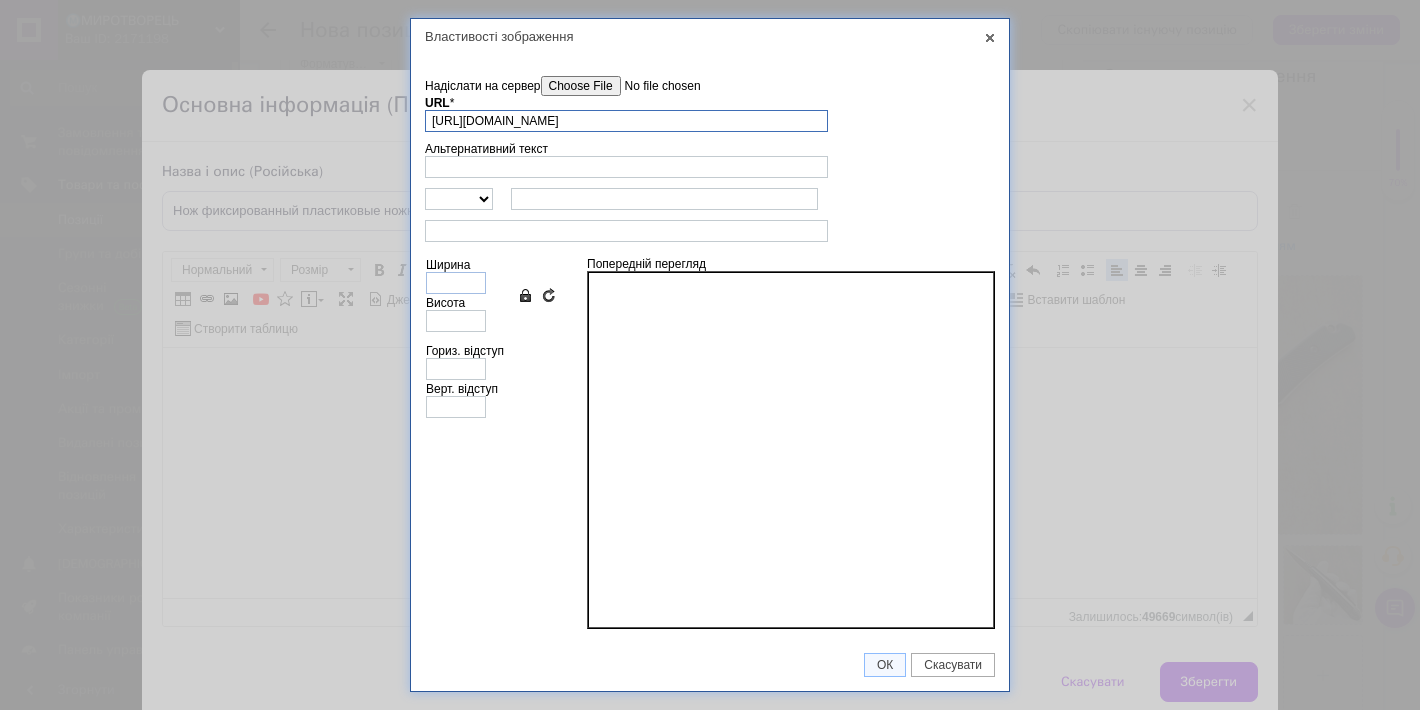 type on "[URL][DOMAIN_NAME]" 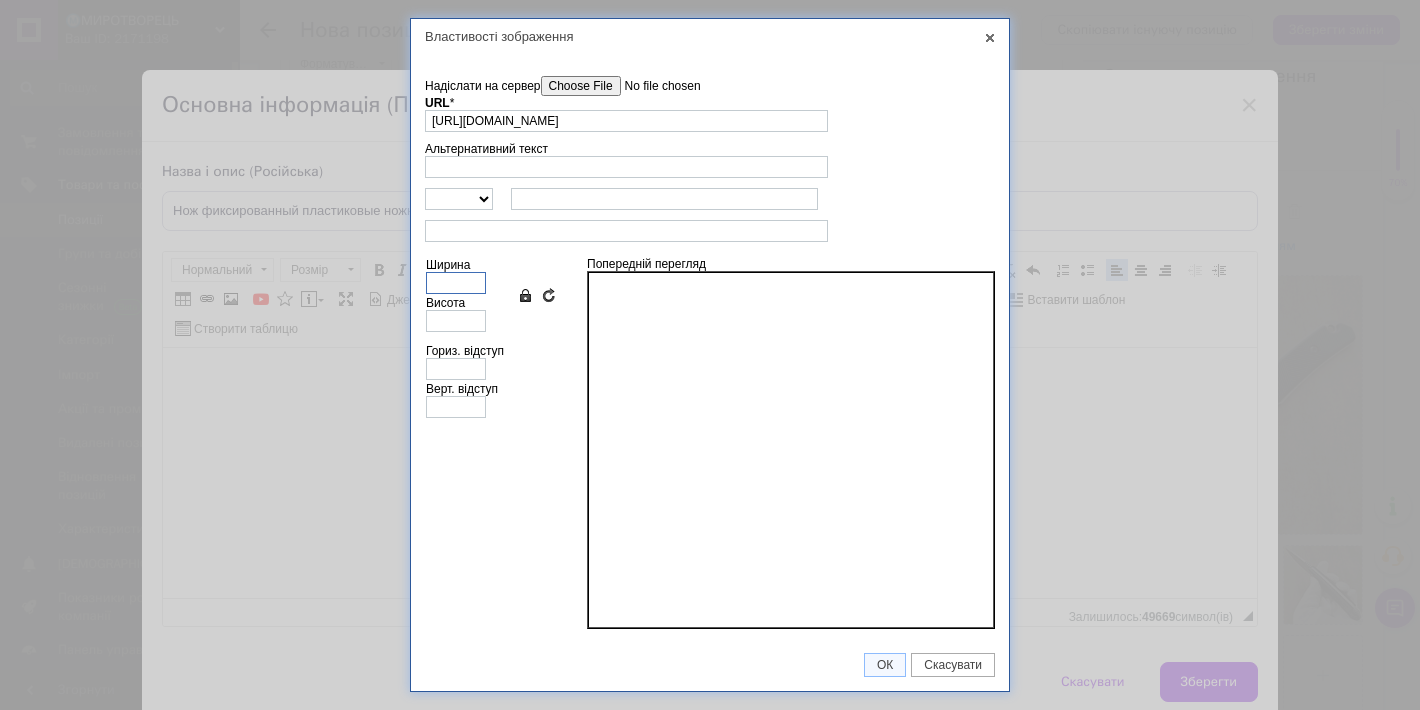 type on "1280" 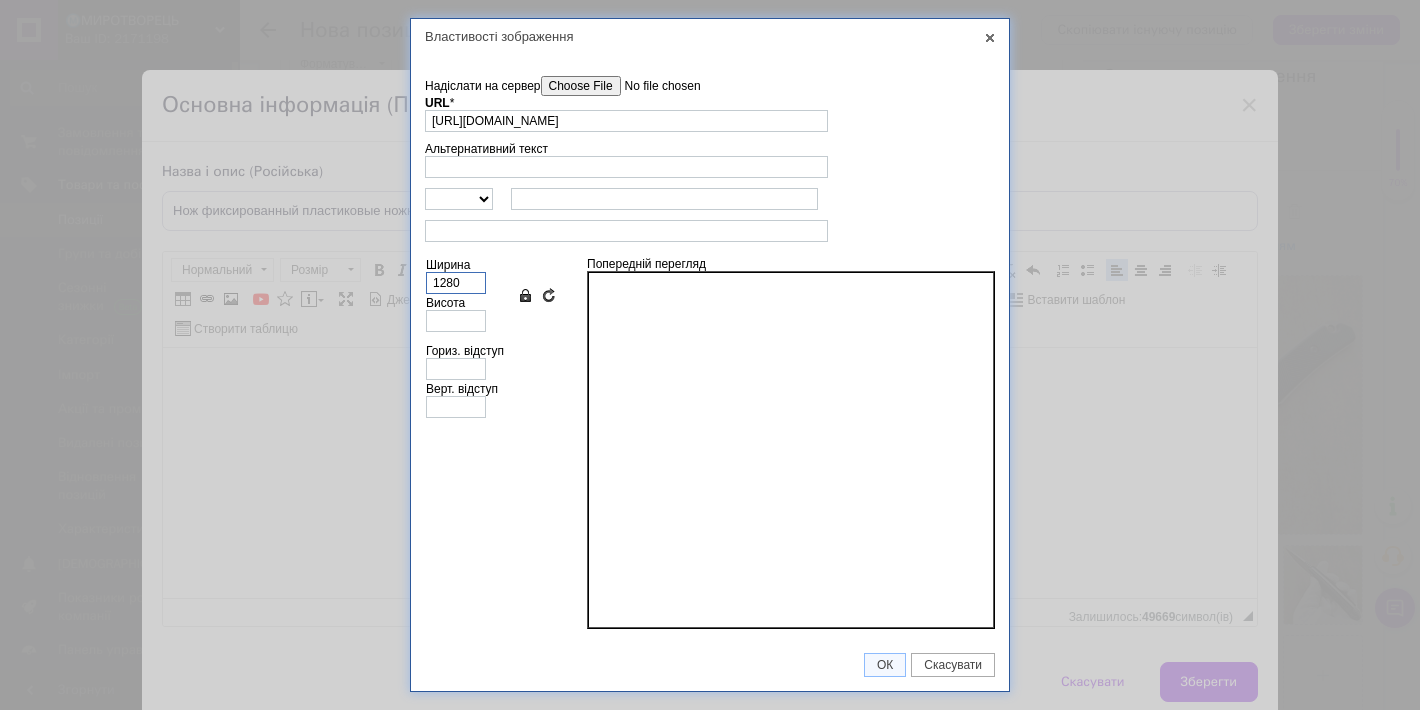 type on "918" 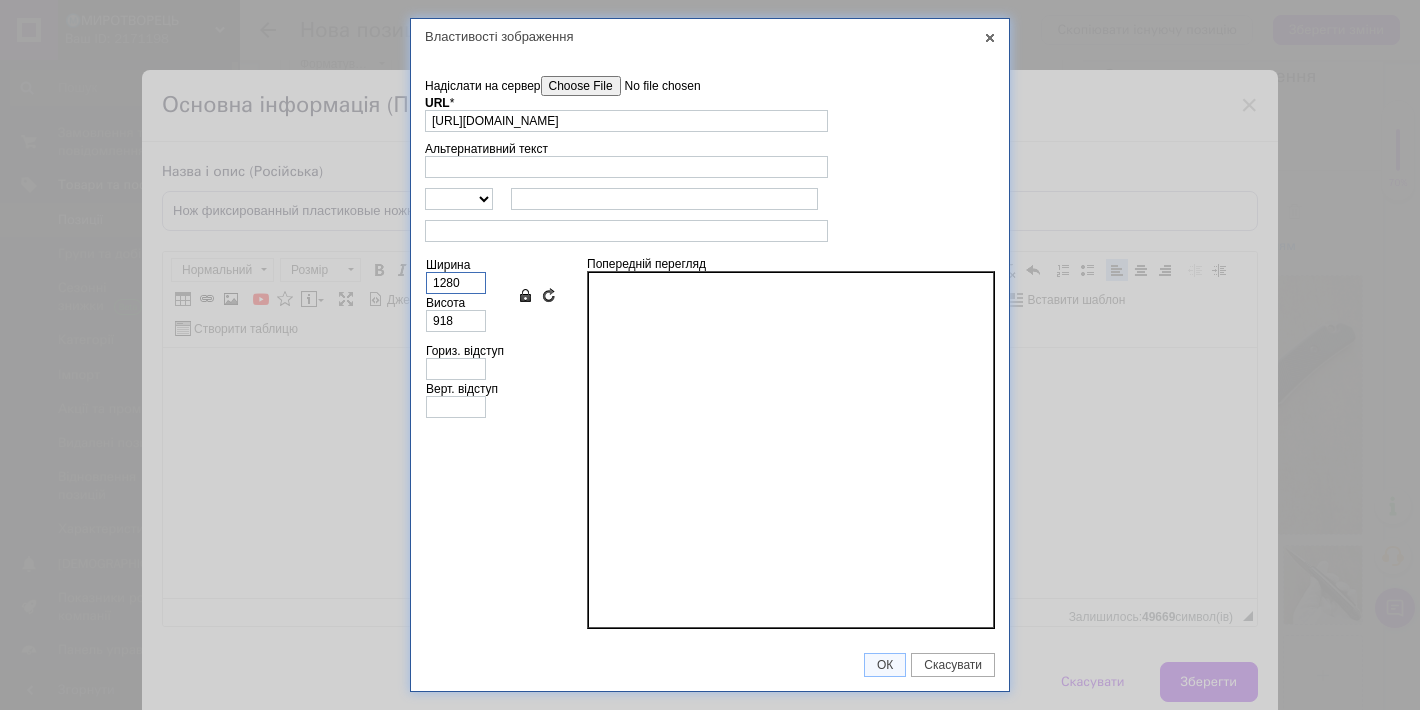 click on "1280" at bounding box center (456, 283) 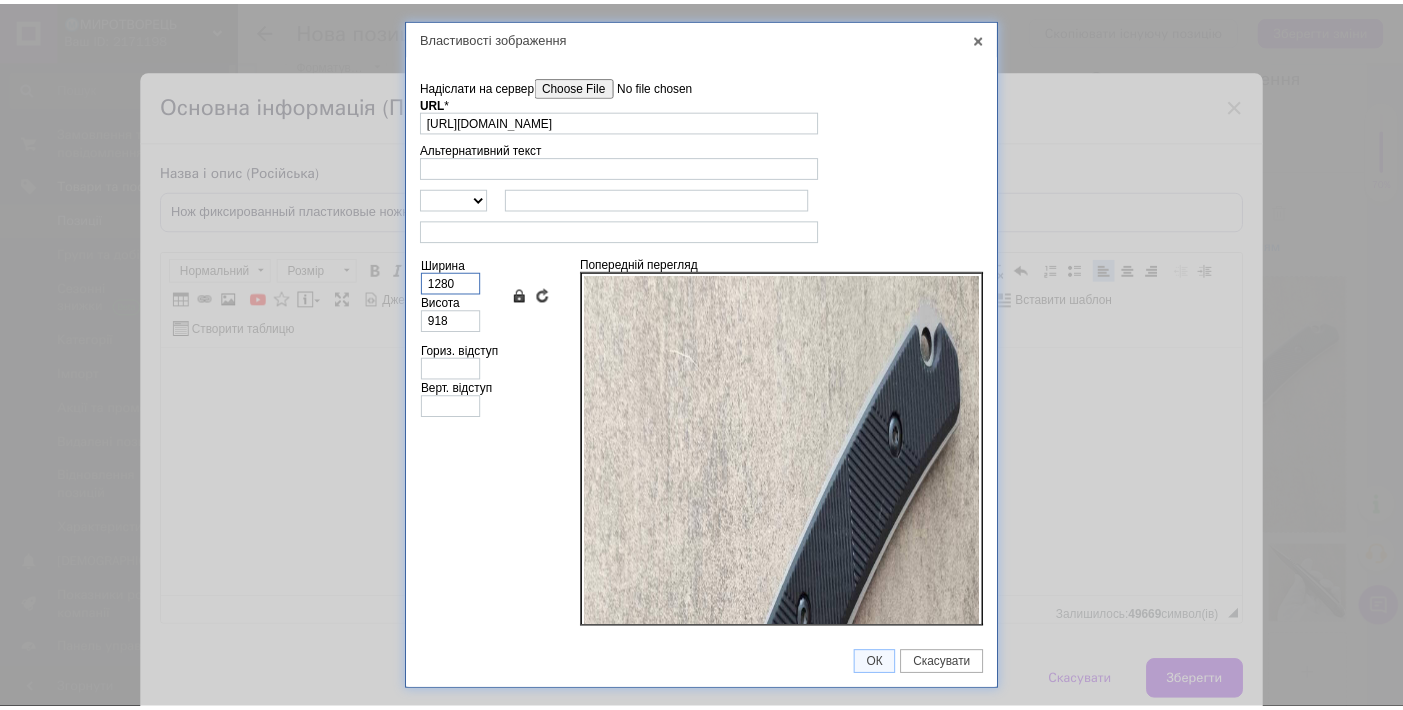scroll, scrollTop: 0, scrollLeft: 0, axis: both 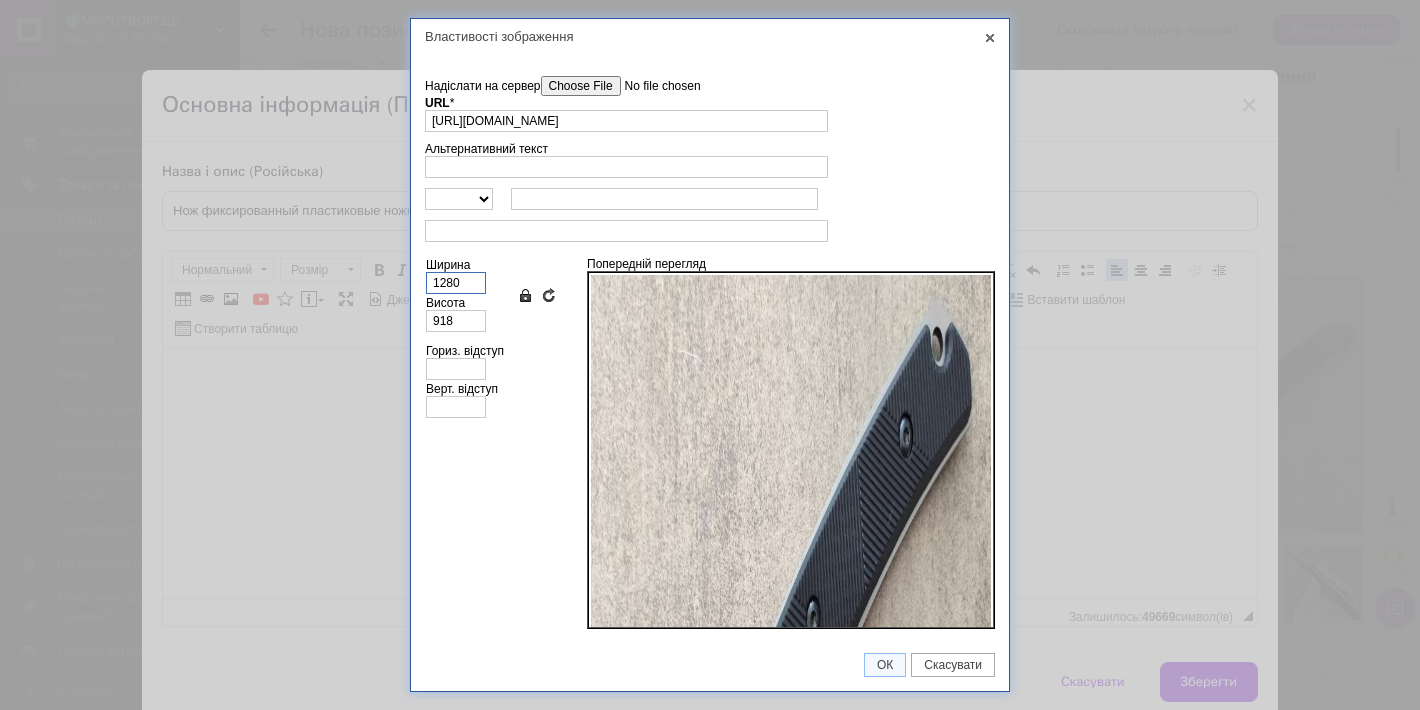 type on "6" 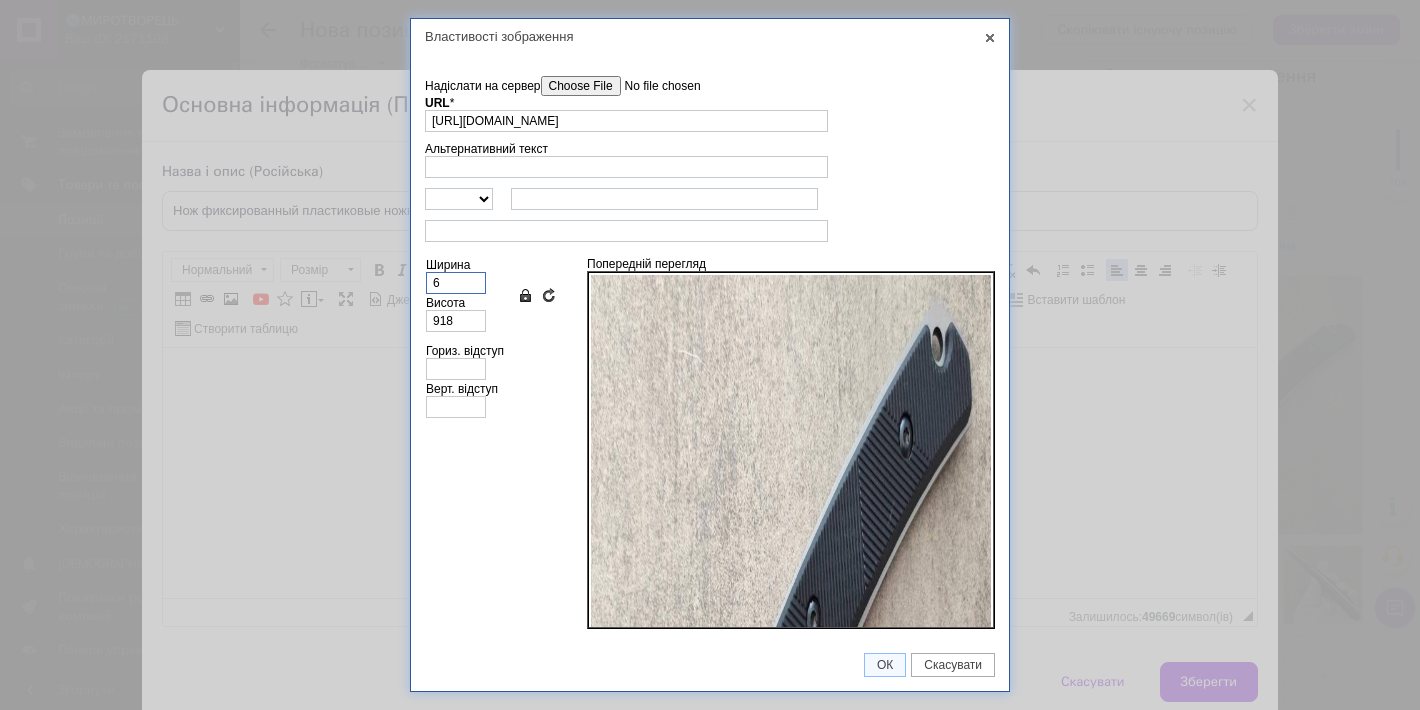 type on "4" 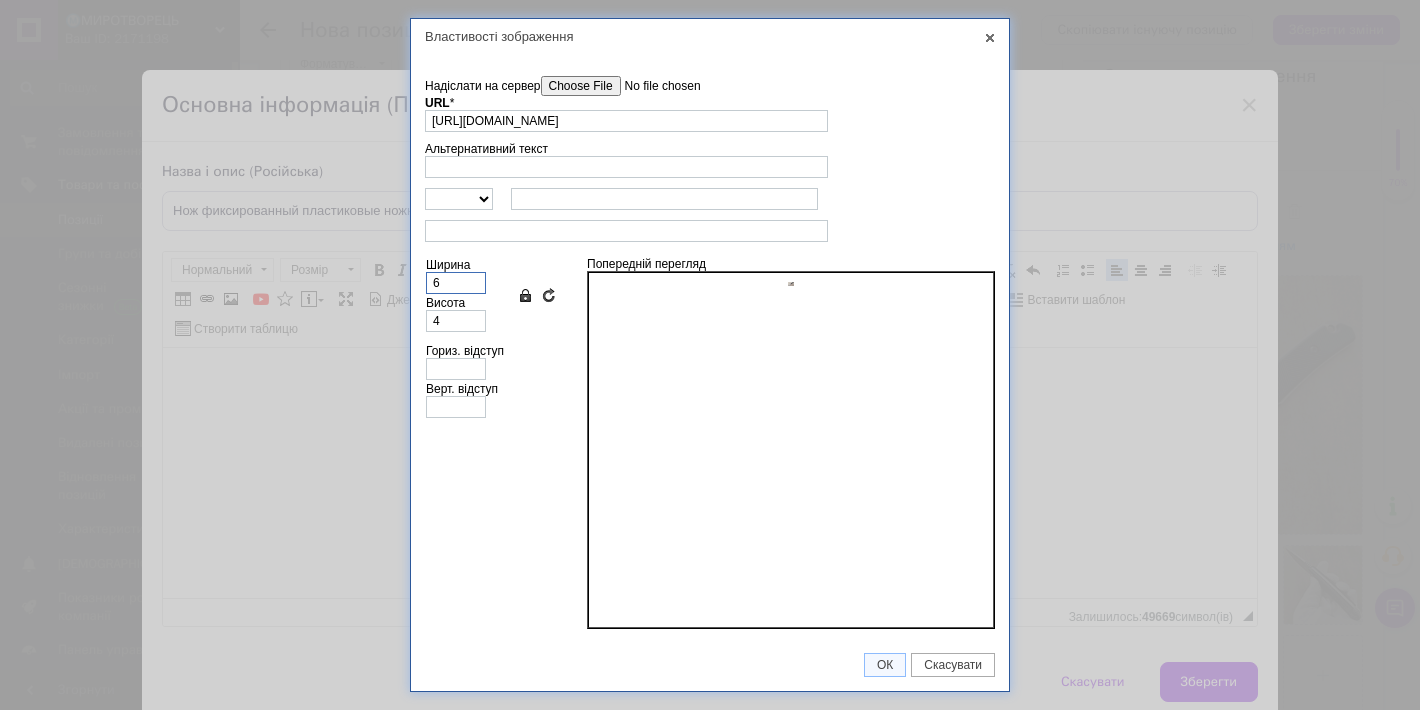 type on "68" 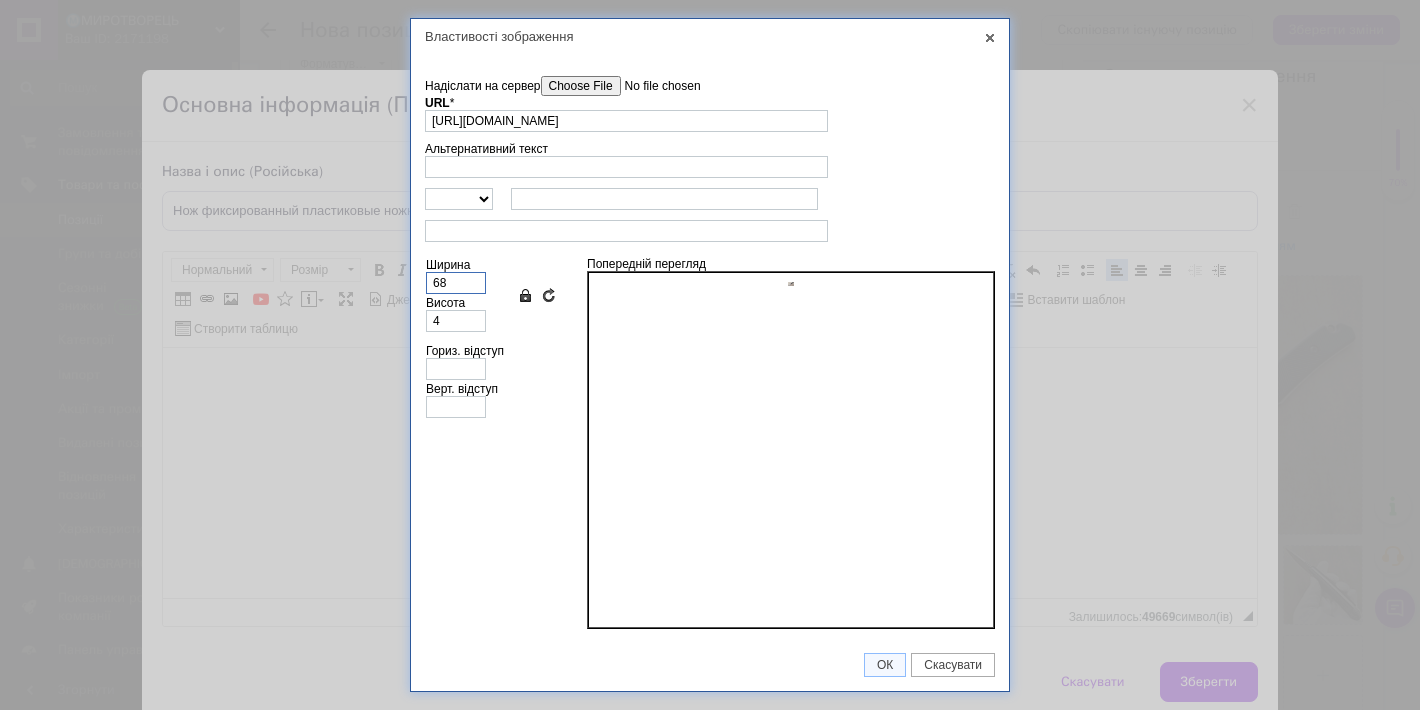 type on "49" 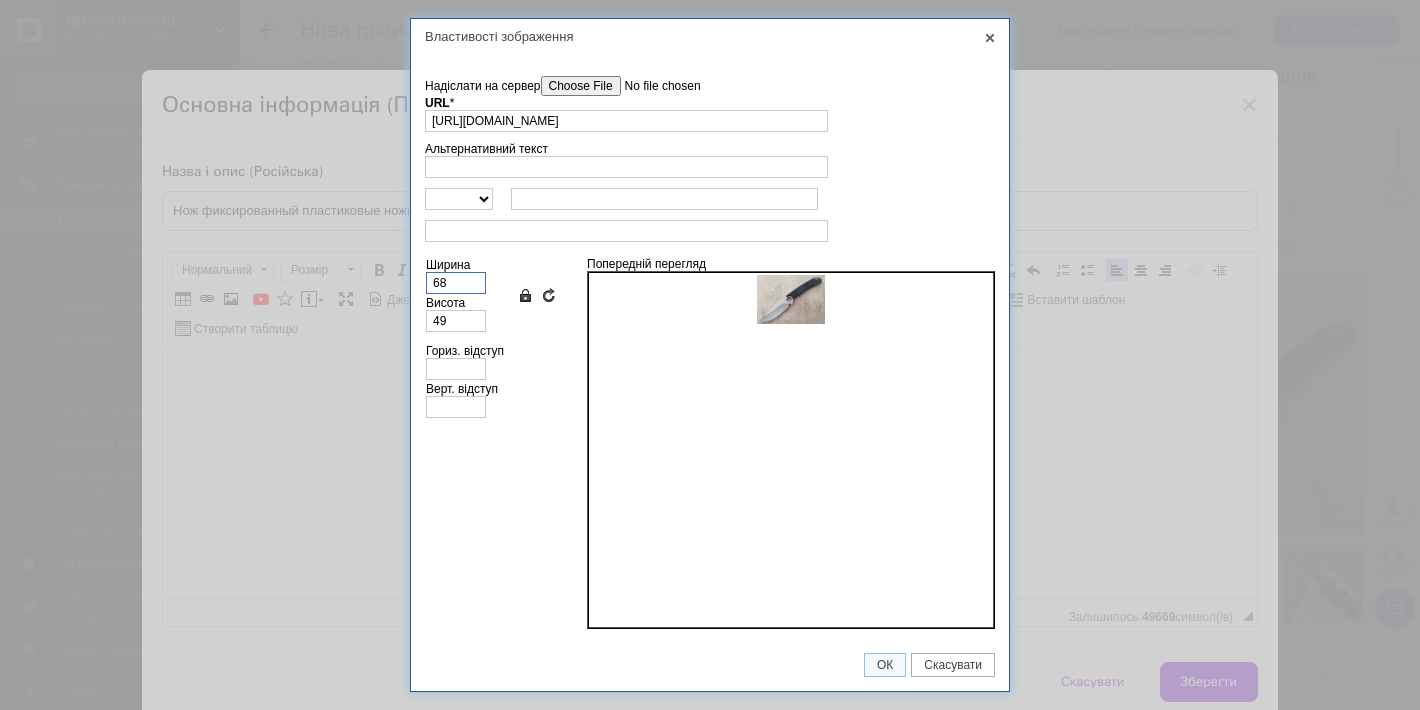 type on "680" 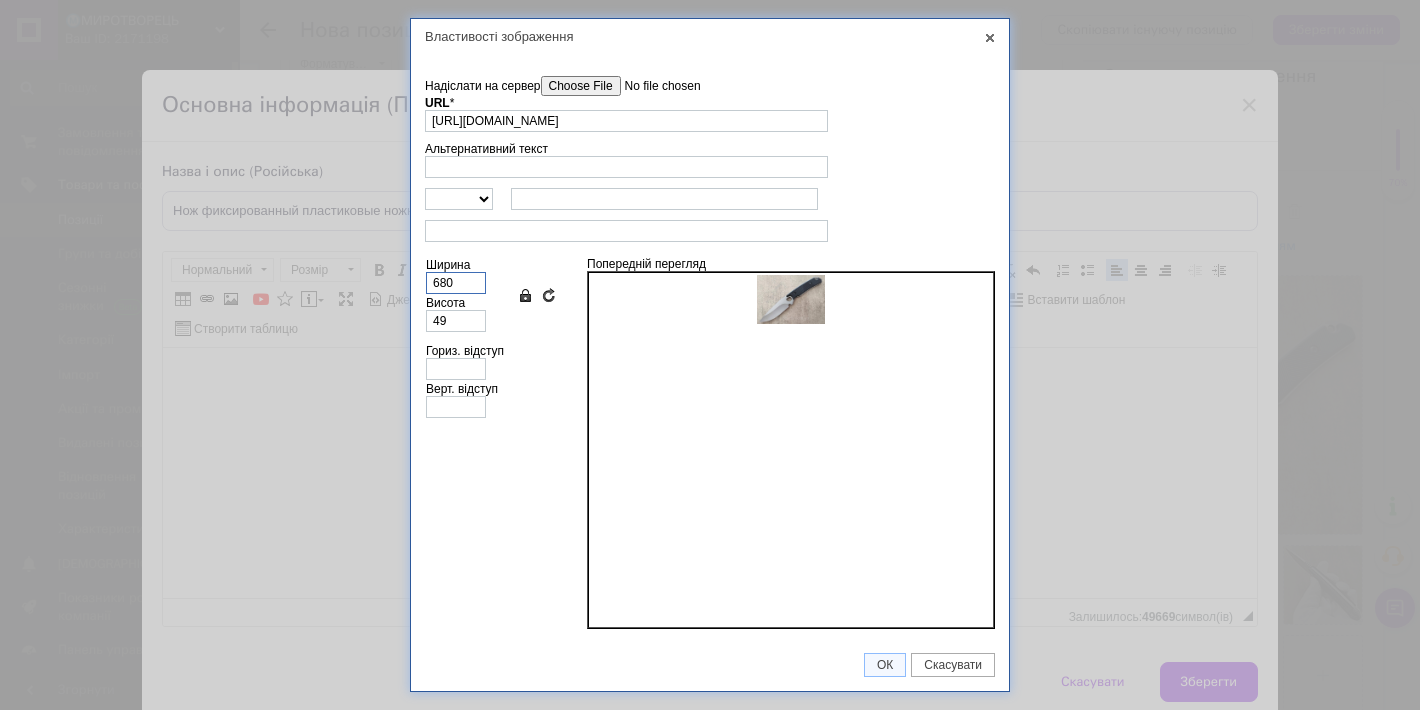type on "488" 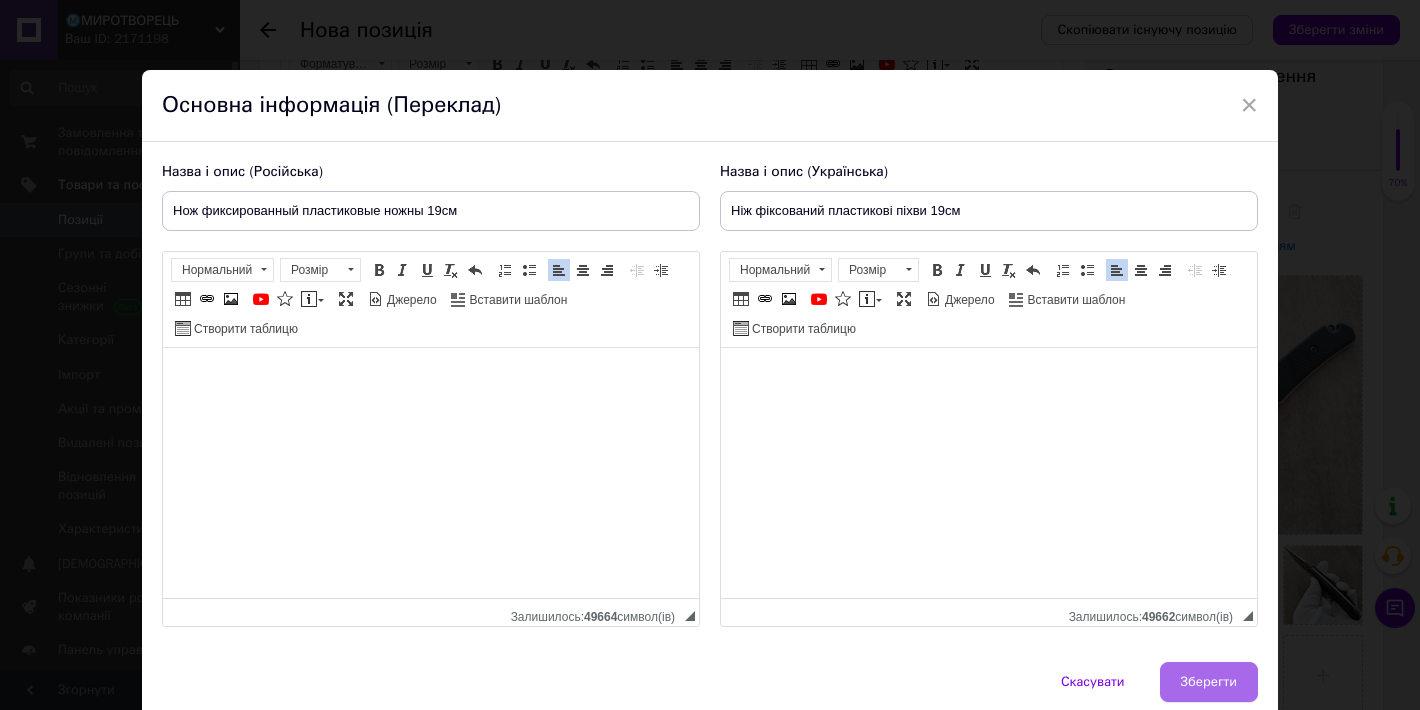 click on "Зберегти" at bounding box center [1209, 682] 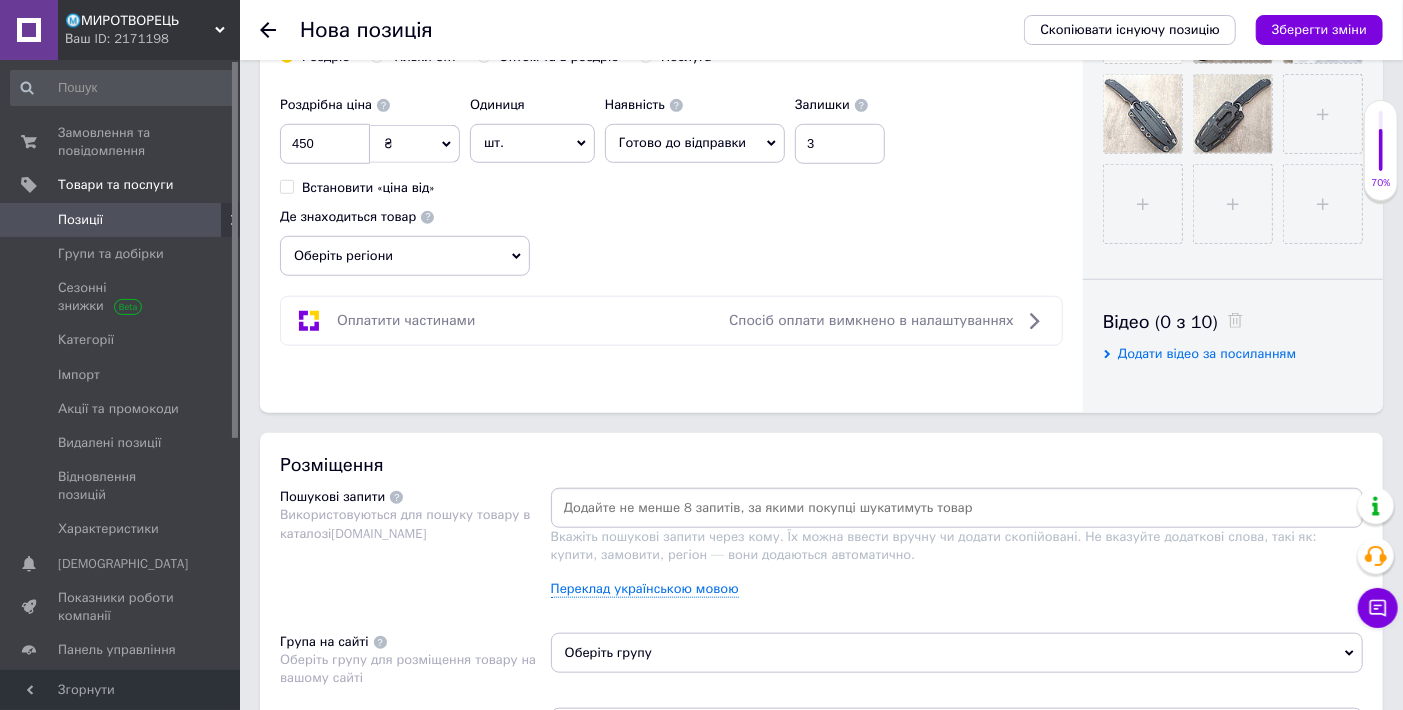 scroll, scrollTop: 888, scrollLeft: 0, axis: vertical 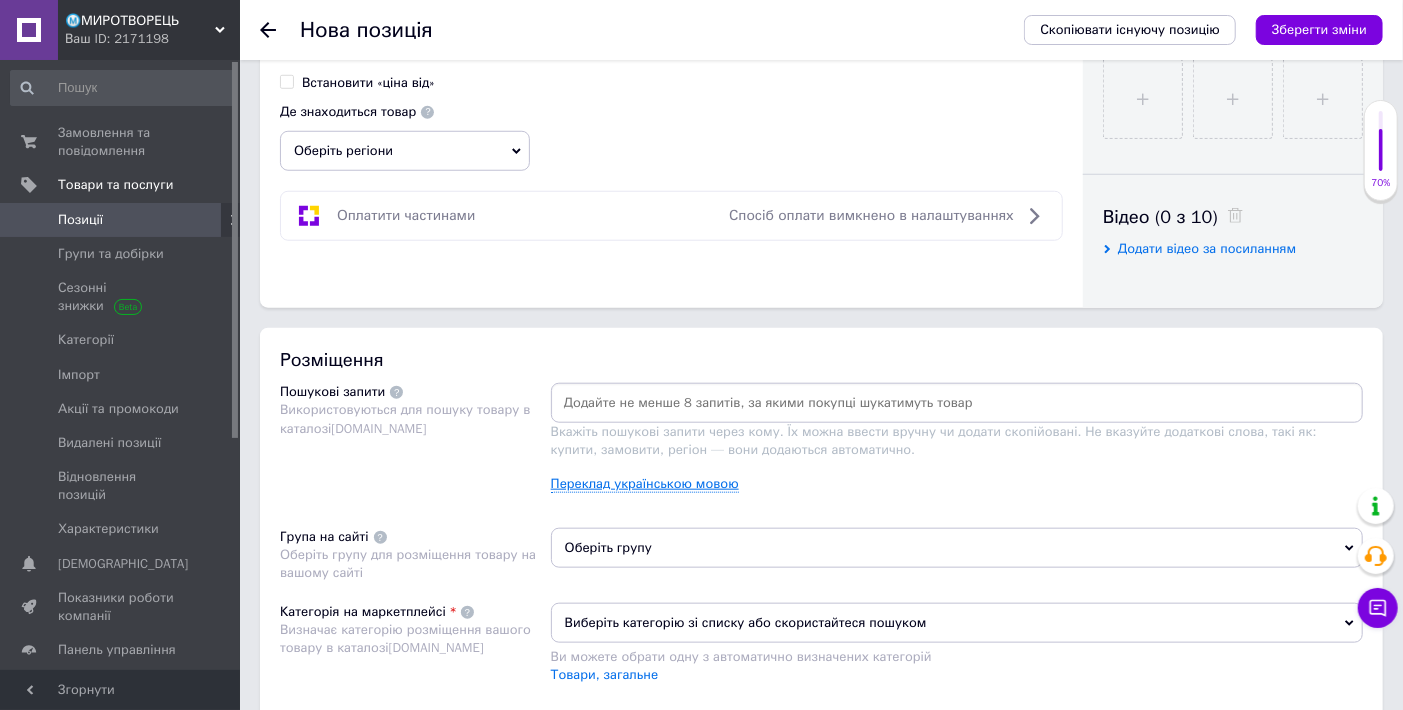 click on "Переклад українською мовою" at bounding box center (645, 484) 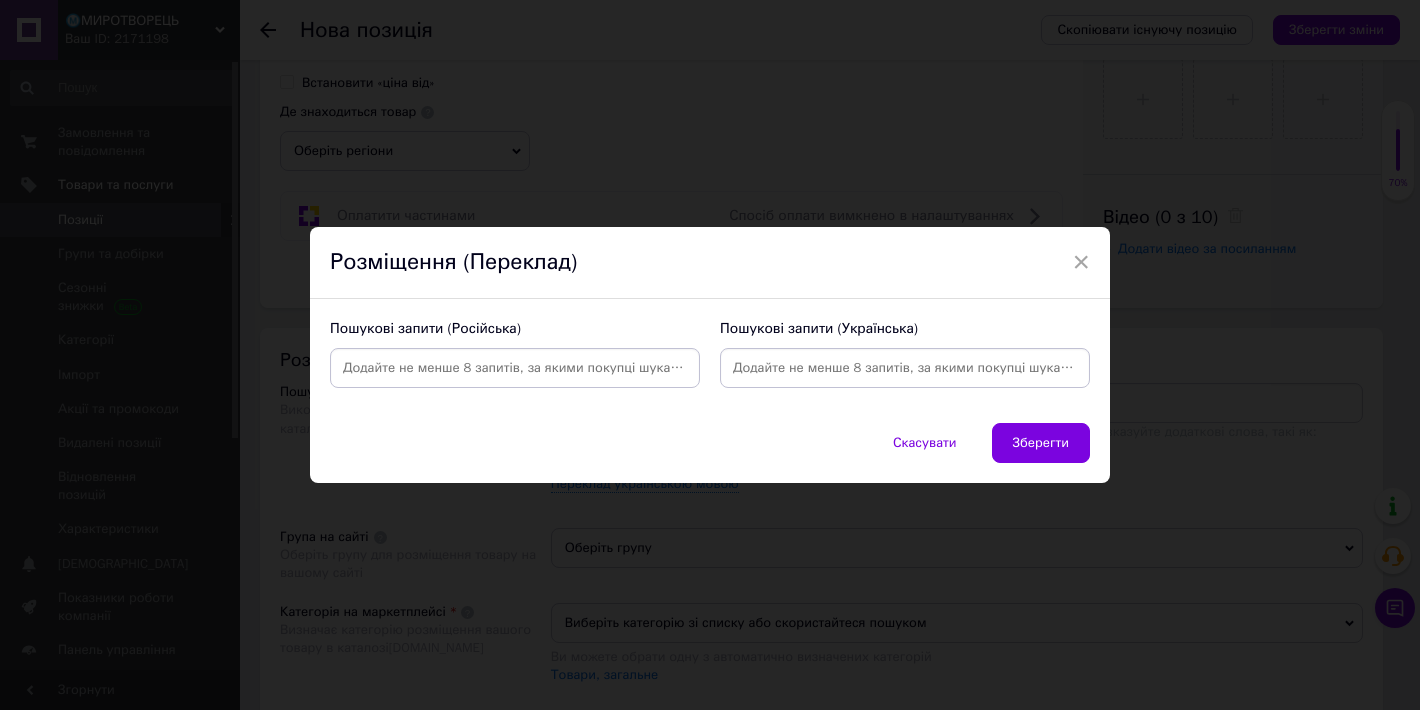 click at bounding box center [515, 368] 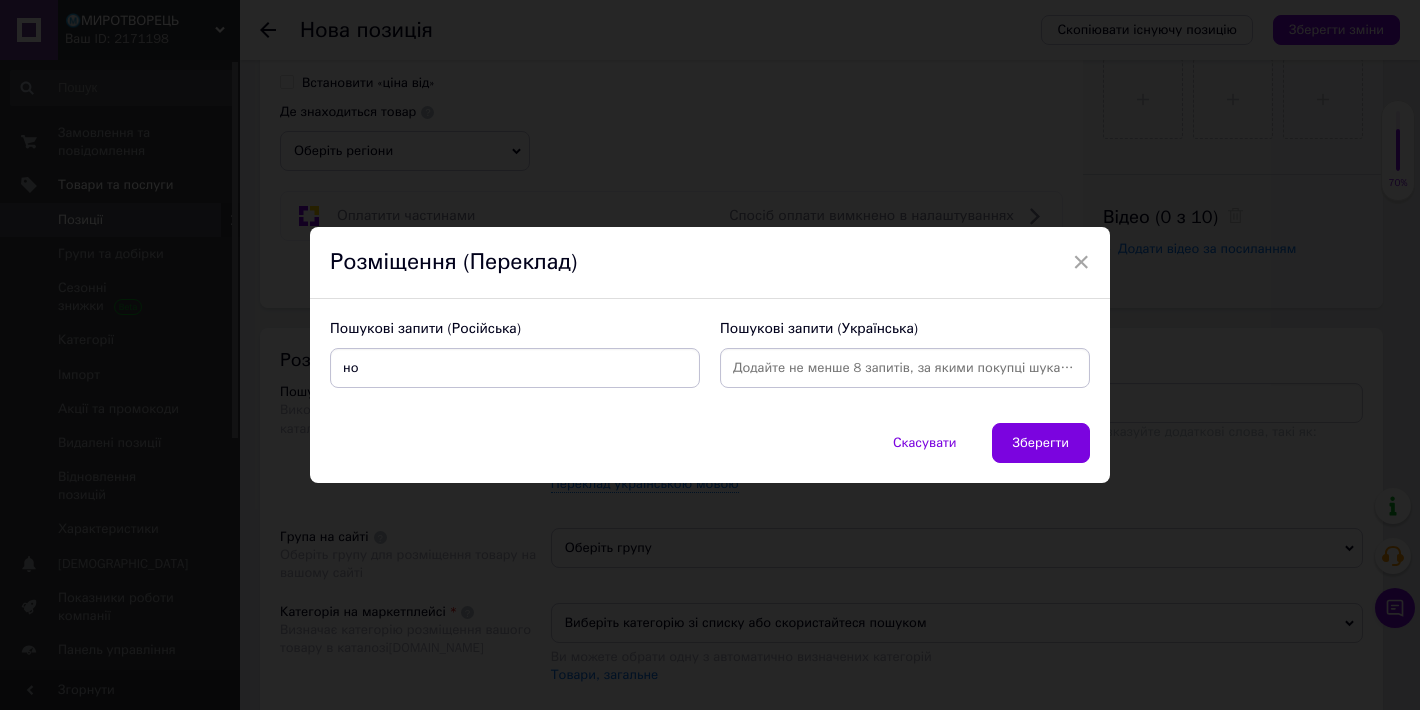 type on "нож" 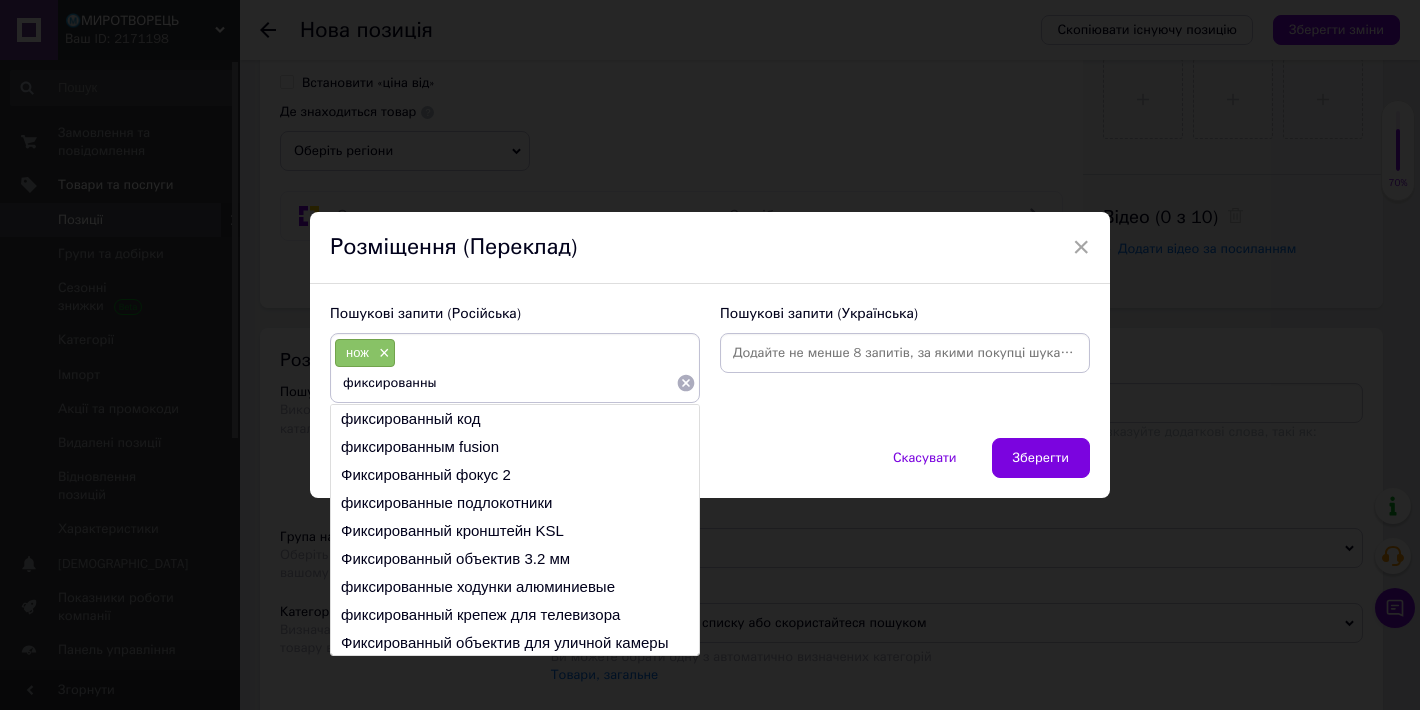 type on "фиксированный" 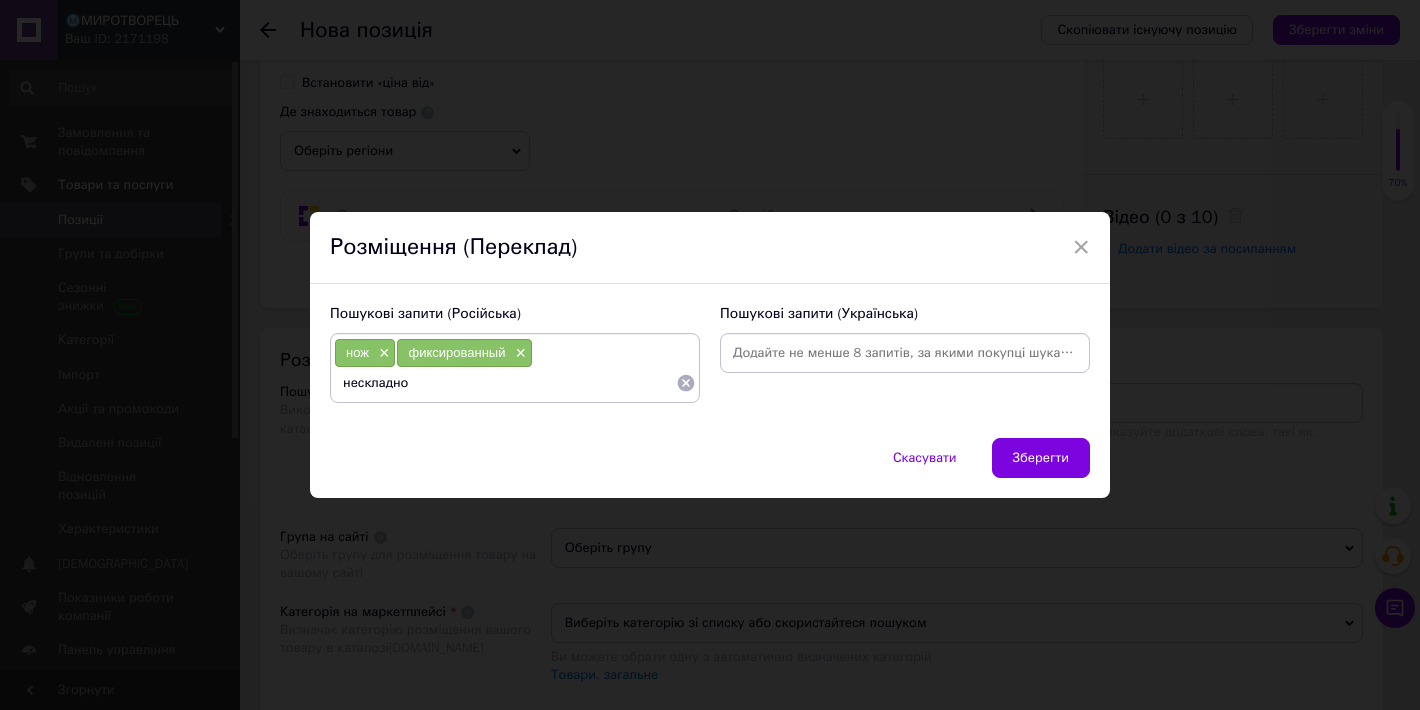 type on "нескладной" 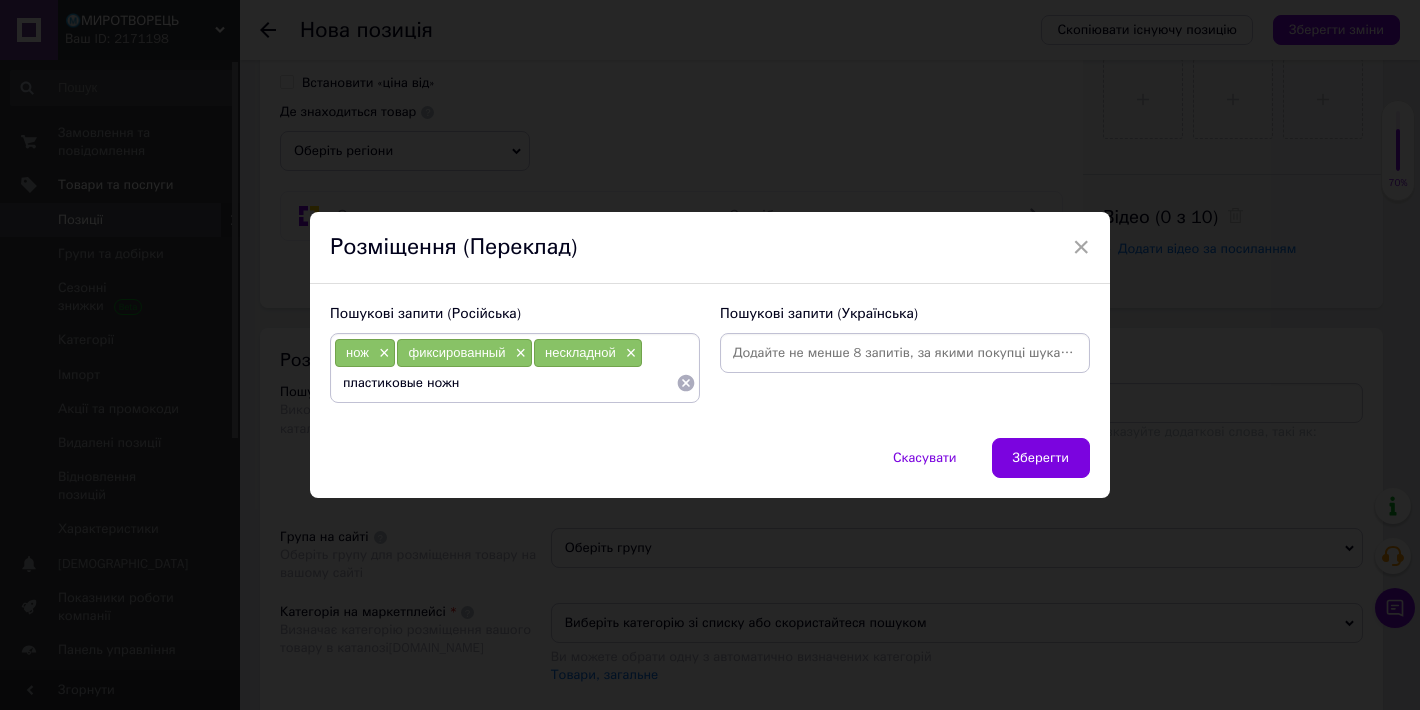 type on "пластиковые ножны" 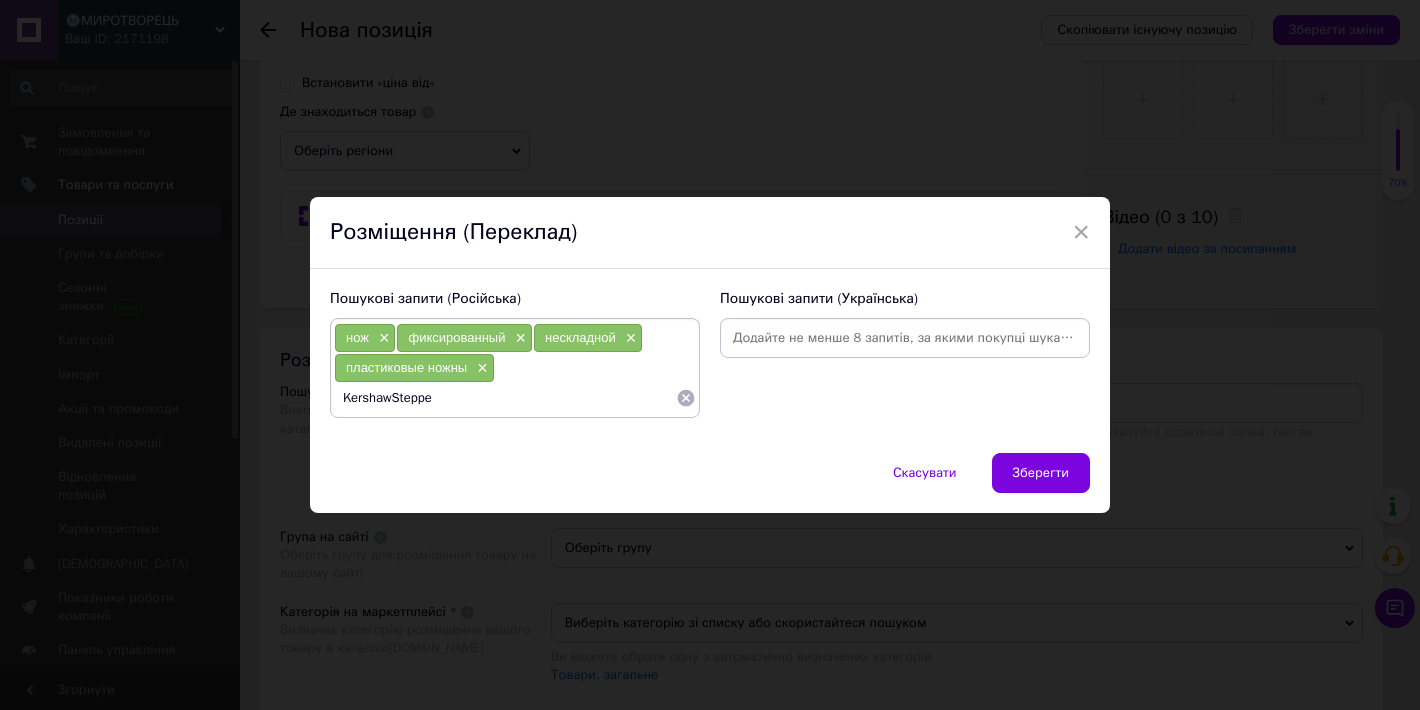 type on "[PERSON_NAME]" 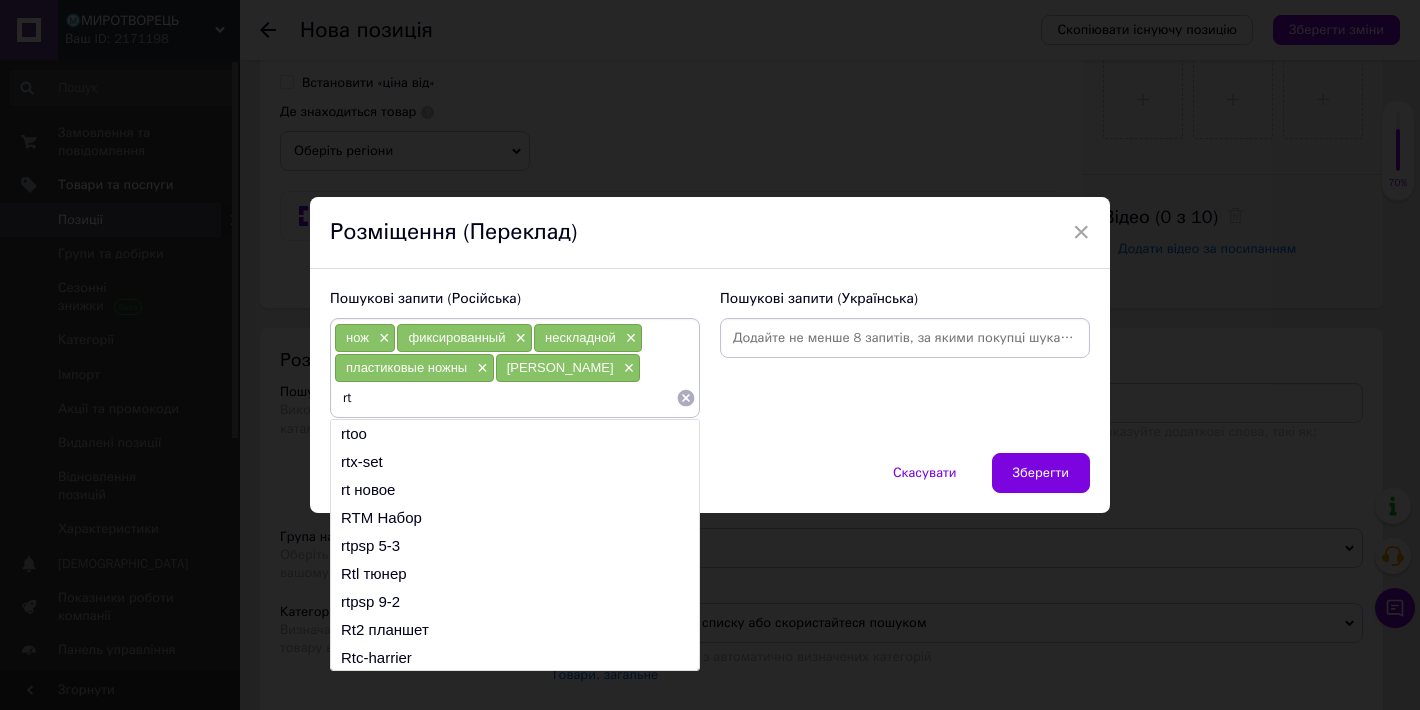 type on "r" 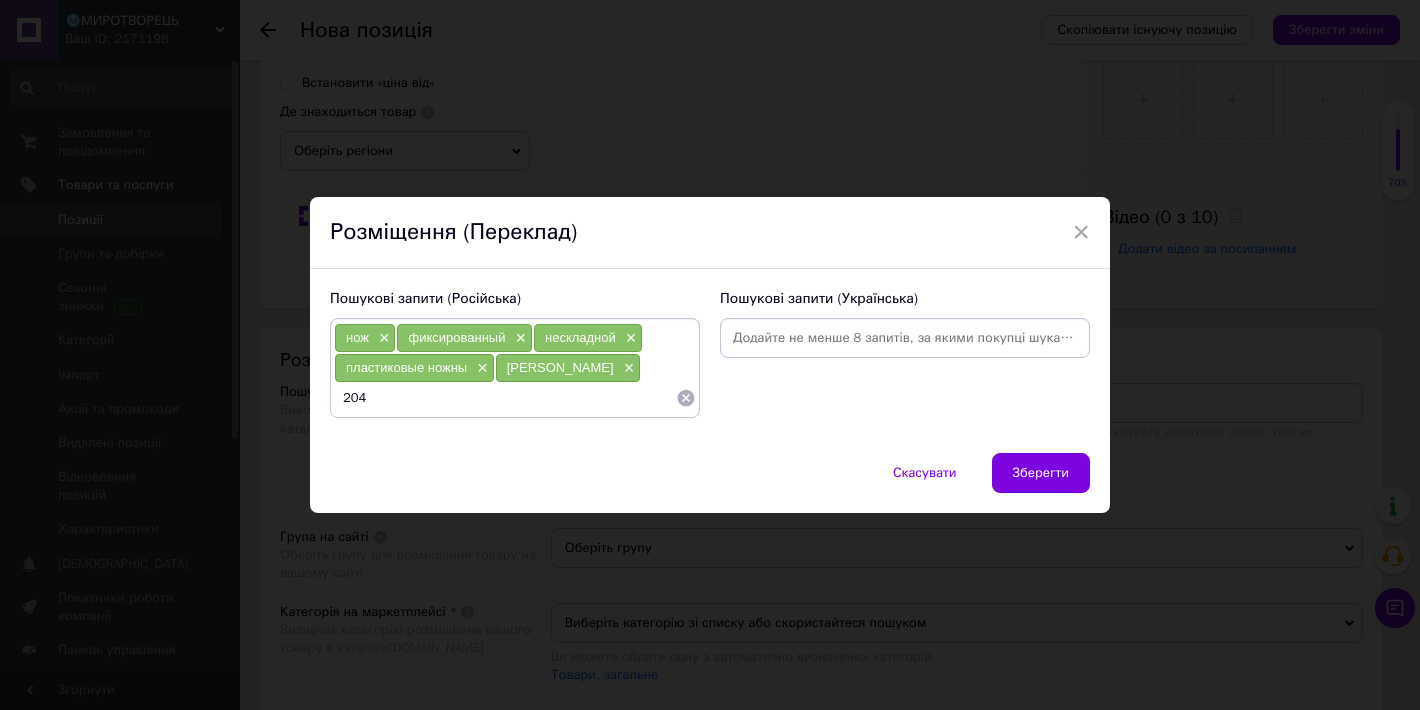 type on "2048" 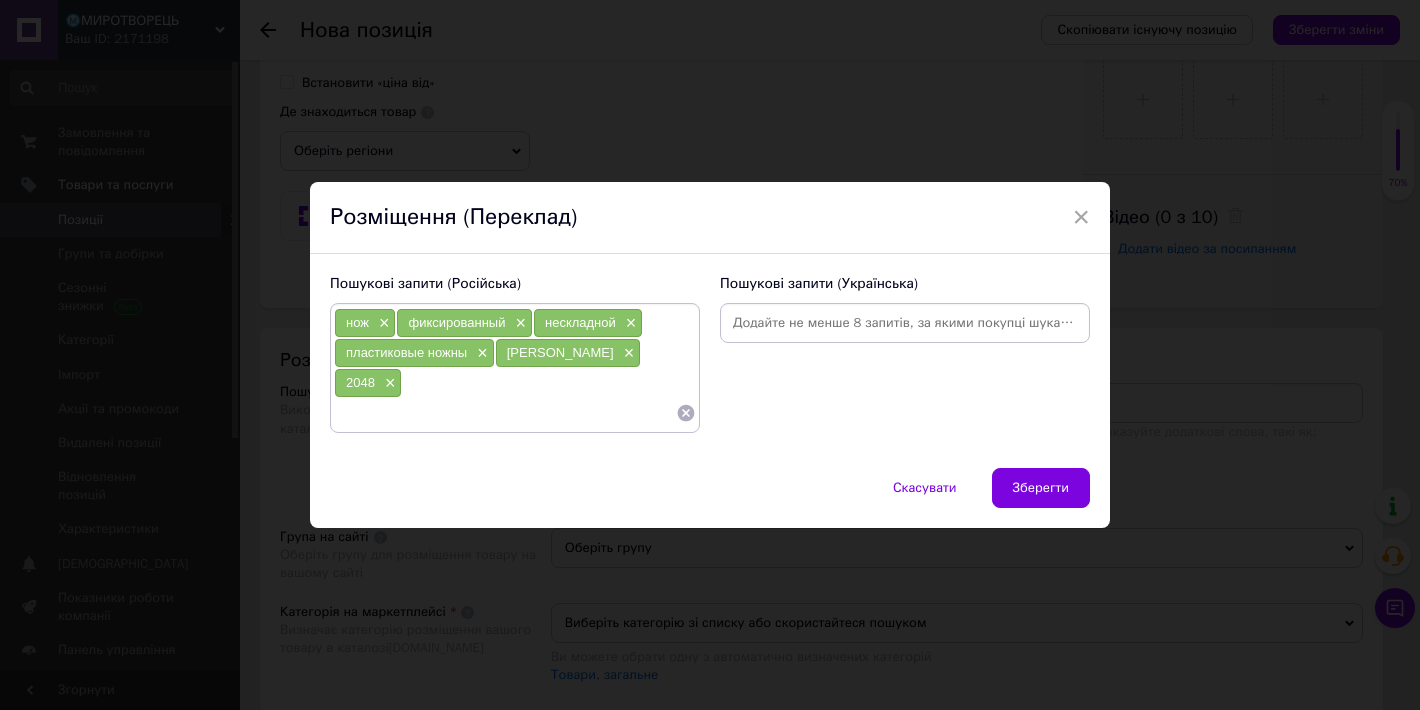 paste on "5039" 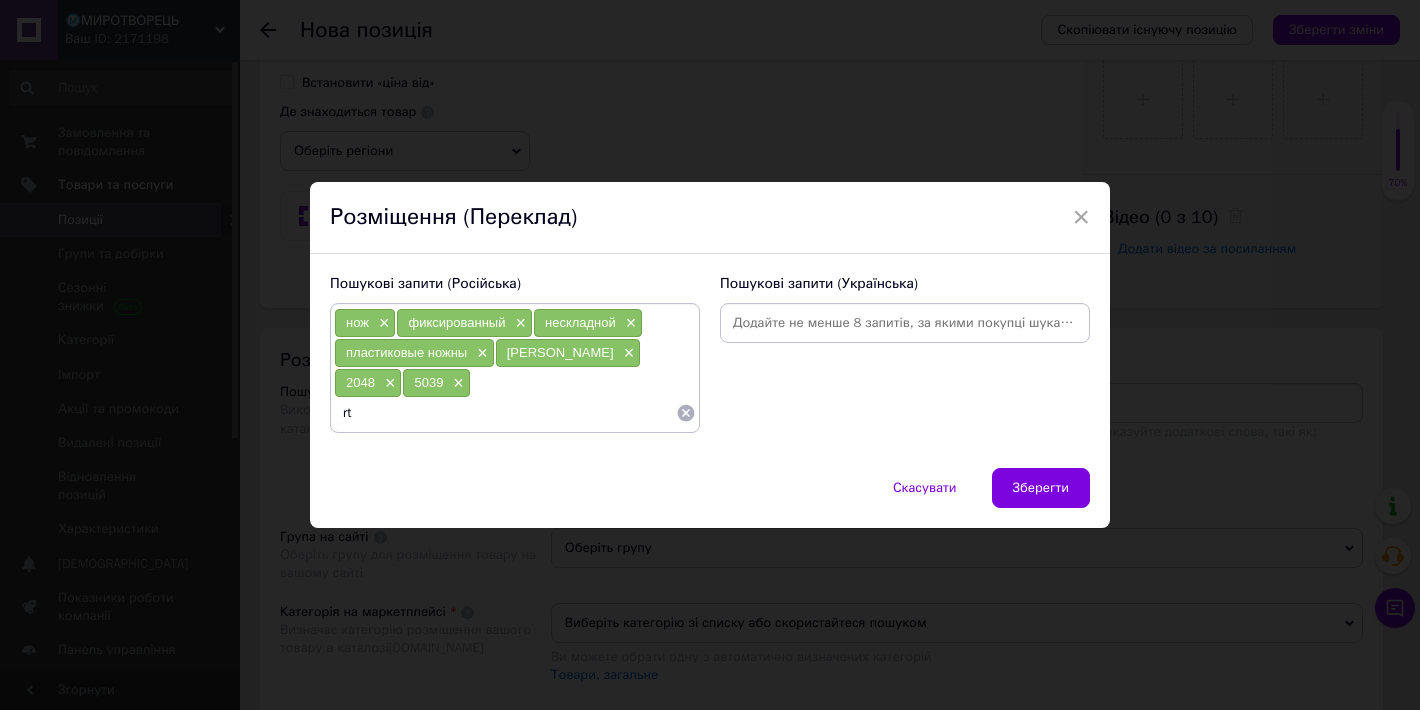 type on "r" 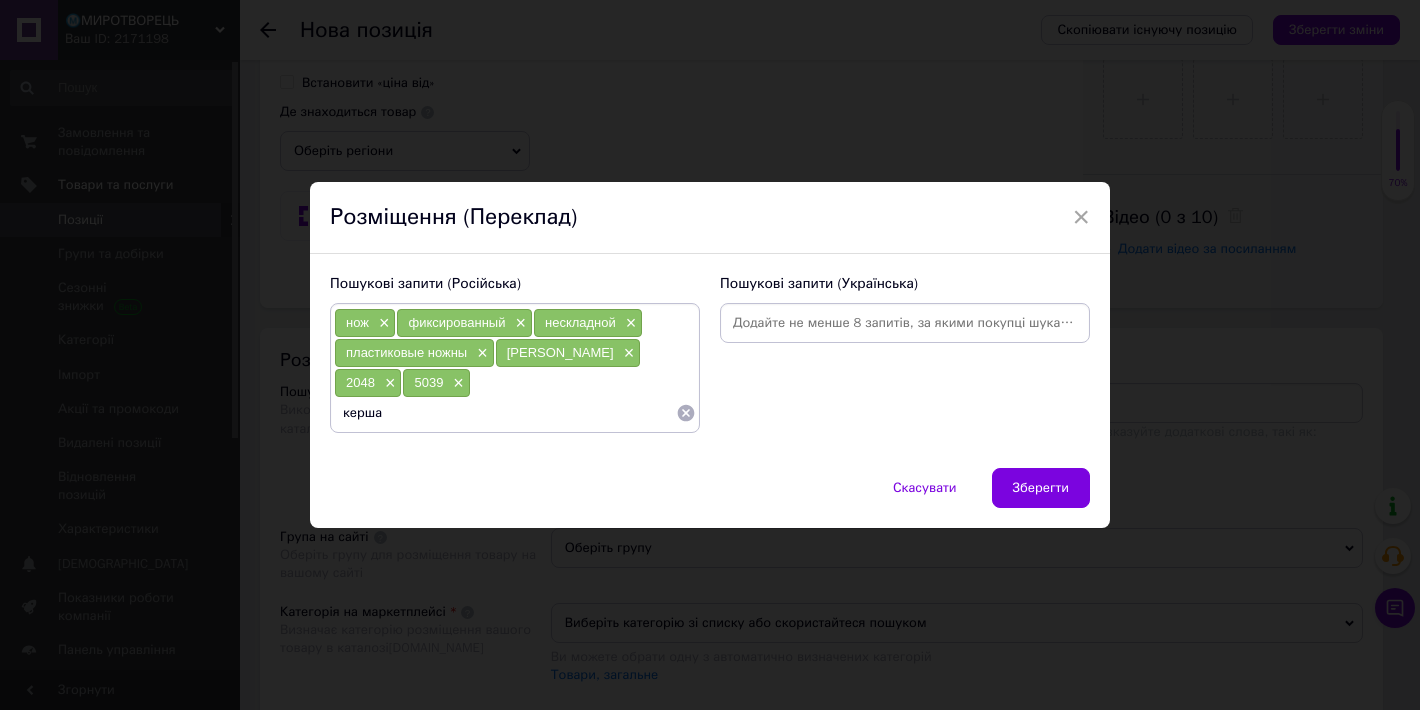type on "кершав" 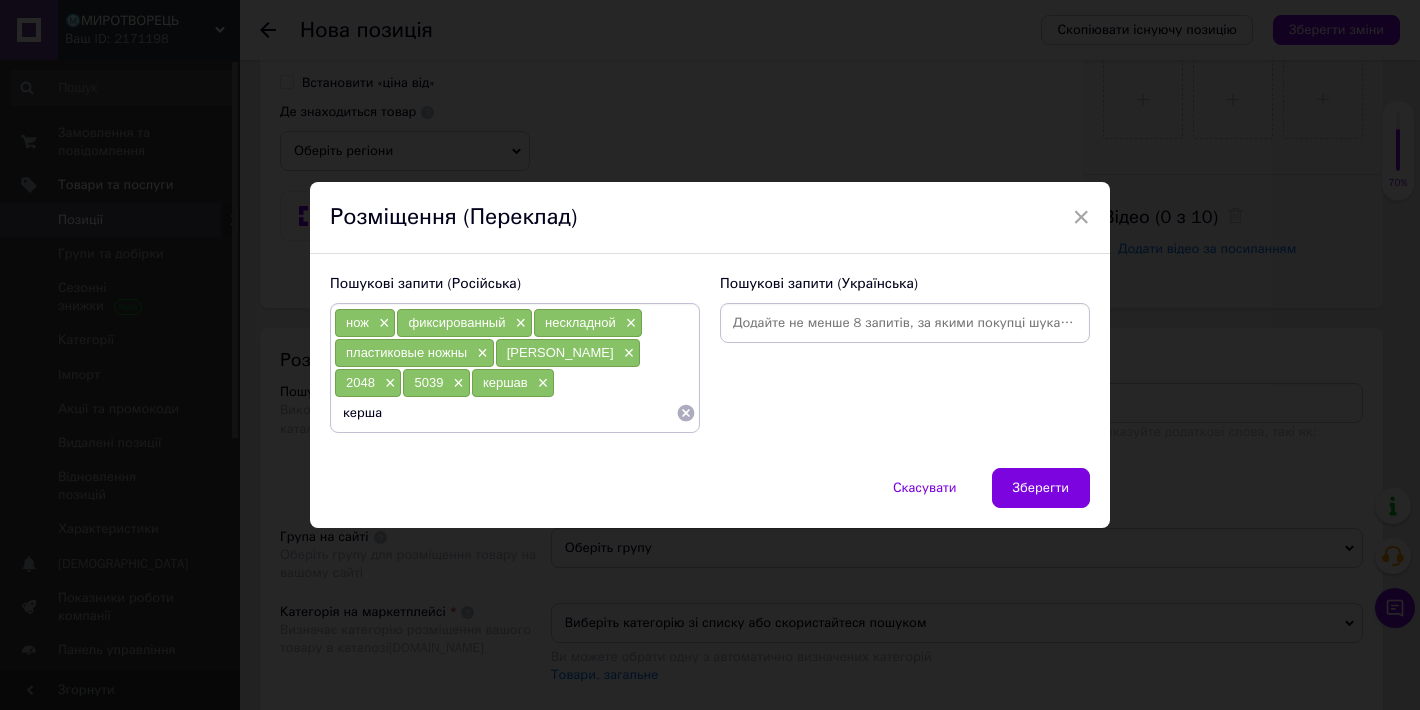 type on "кершау" 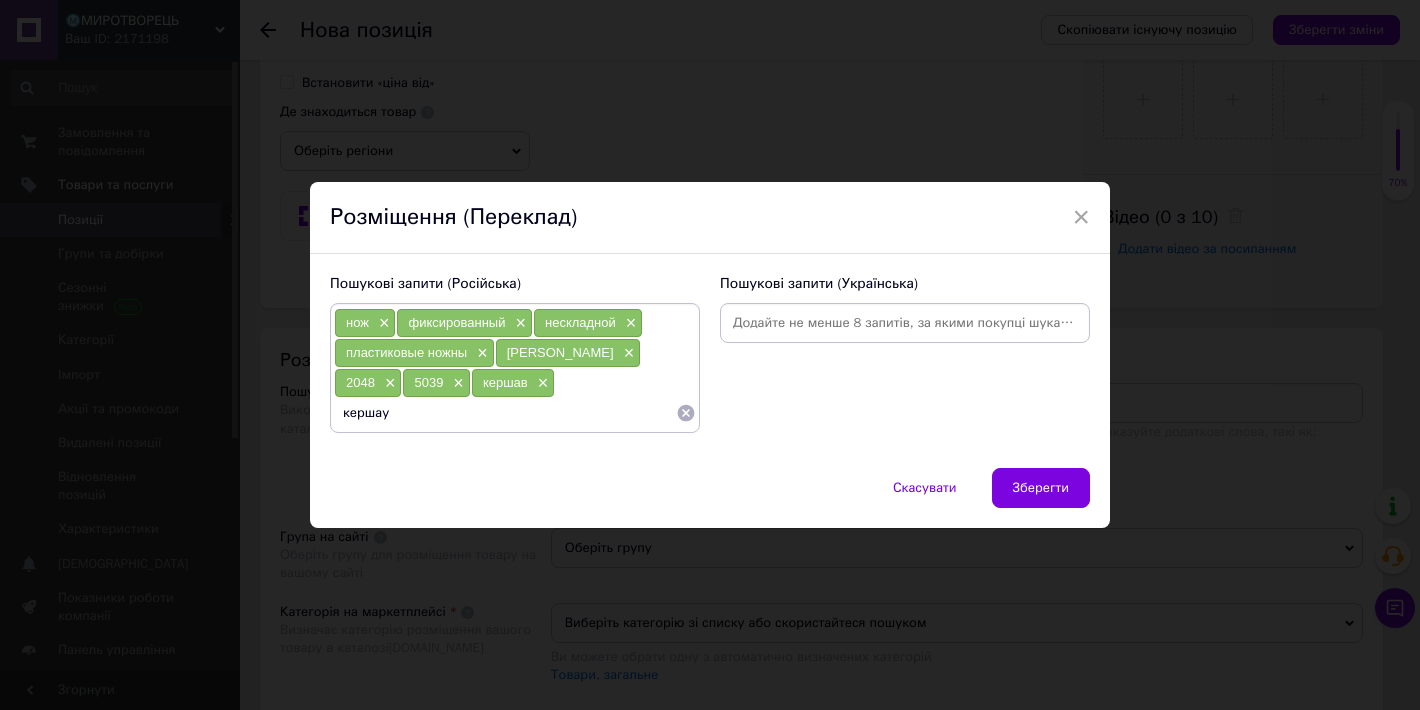 type 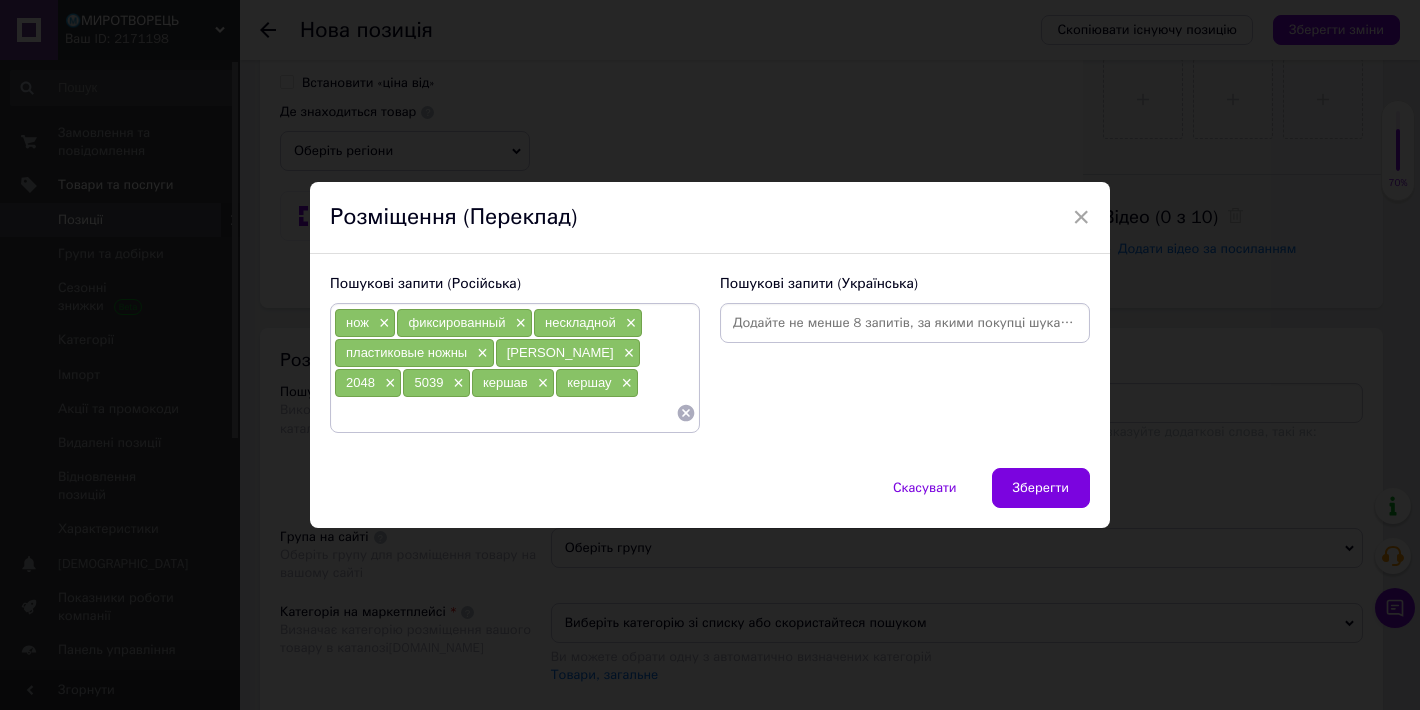 click at bounding box center [905, 323] 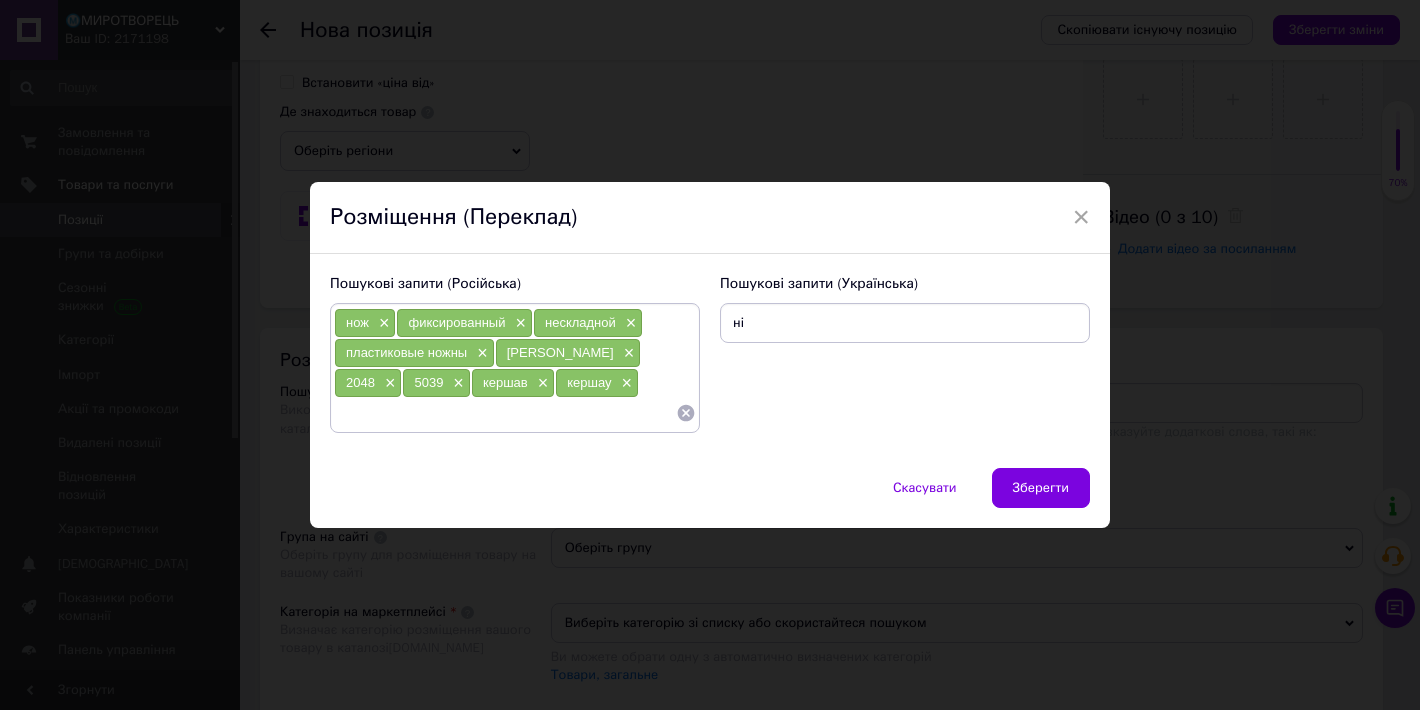 type on "ніж" 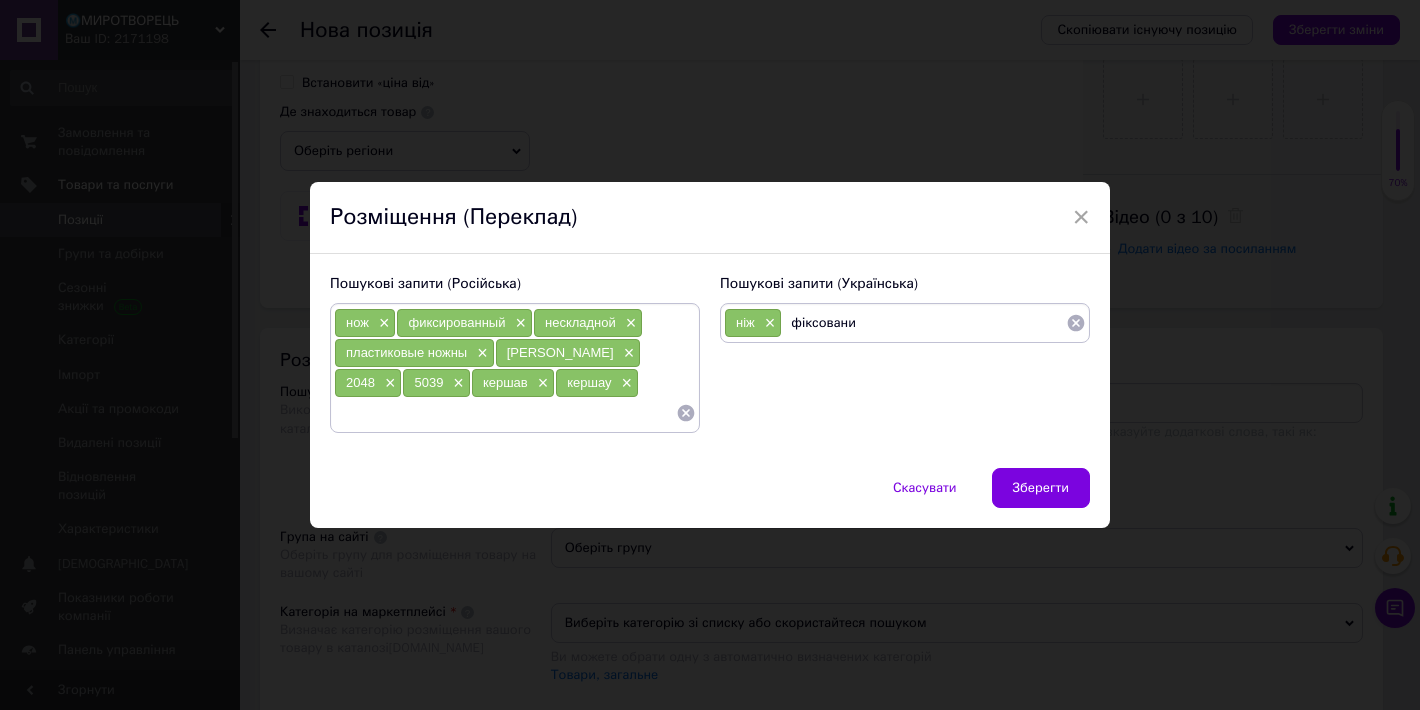 type on "фіксований" 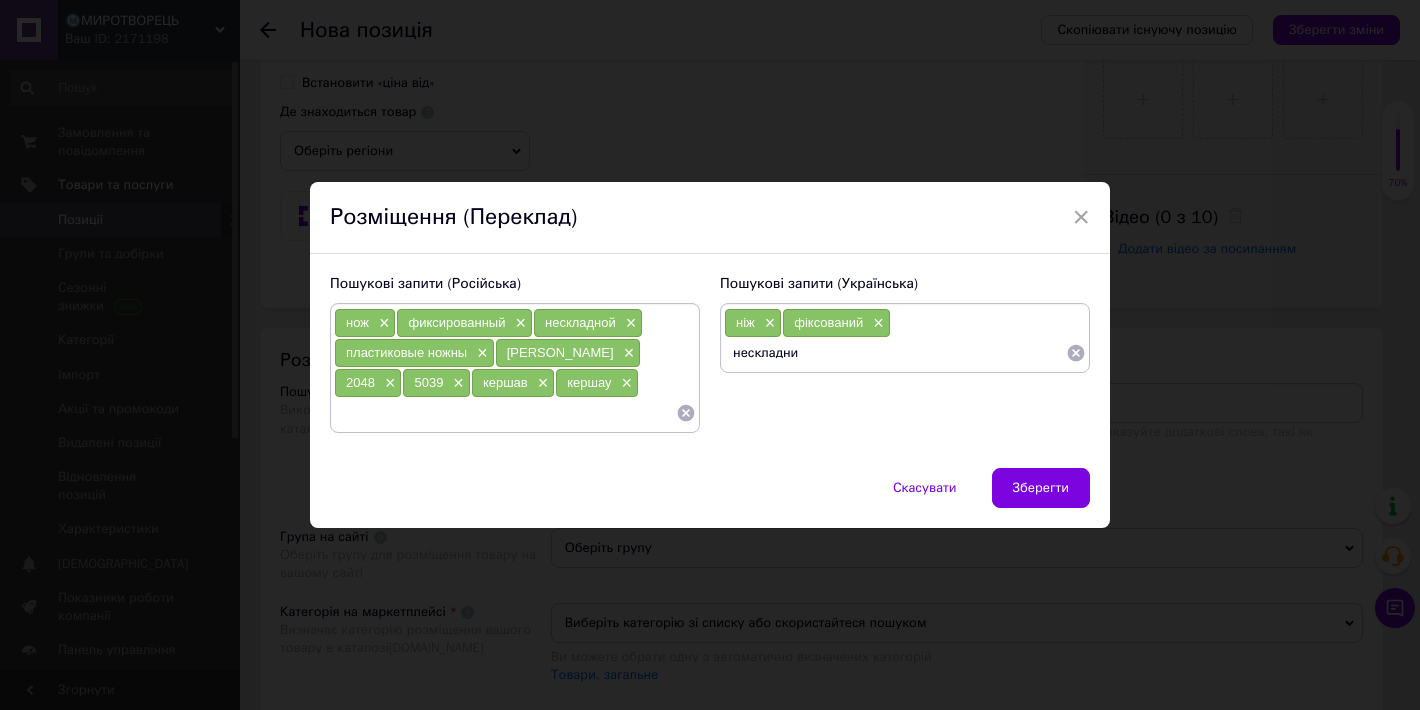 type on "нескладний" 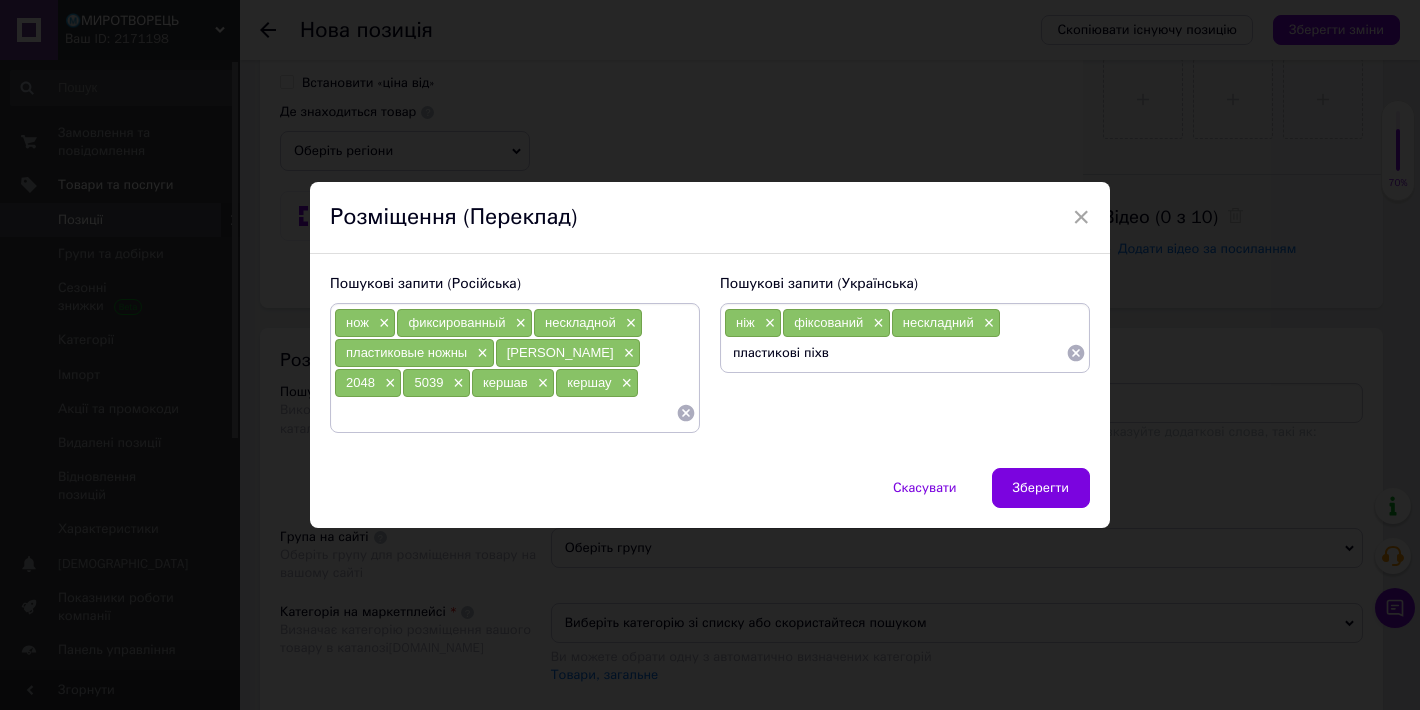 type on "пластикові піхви" 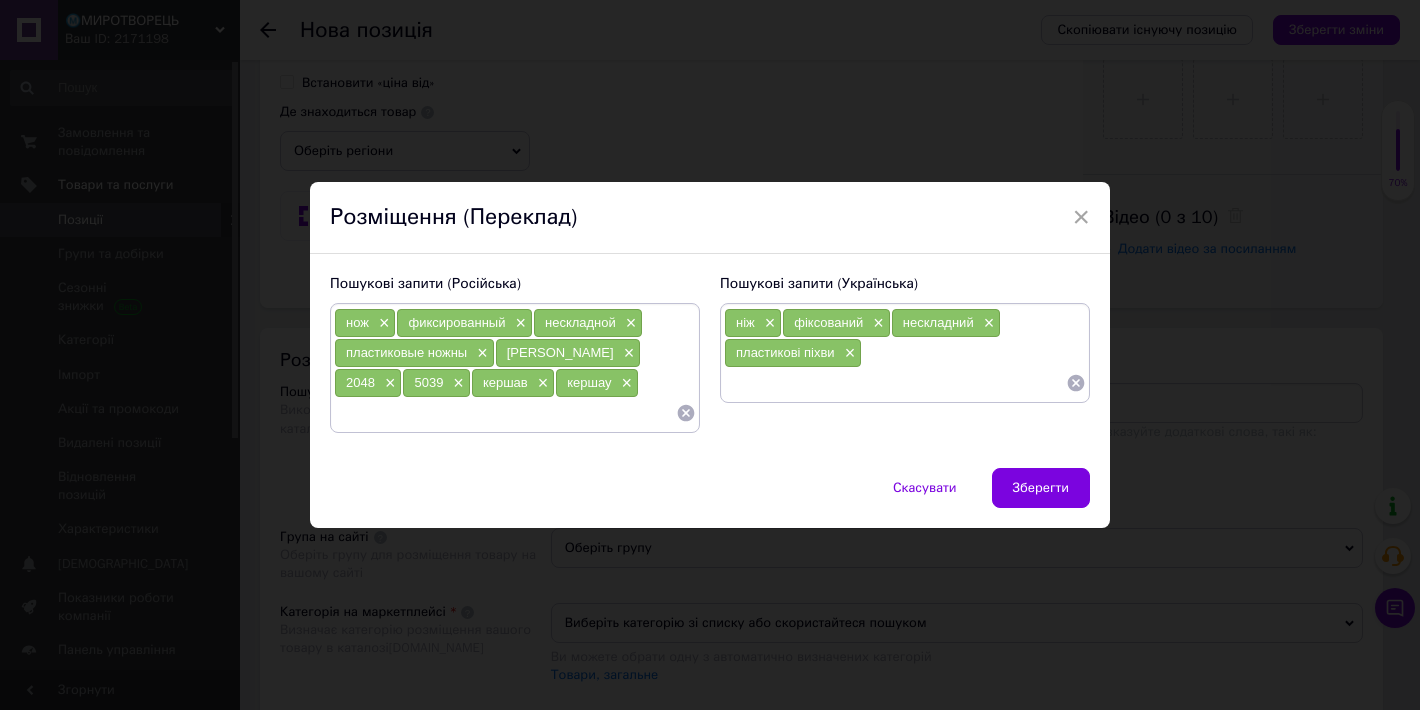 drag, startPoint x: 597, startPoint y: 352, endPoint x: 498, endPoint y: 355, distance: 99.04544 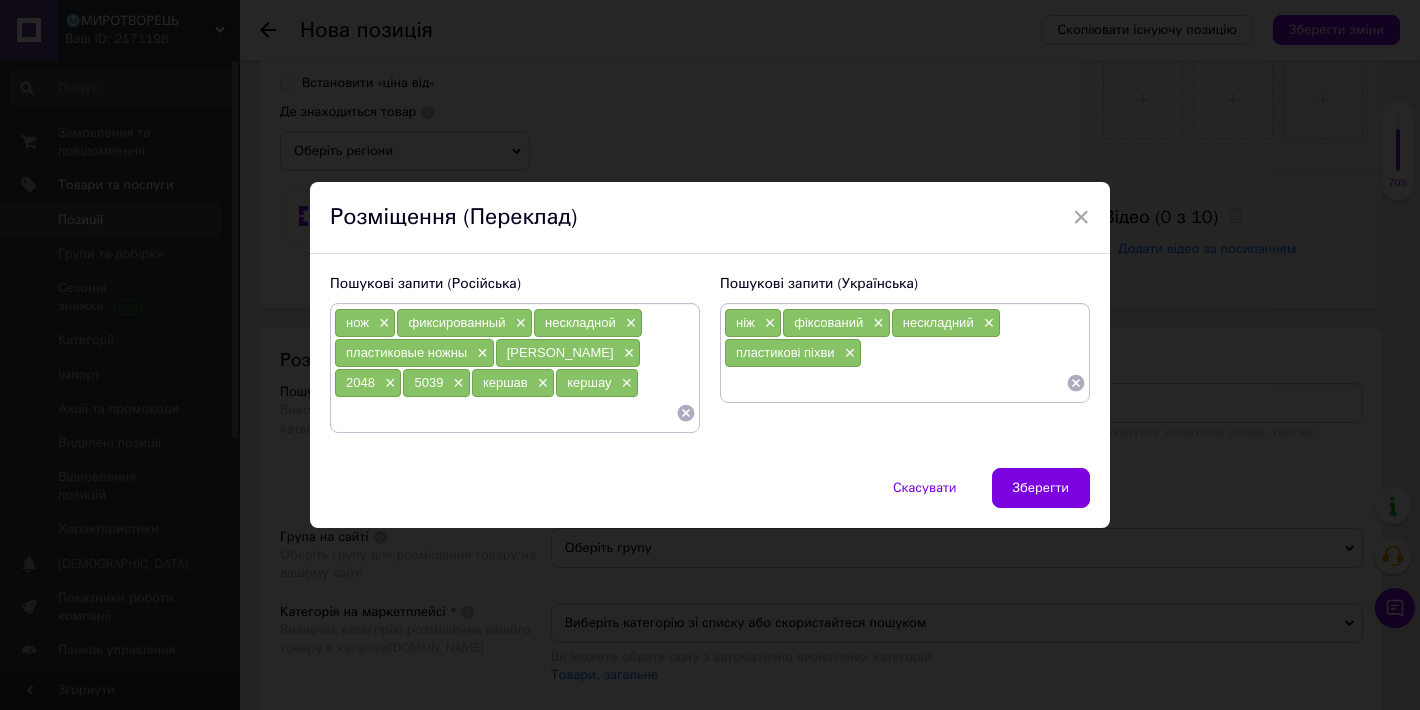 drag, startPoint x: 601, startPoint y: 357, endPoint x: 500, endPoint y: 362, distance: 101.12369 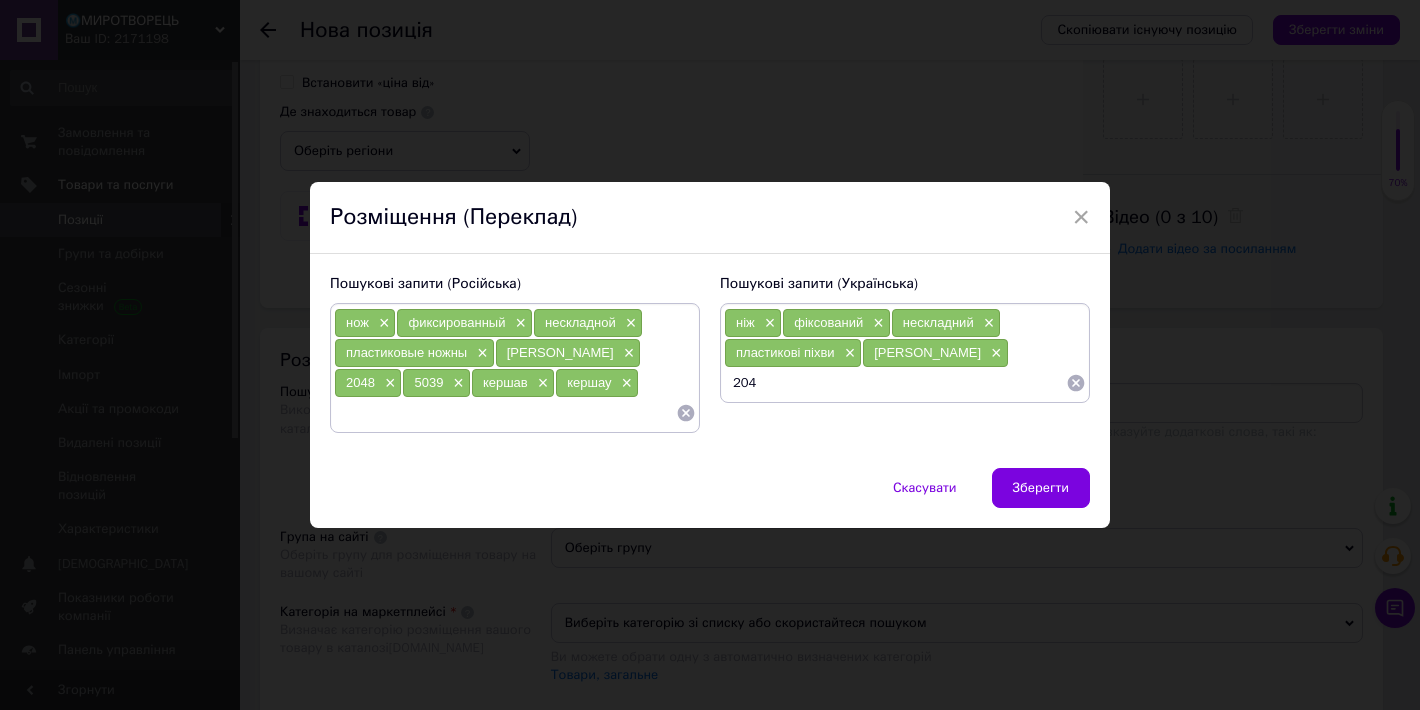 type on "2048" 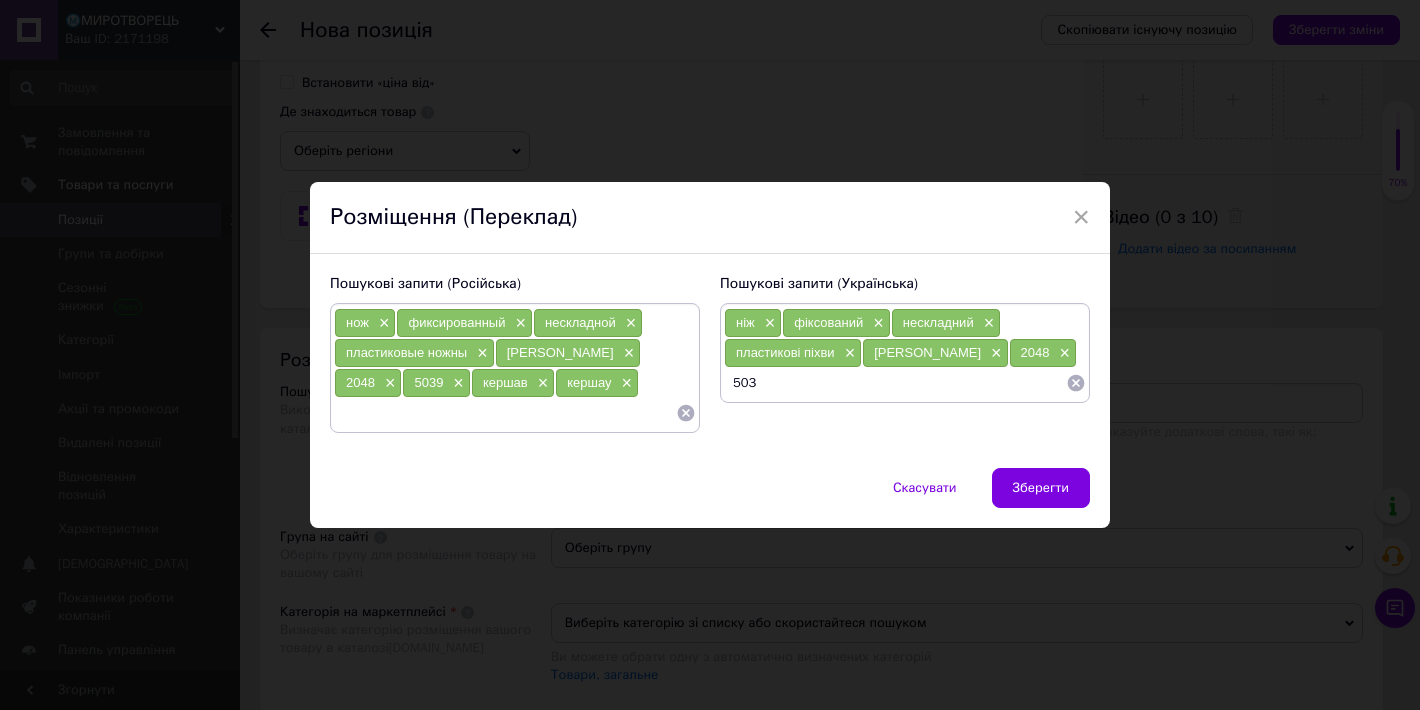 type on "5039" 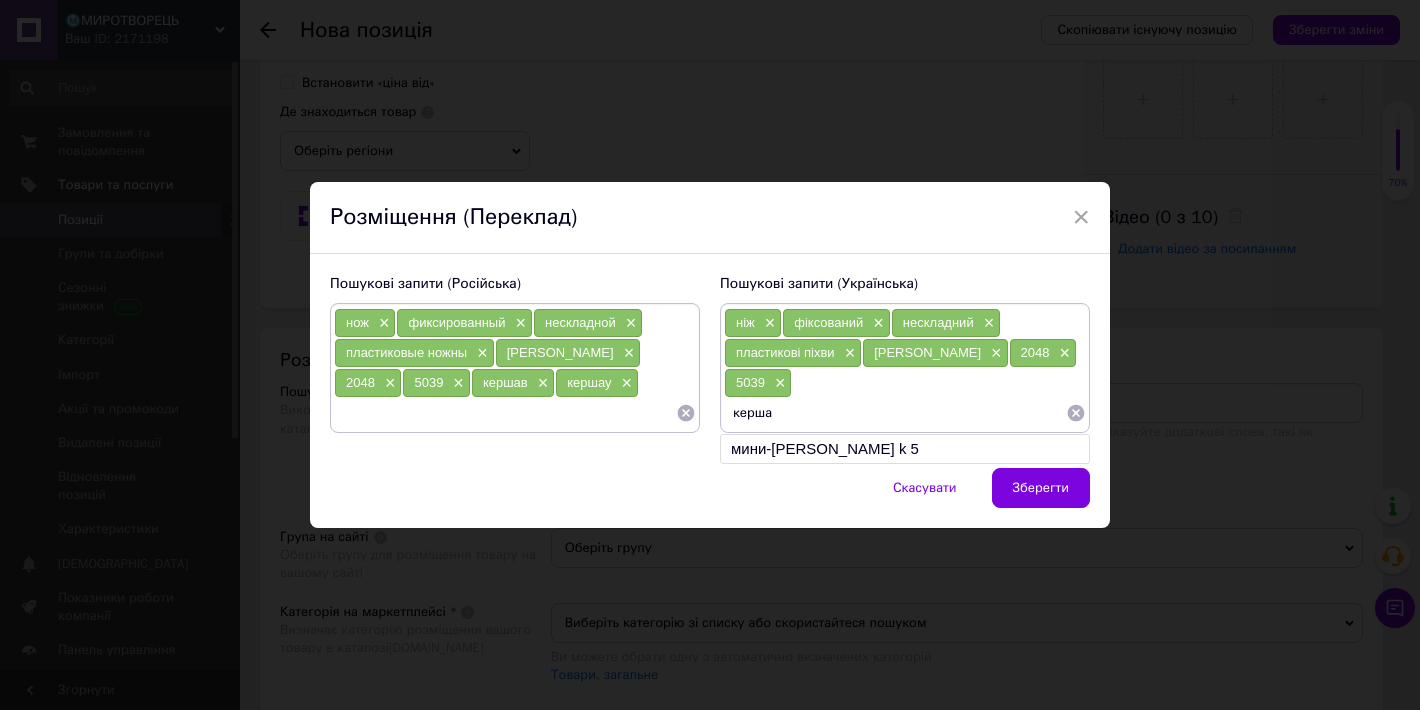 type on "кершау" 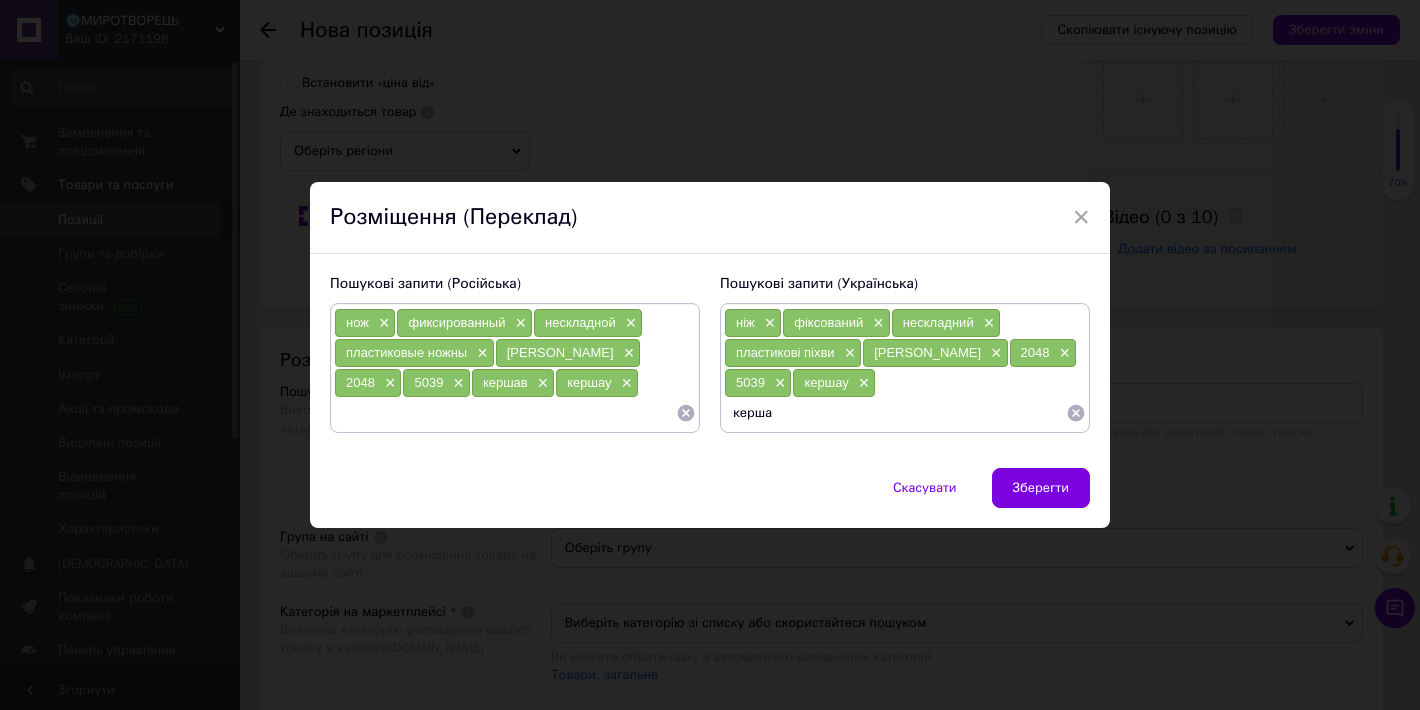 type on "кершав" 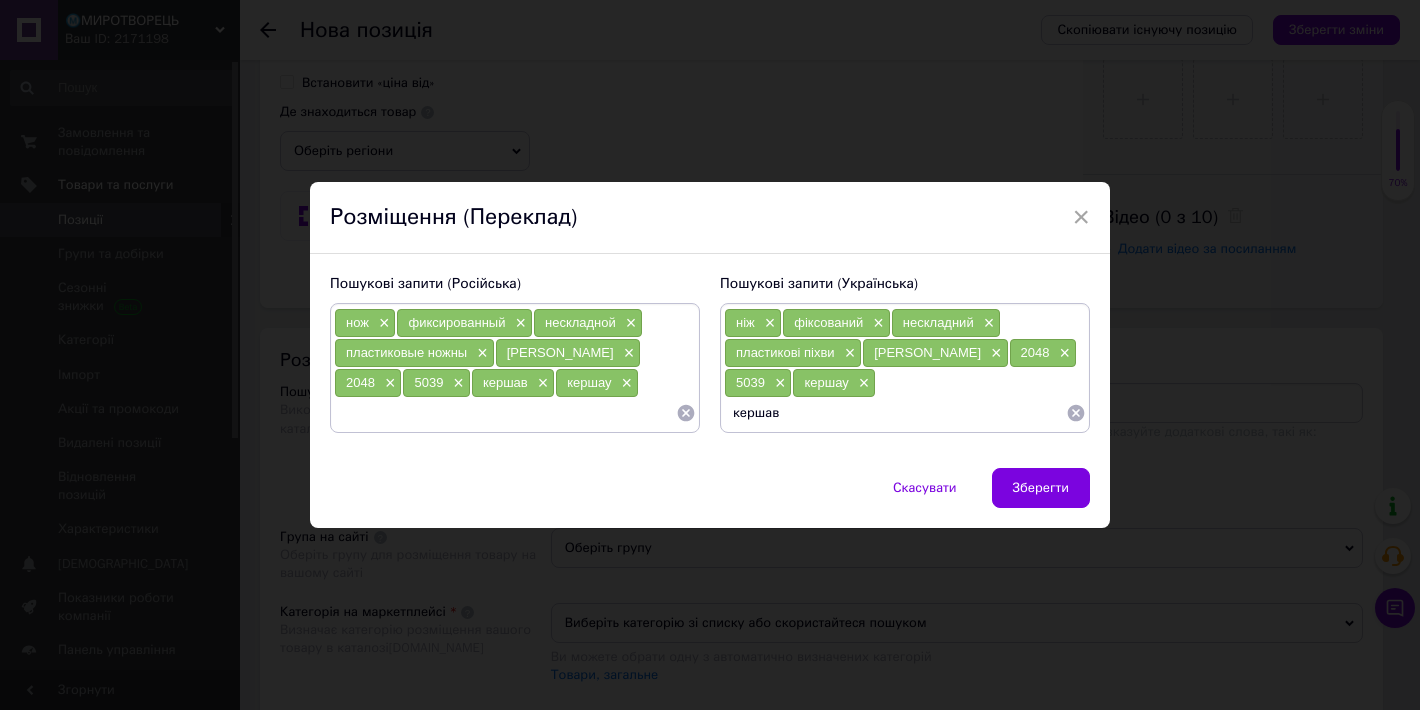 type 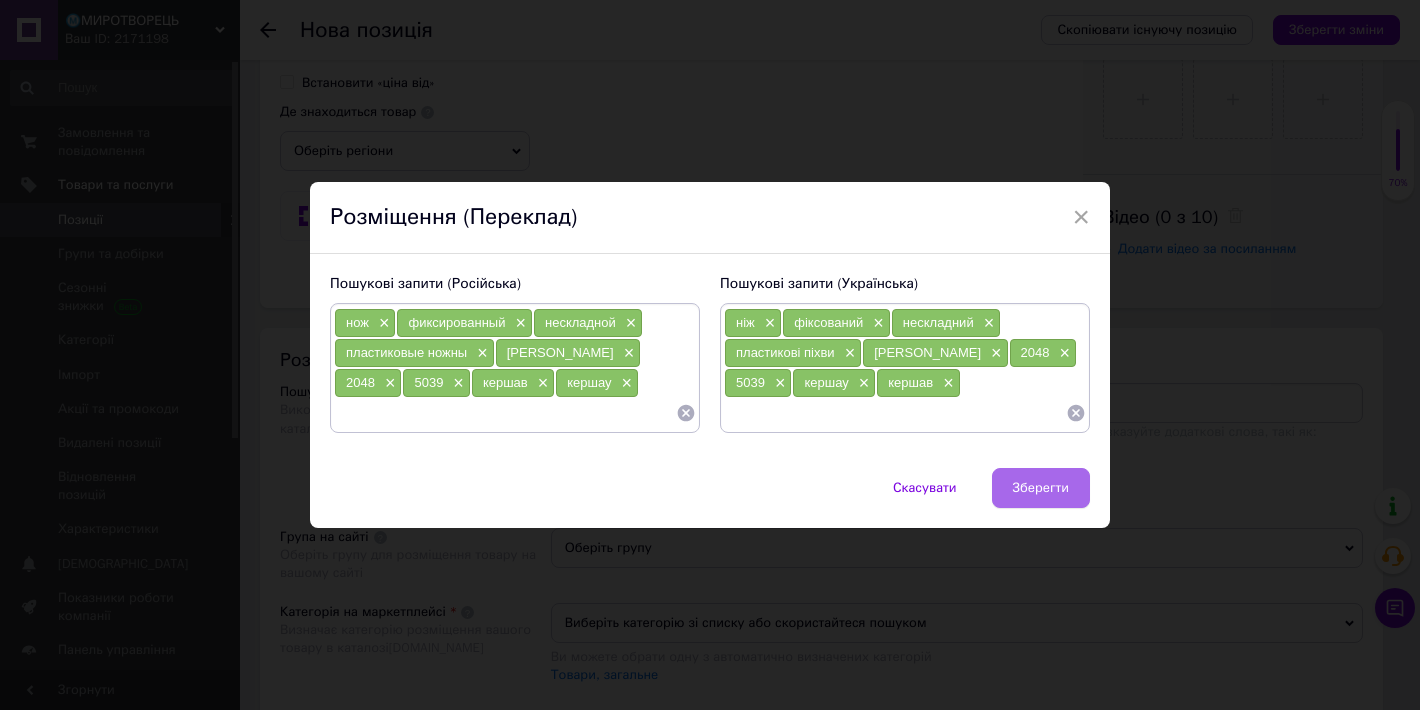 click on "Зберегти" at bounding box center (1041, 488) 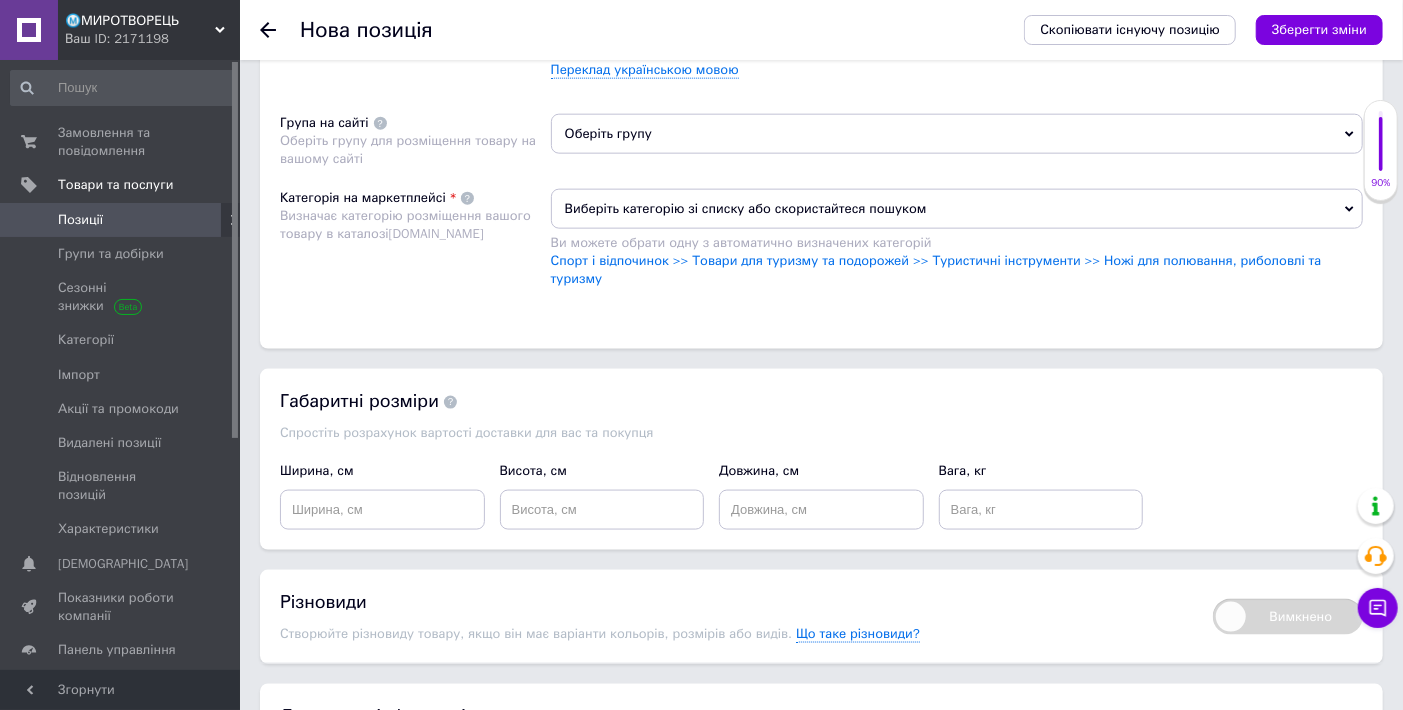 scroll, scrollTop: 1333, scrollLeft: 0, axis: vertical 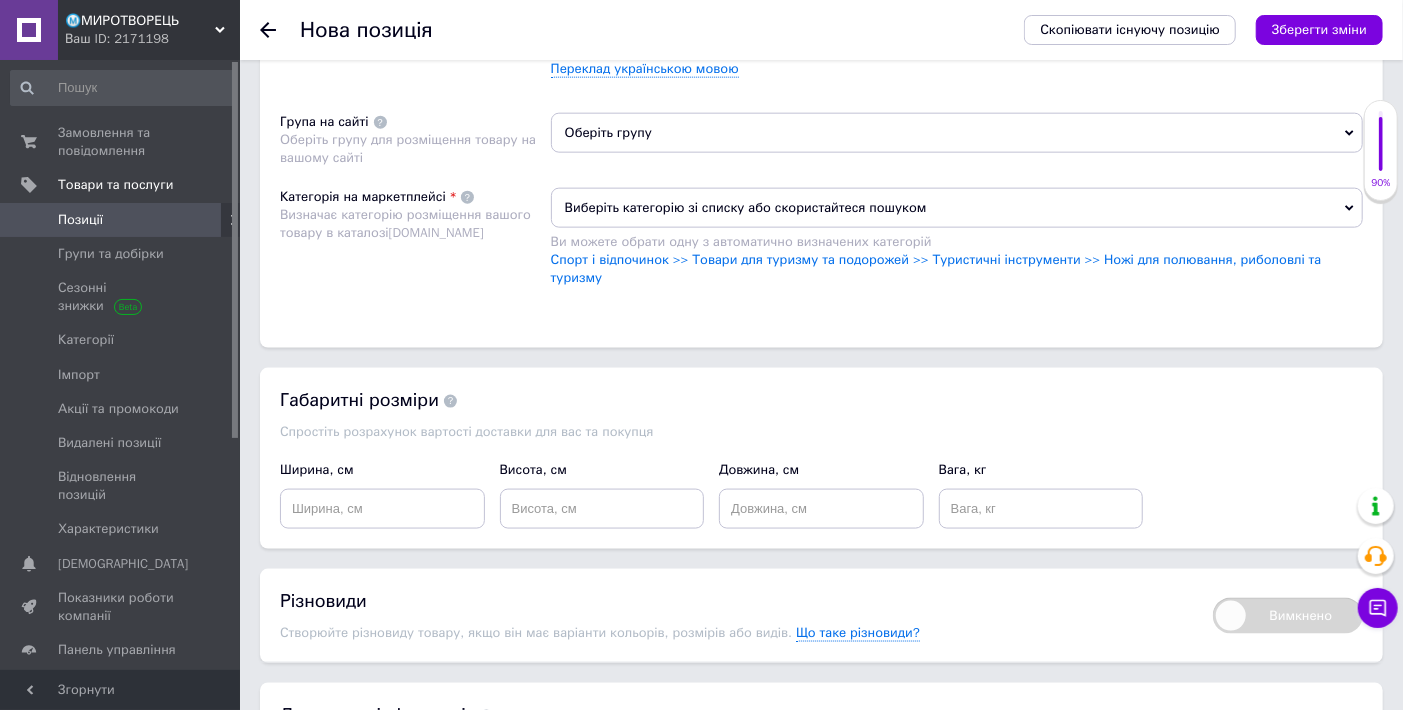 click on "Виберіть категорію зі списку або скористайтеся пошуком" at bounding box center [957, 208] 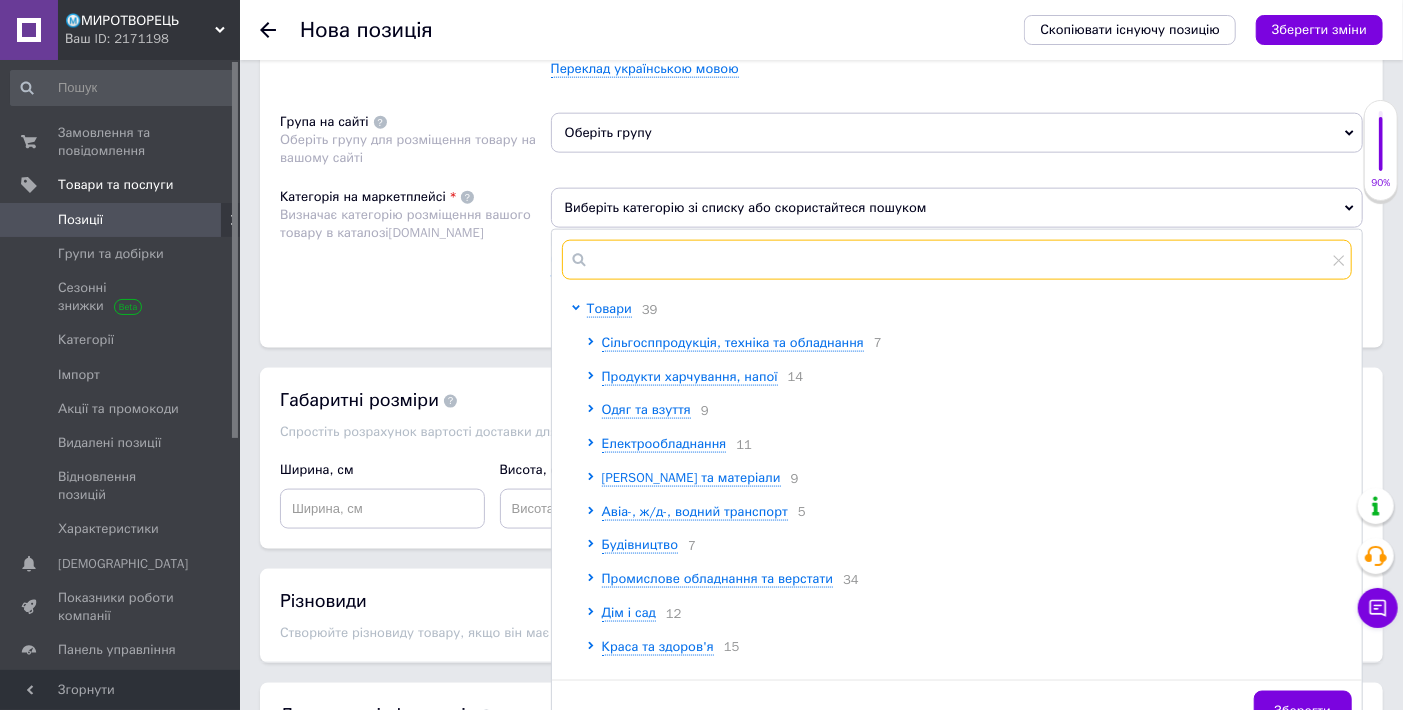 click at bounding box center (957, 260) 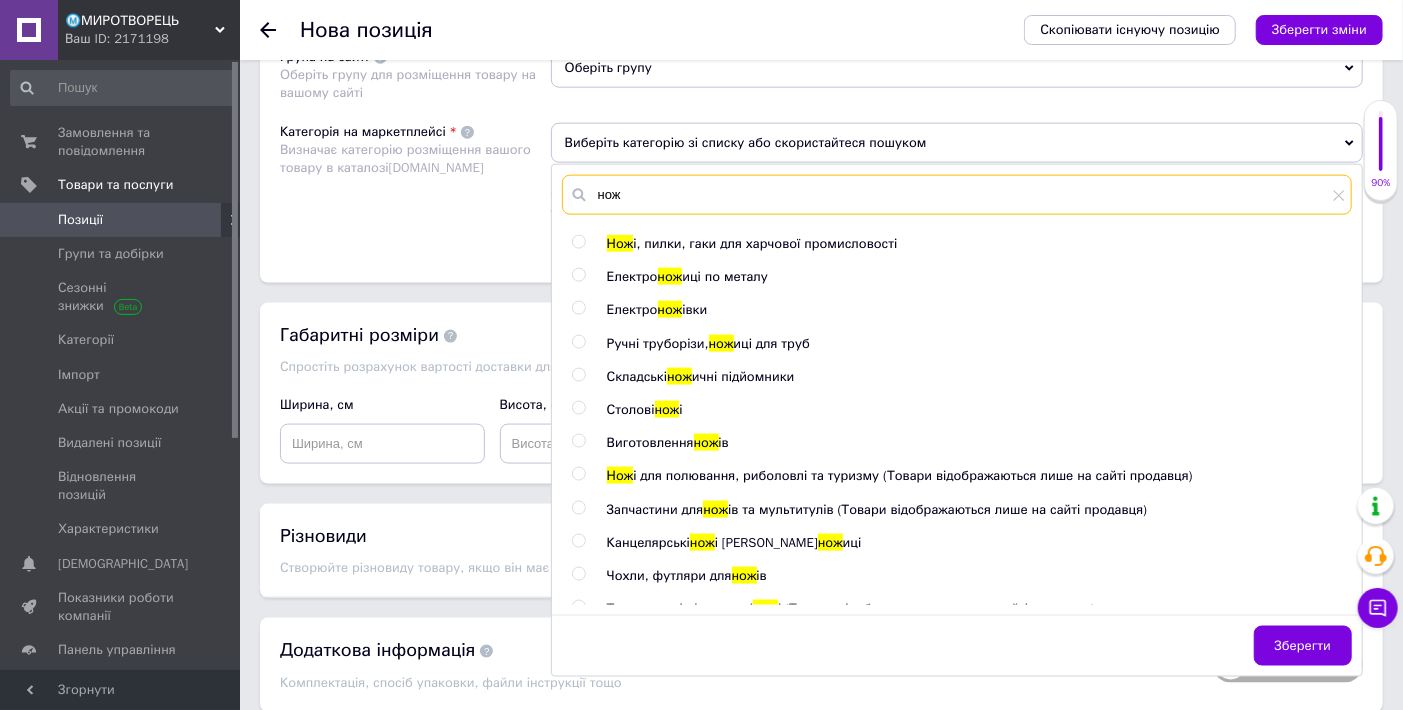 scroll, scrollTop: 1444, scrollLeft: 0, axis: vertical 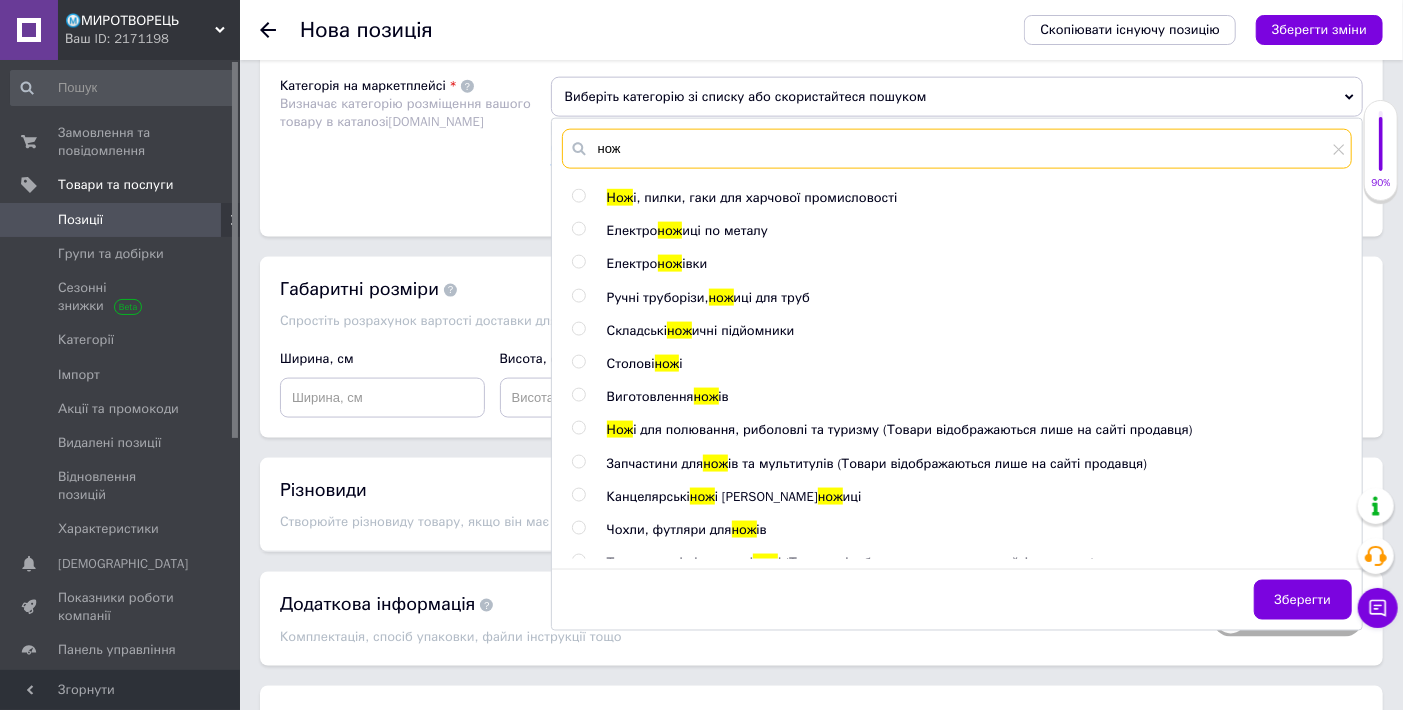type on "нож" 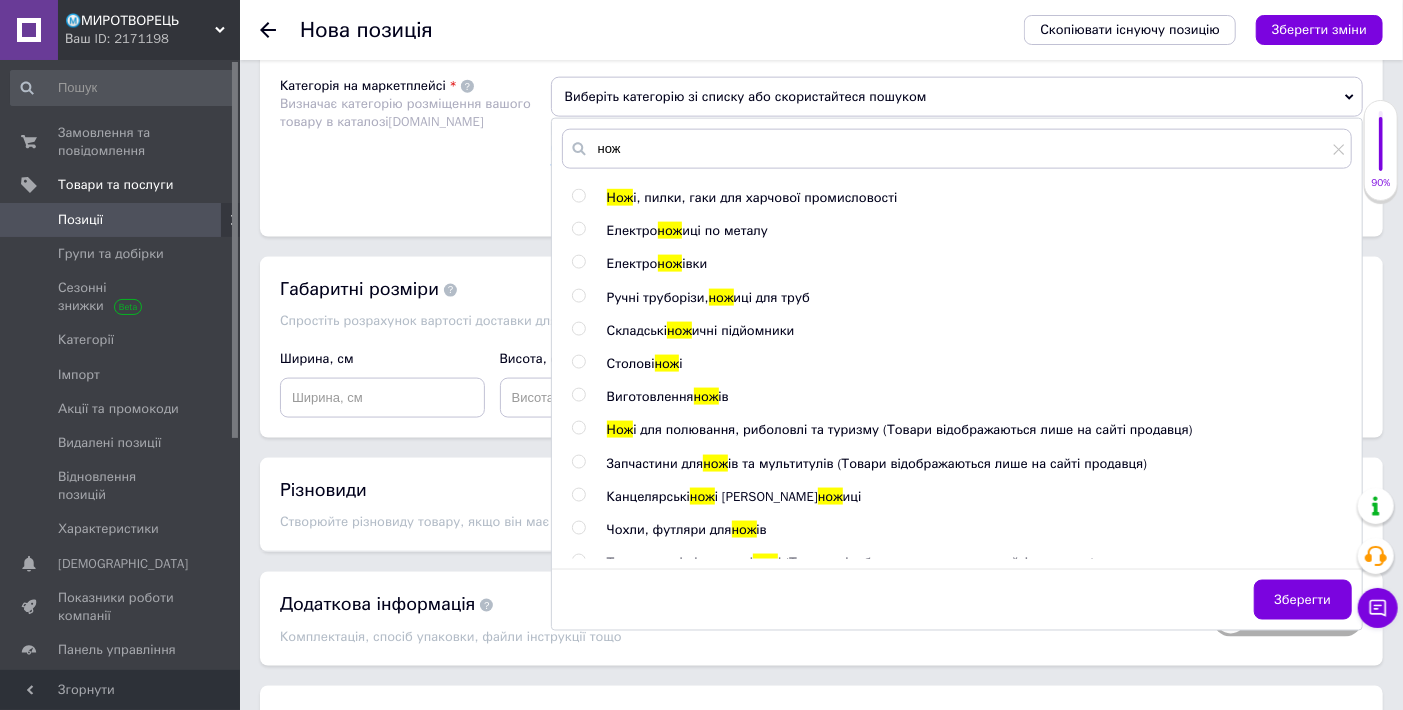 click on "Категорія на маркетплейсі Визначає категорію розміщення вашого товару в каталозі  [DOMAIN_NAME]" at bounding box center [415, 137] 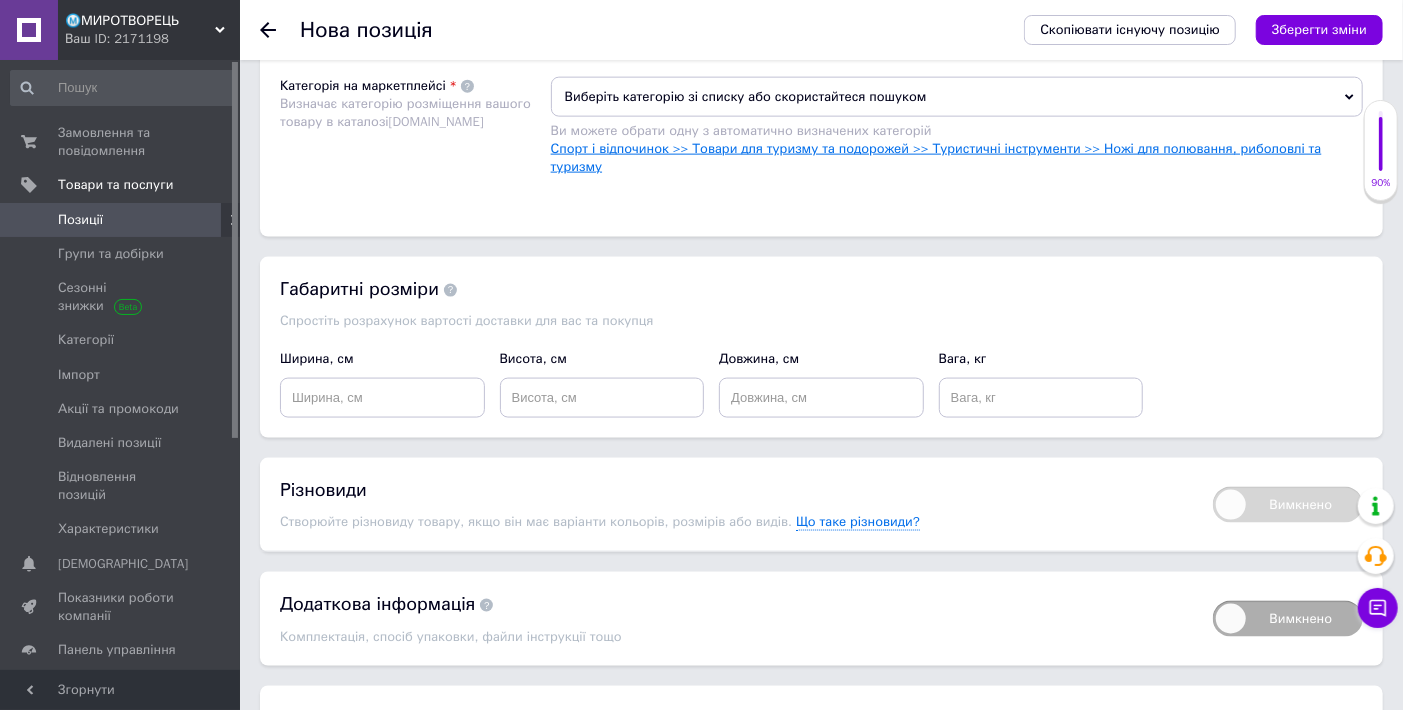 click on "Спорт і відпочинок >> Товари для туризму та подорожей >> Туристичні інструменти >> Ножі для полювання, риболовлі та туризму" at bounding box center [936, 157] 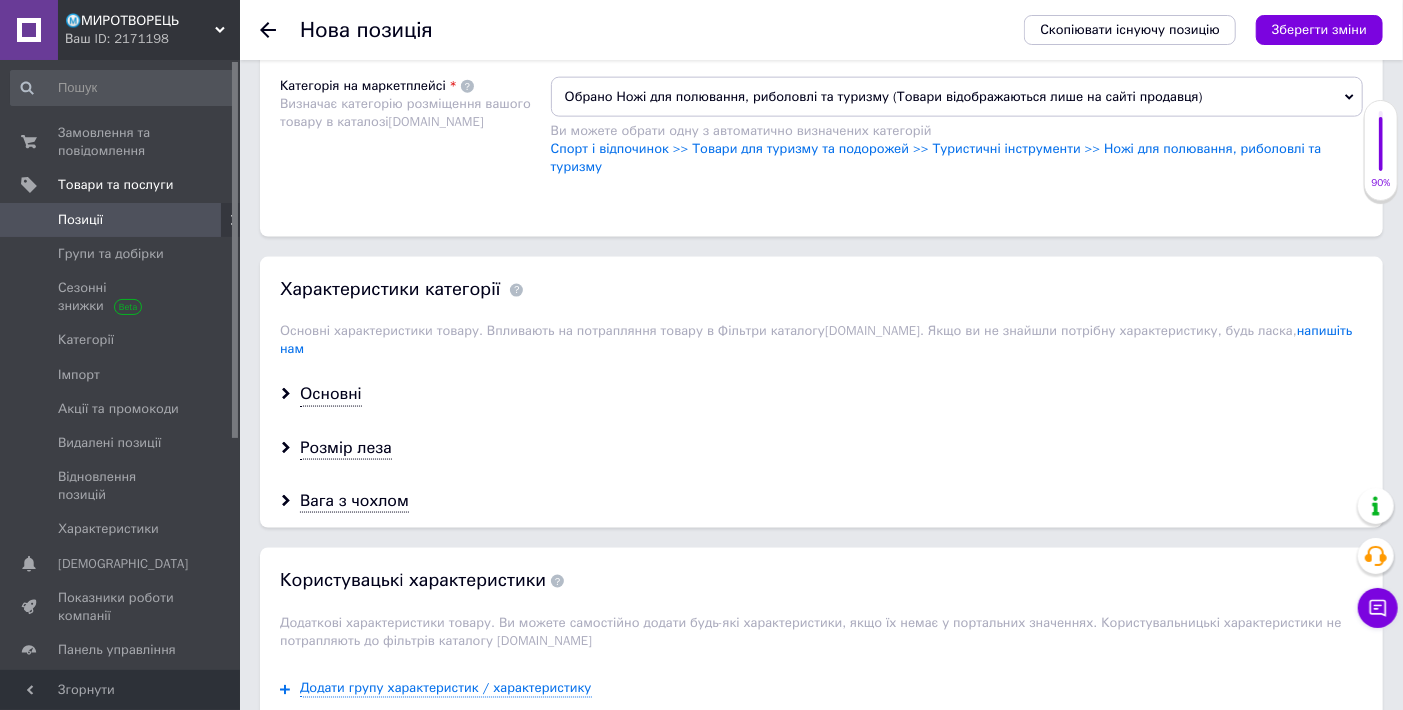 click on "Оберіть групу" at bounding box center [957, 22] 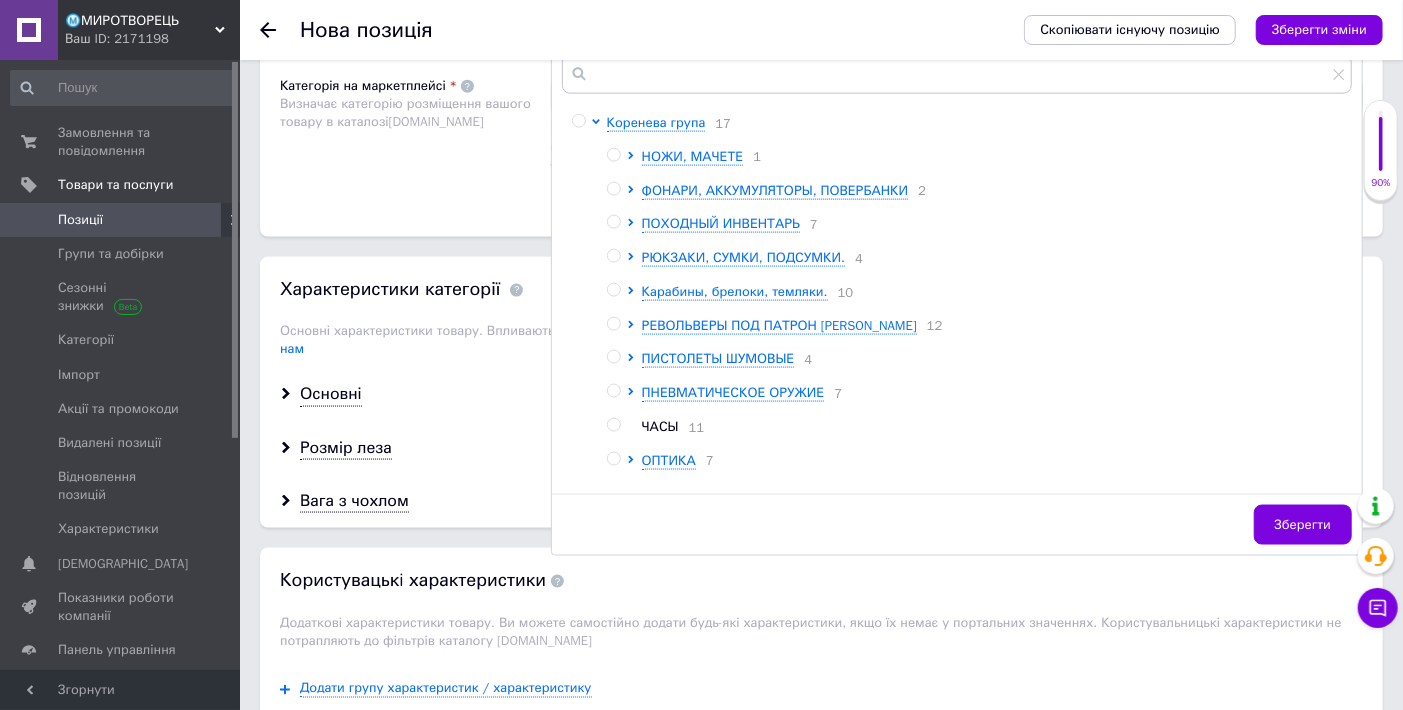 click on "[PERSON_NAME] група 17 НОЖИ, МАЧЕТЕ 1 ФОНАРИ, АККУМУЛЯТОРЫ, ПОВЕРБАНКИ 2 ПОХОДНЫЙ ИНВЕНТАРЬ 7 РЮКЗАКИ, СУМКИ, ПОДСУМКИ. 4 Карабины, брелоки, [GEOGRAPHIC_DATA]. 10 РЕВОЛЬВЕРЫ ПОД ПАТРОН ФЛОБЕРА 12 ПИСТОЛЕТЫ ШУМОВЫЕ 4 ПНЕВМАТИЧЕСКОЕ ОРУЖИЕ 7 ЧАСЫ 11 ОПТИКА 7 ОДЕЖДА, РЕМНИ, ОБУВЬ 1 СНАРЯЖЕНИЕ 4 СУВЕНИРНОЕ ОРУЖИЕ 25 ПОДАРКИ И СУВЕНИРЫ 3 Наушники 9" at bounding box center [979, 377] 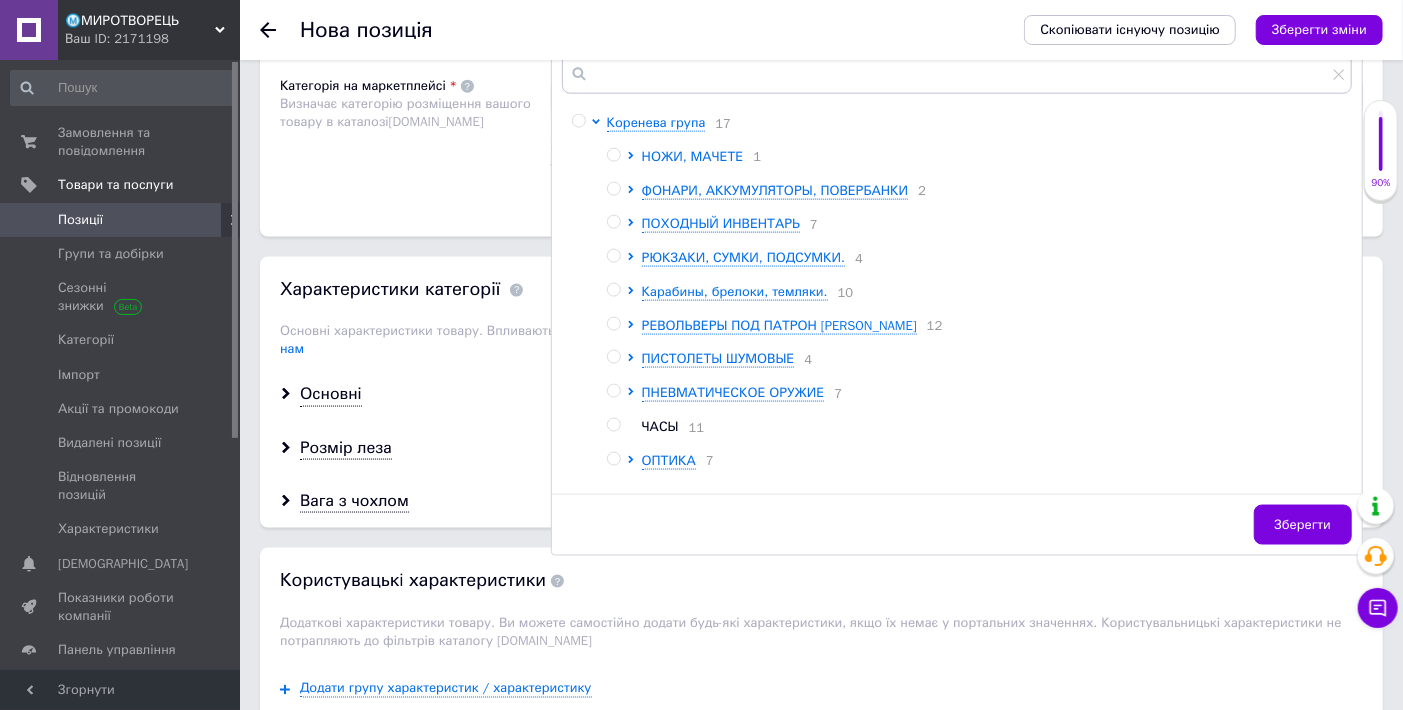 click on "НОЖИ, МАЧЕТЕ" at bounding box center (693, 156) 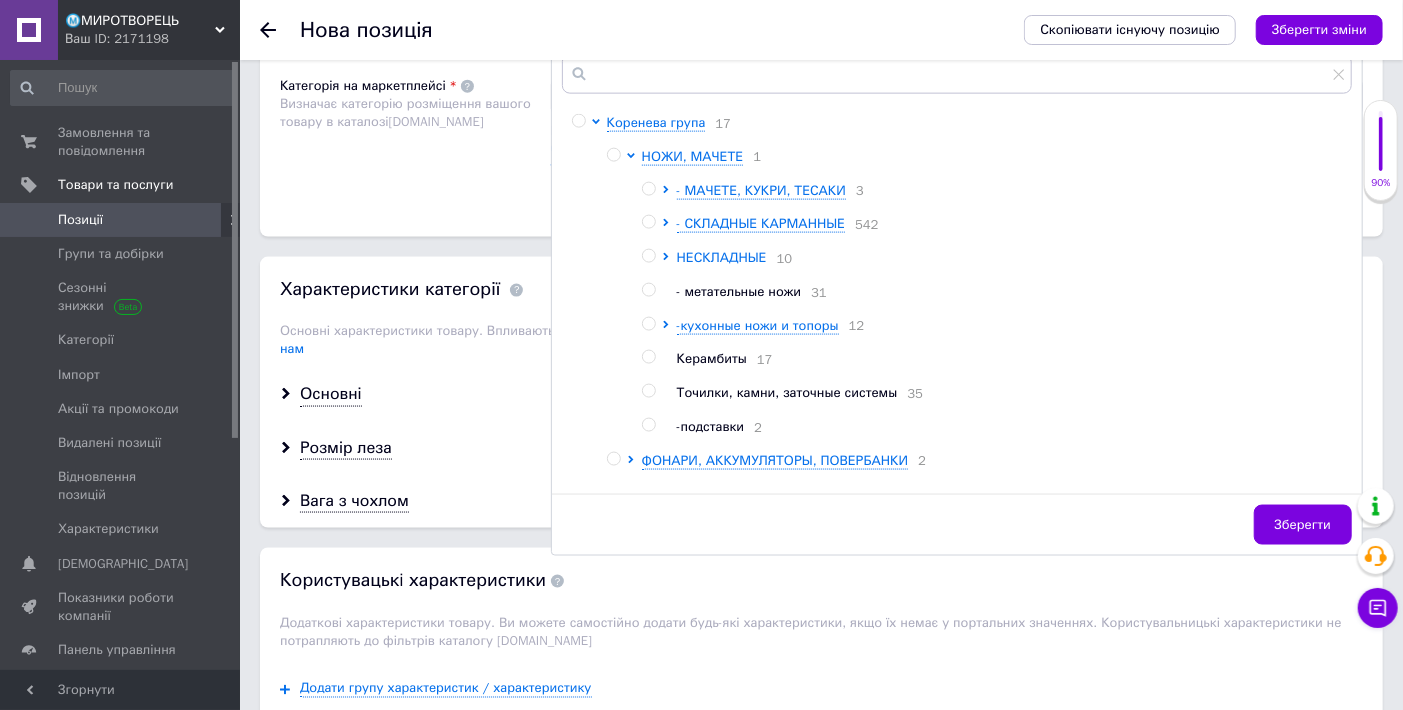 click on "НЕСКЛАДНЫЕ" at bounding box center (722, 257) 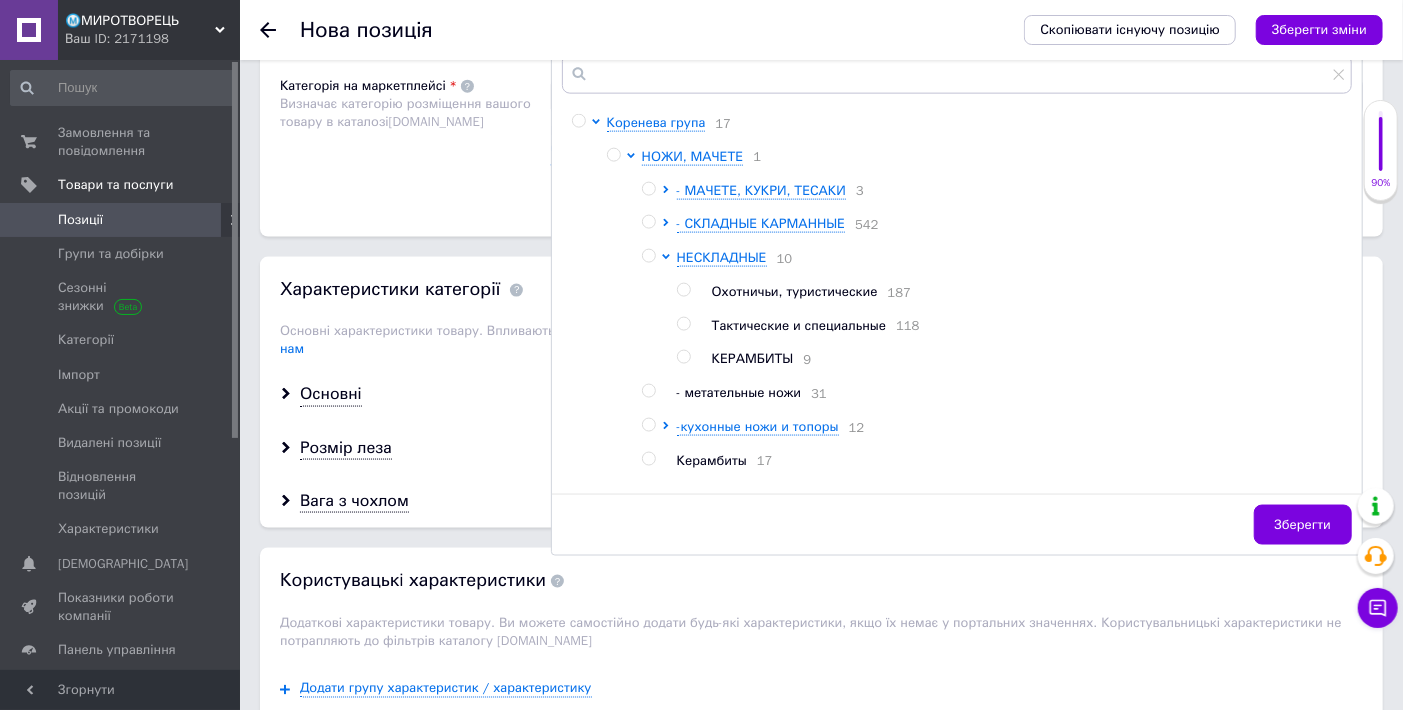 click at bounding box center (683, 324) 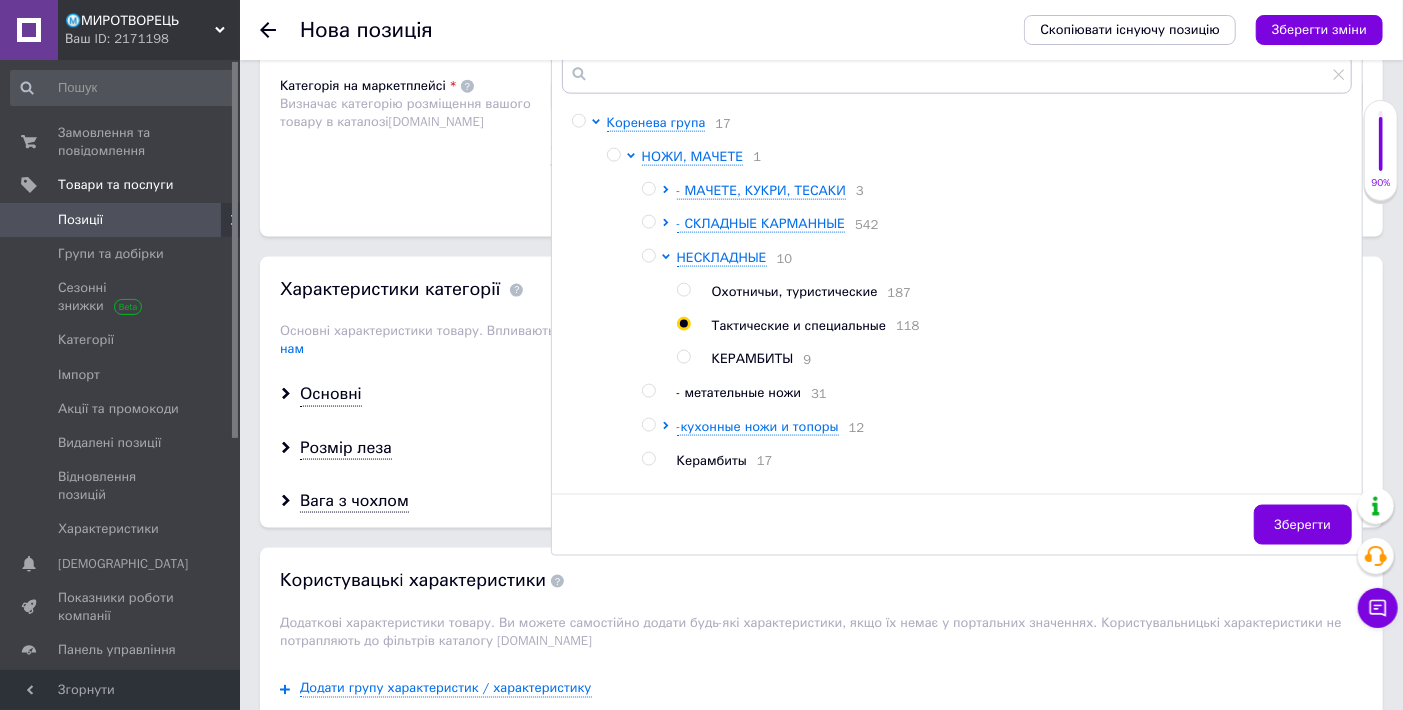 radio on "true" 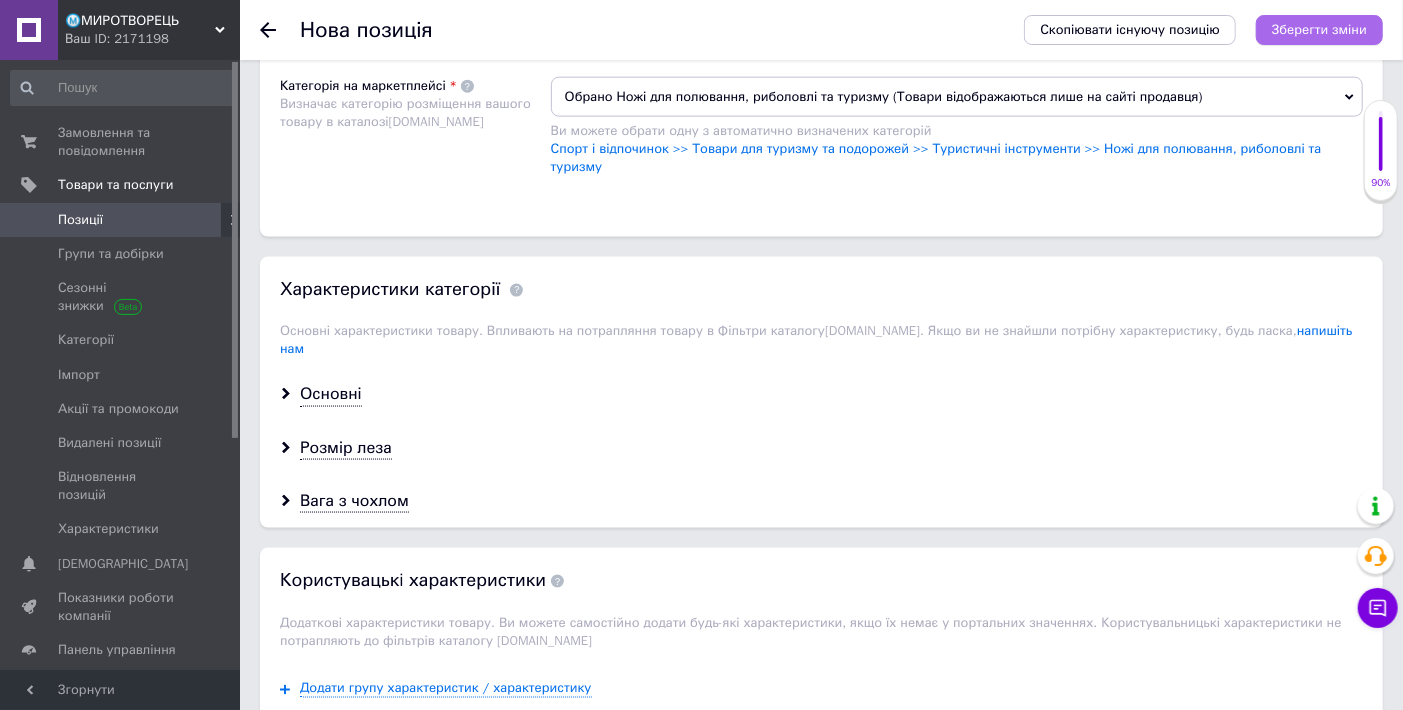 click on "Зберегти зміни" at bounding box center (1319, 29) 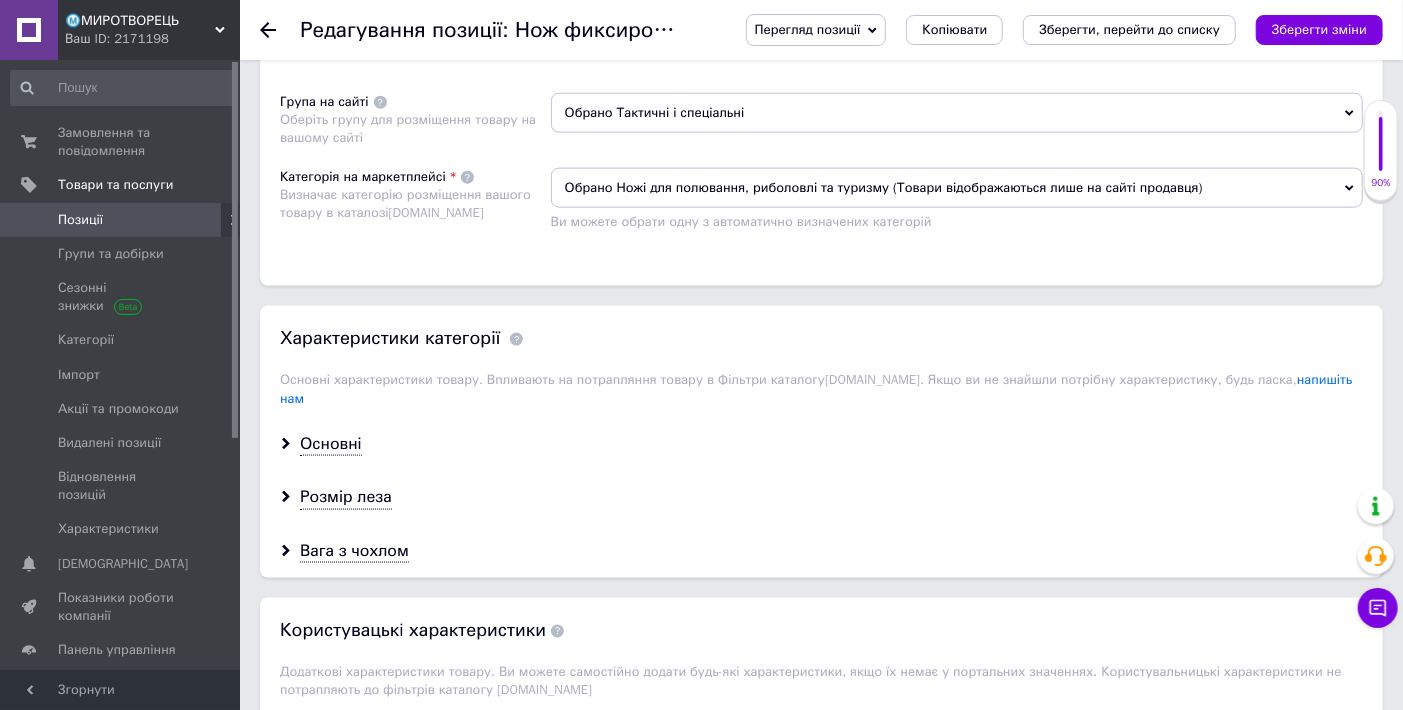 scroll, scrollTop: 1555, scrollLeft: 0, axis: vertical 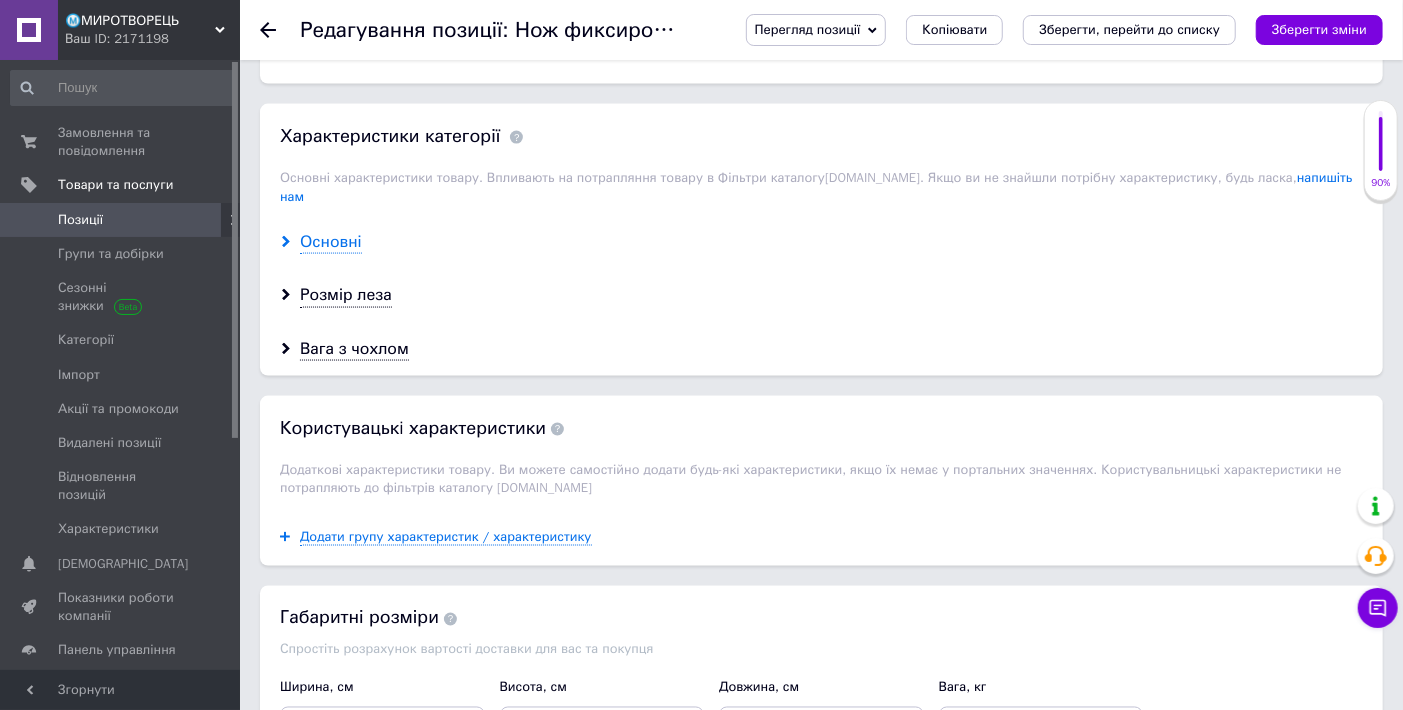 click on "Основні" at bounding box center [331, 242] 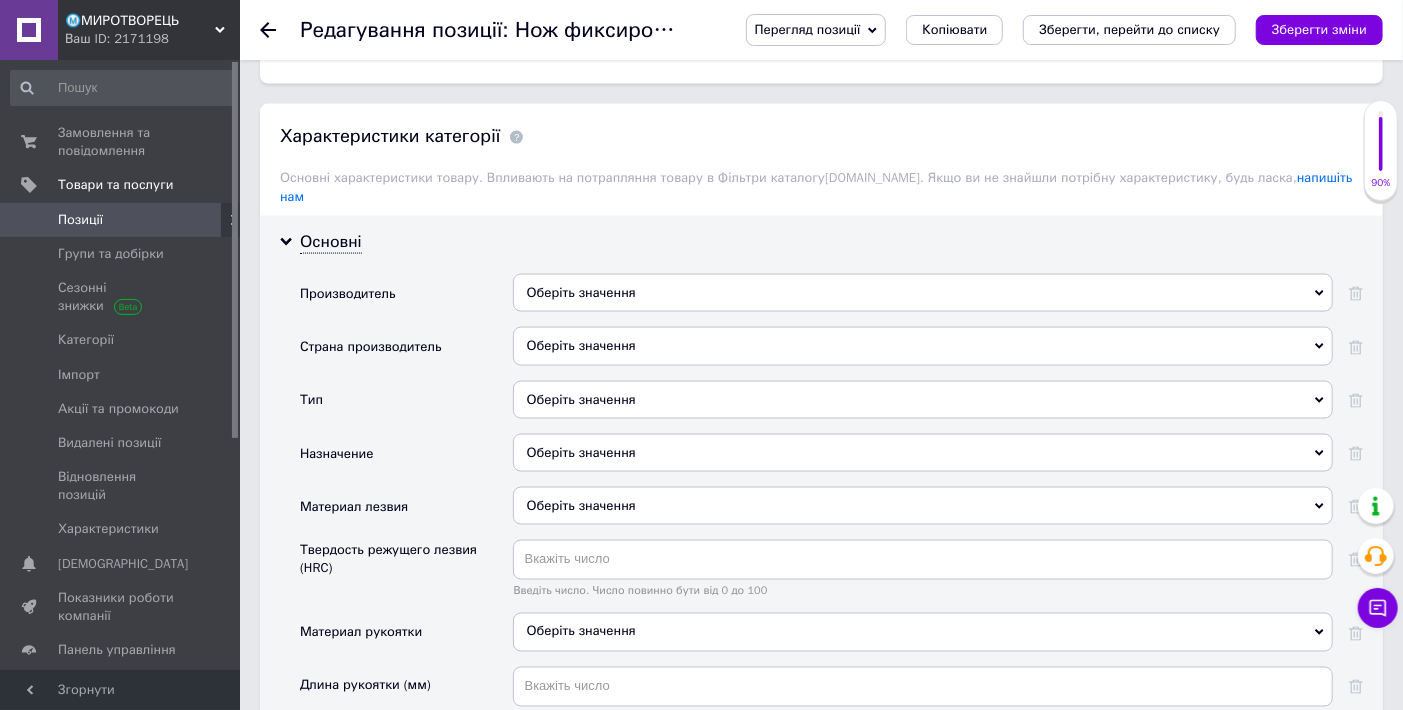 click on "Оберіть значення" at bounding box center [923, 400] 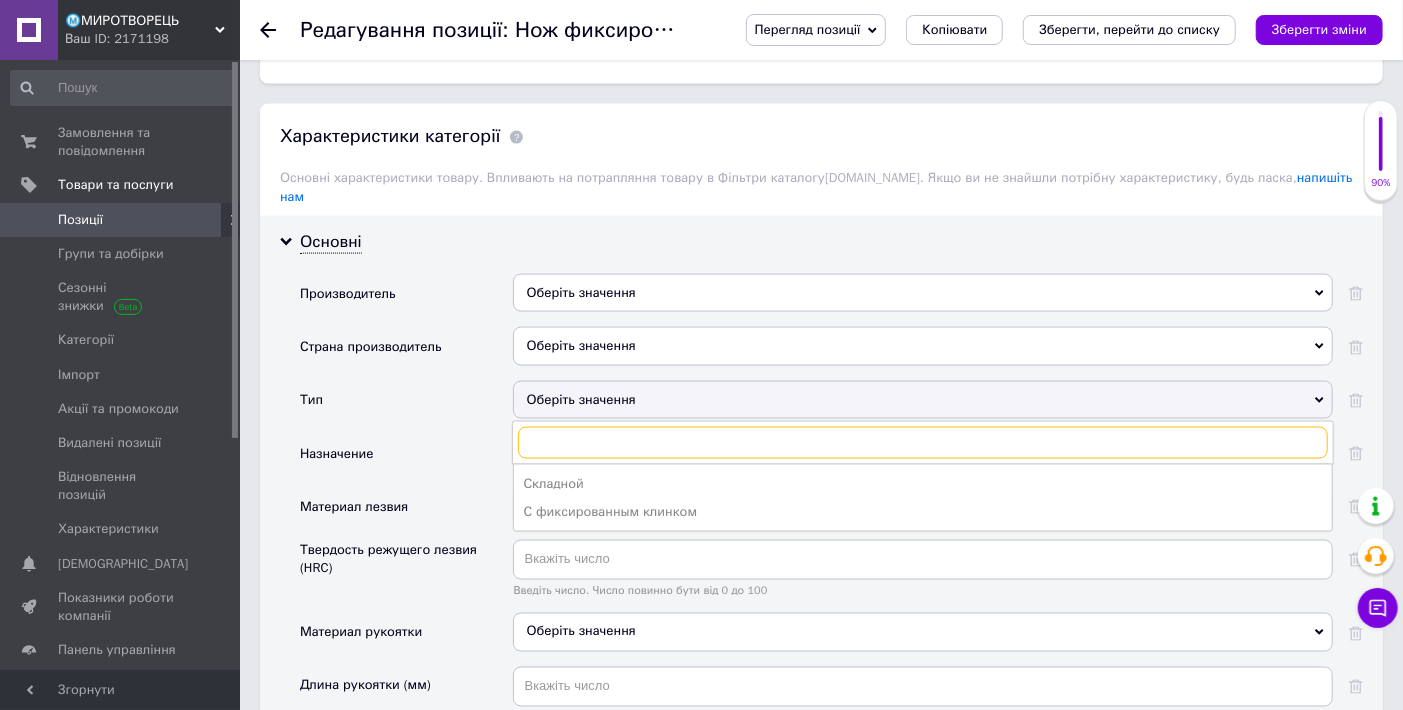 scroll, scrollTop: 1666, scrollLeft: 0, axis: vertical 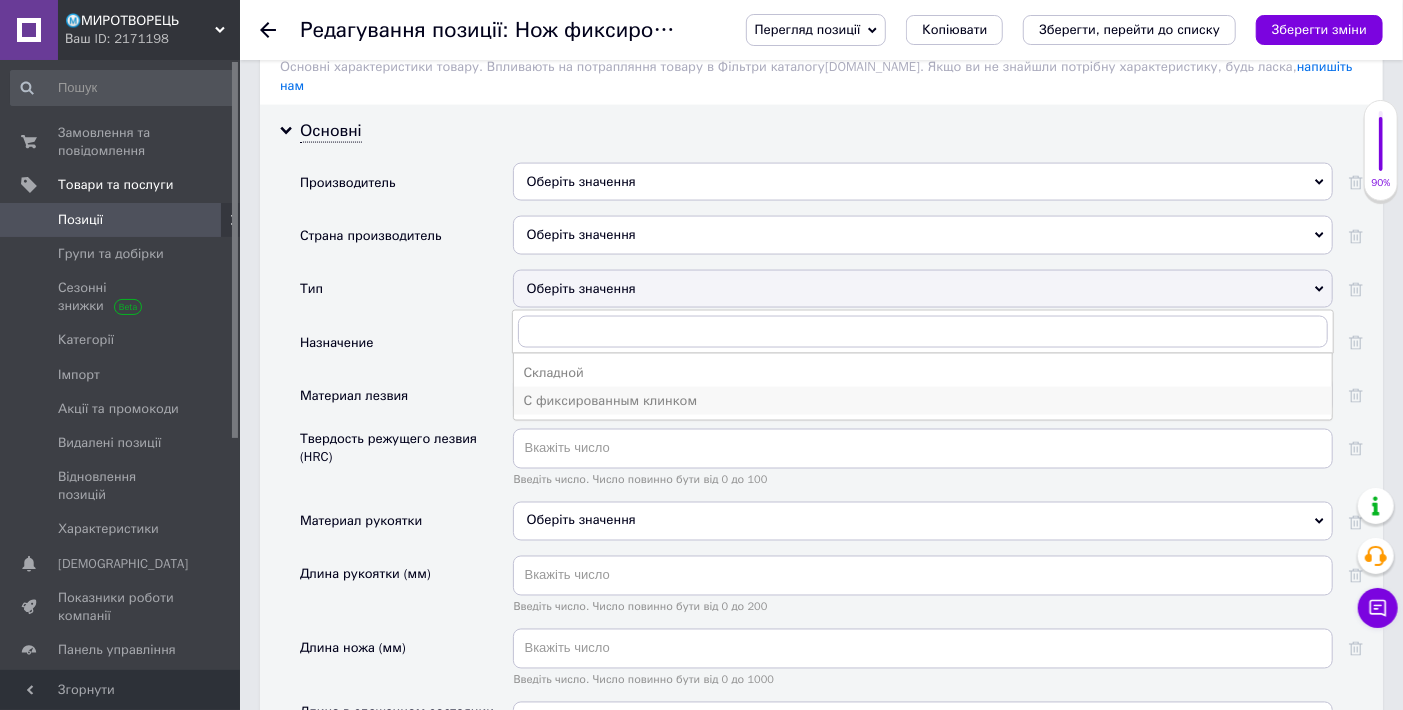 click on "С фиксированным клинком" at bounding box center [923, 401] 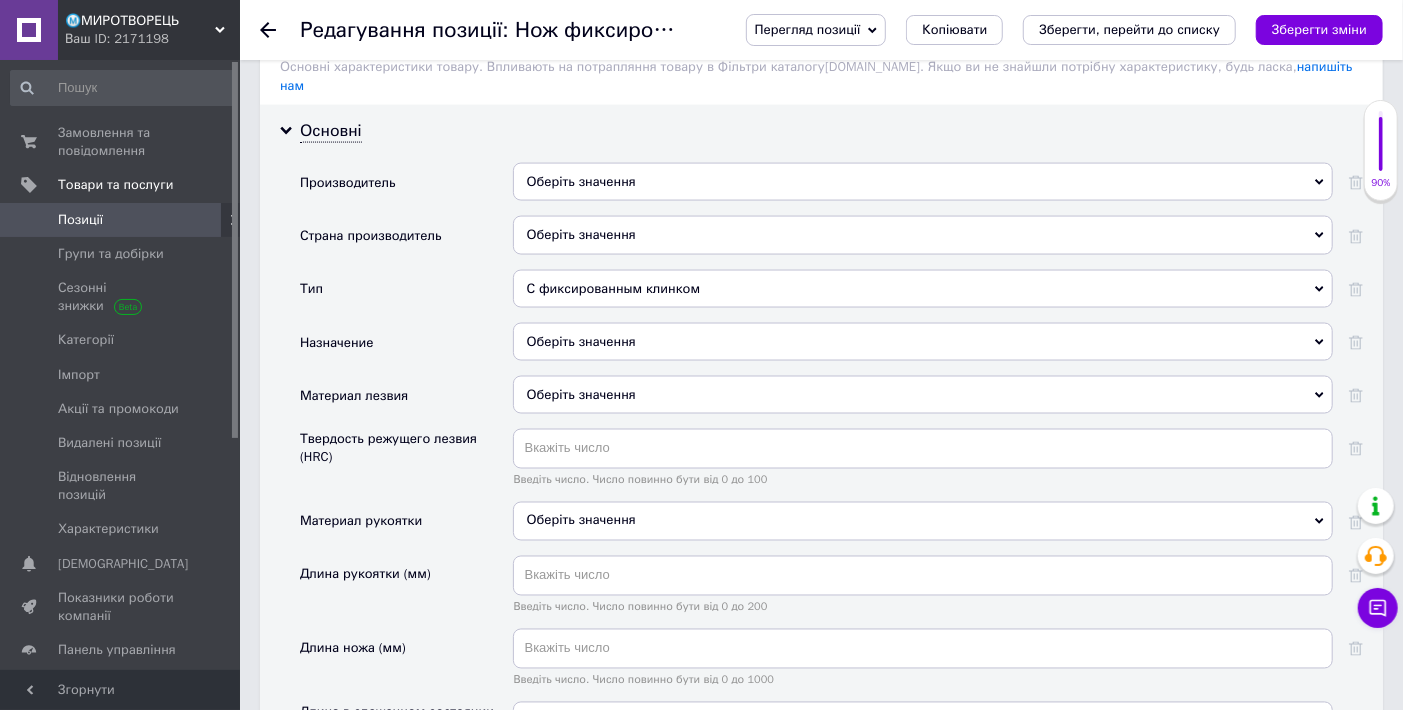click on "Оберіть значення" at bounding box center [923, 395] 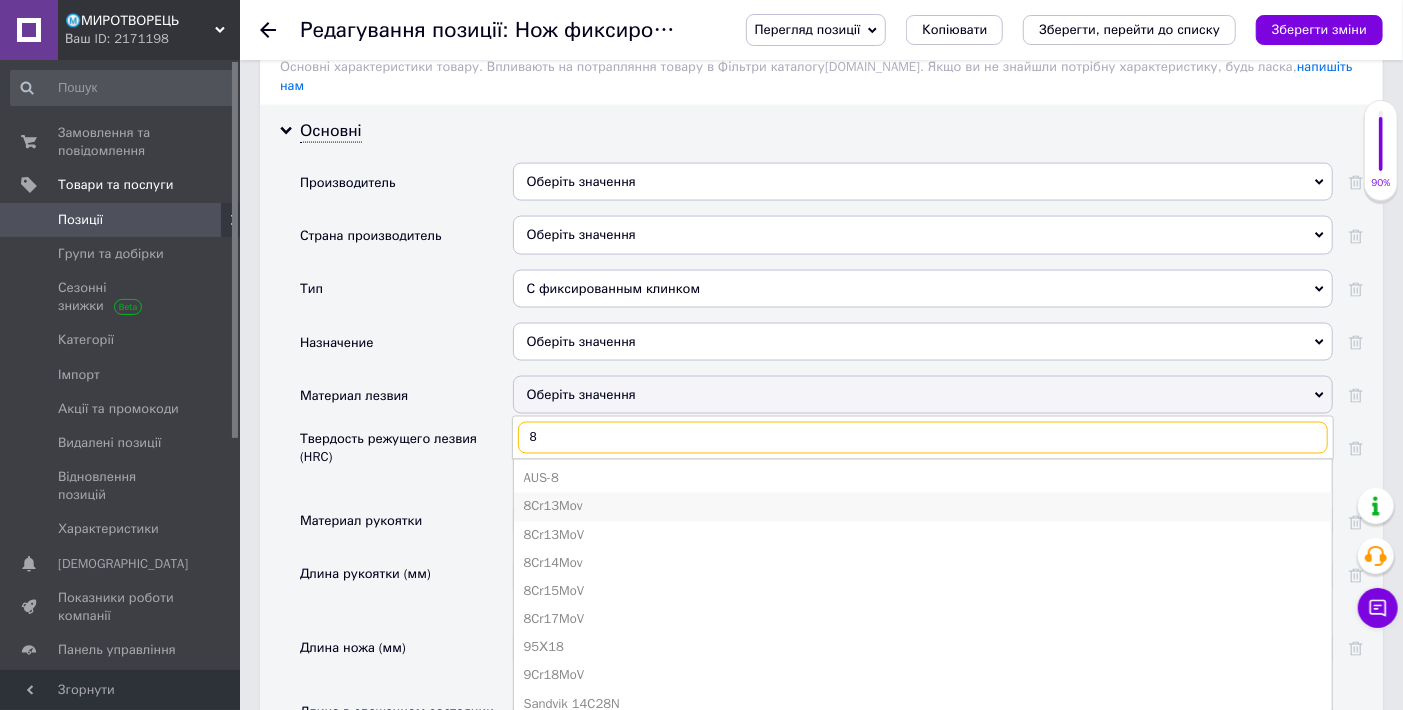 type on "8" 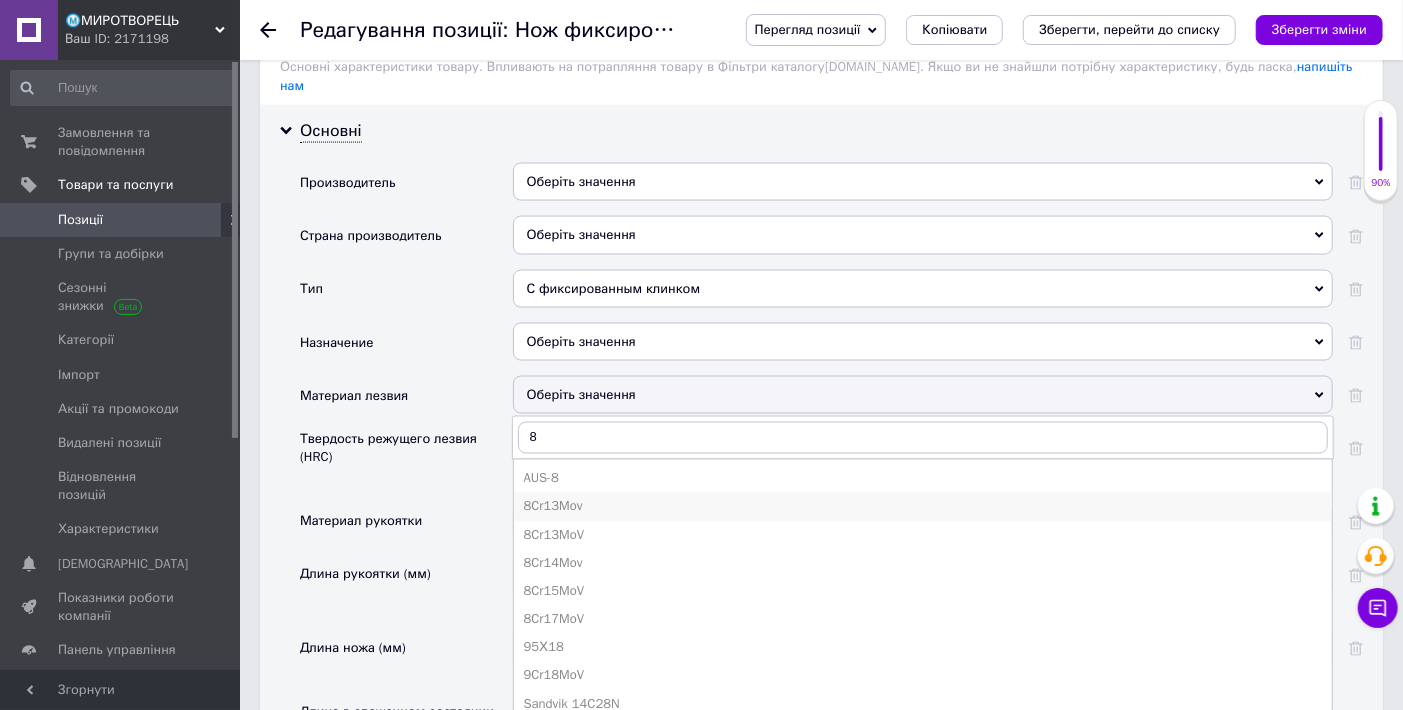 click on "8Cr13Mov" at bounding box center [923, 507] 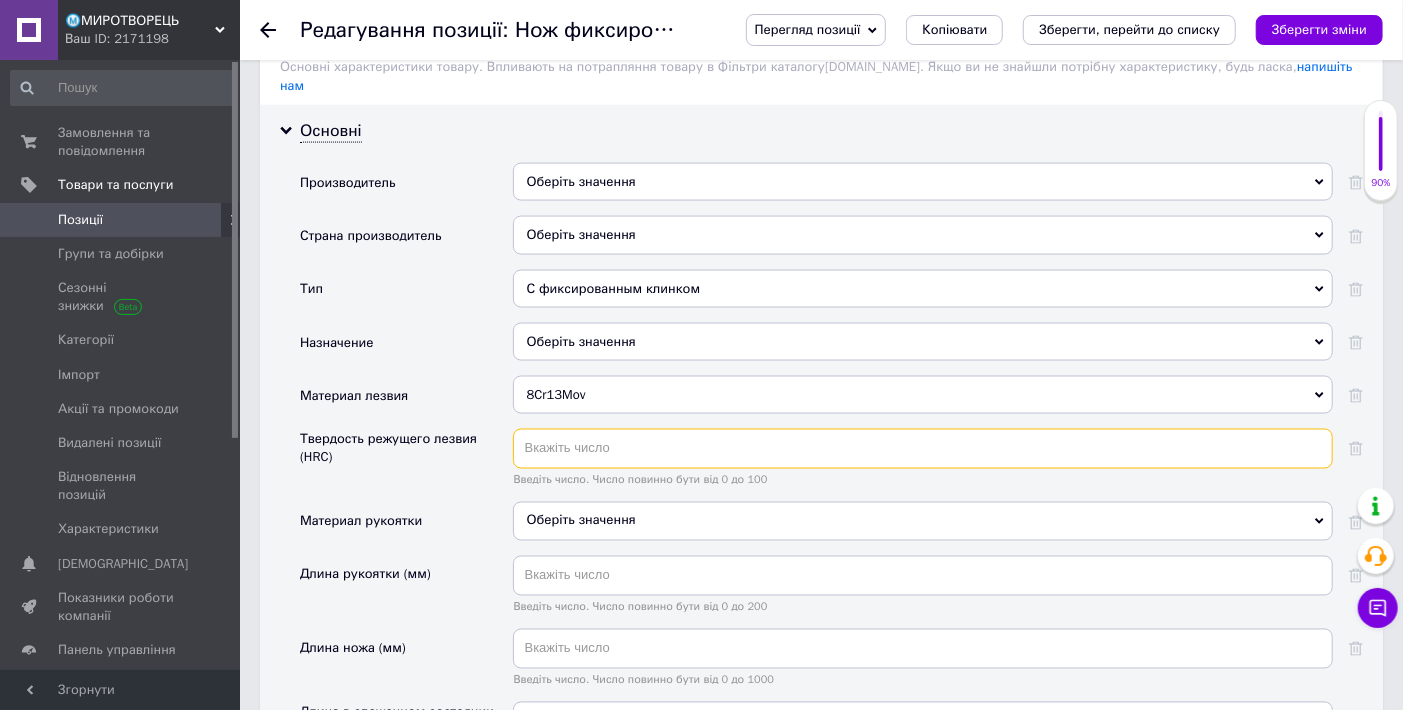 click at bounding box center [923, 449] 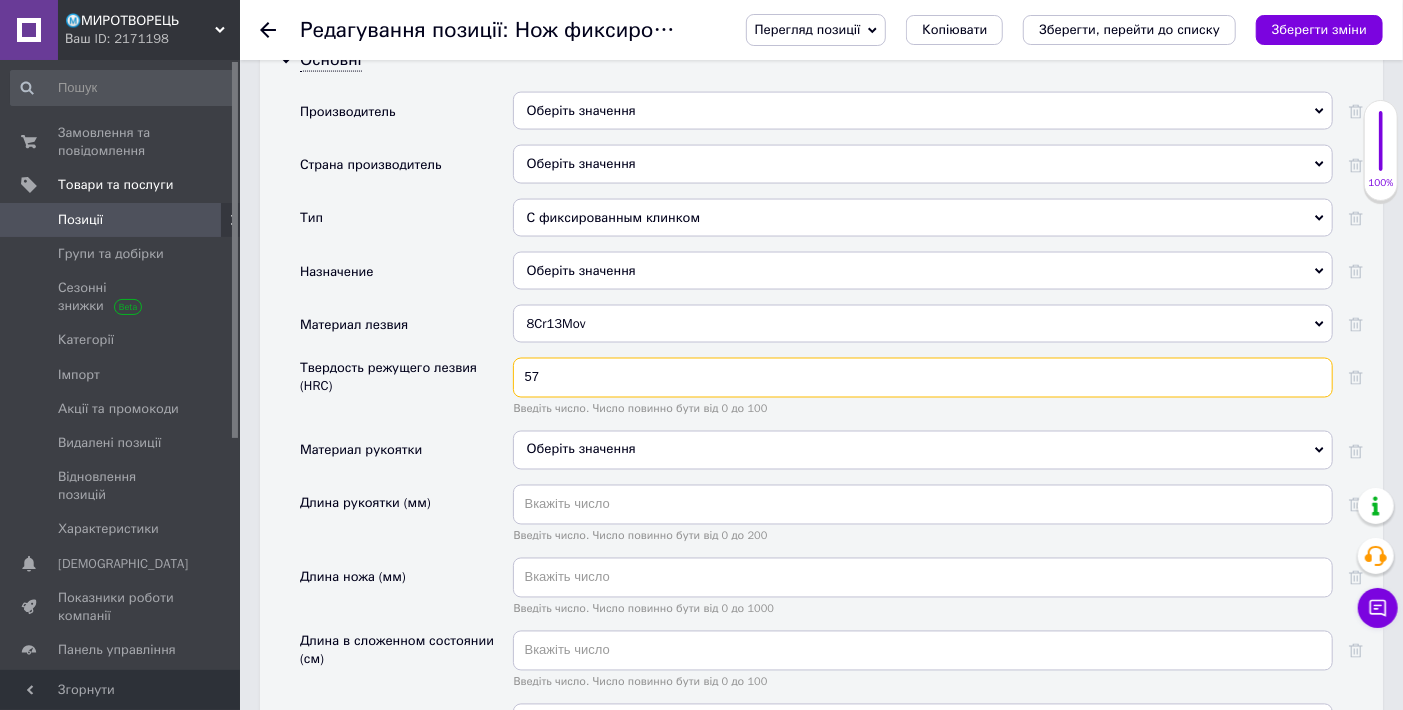 scroll, scrollTop: 1888, scrollLeft: 0, axis: vertical 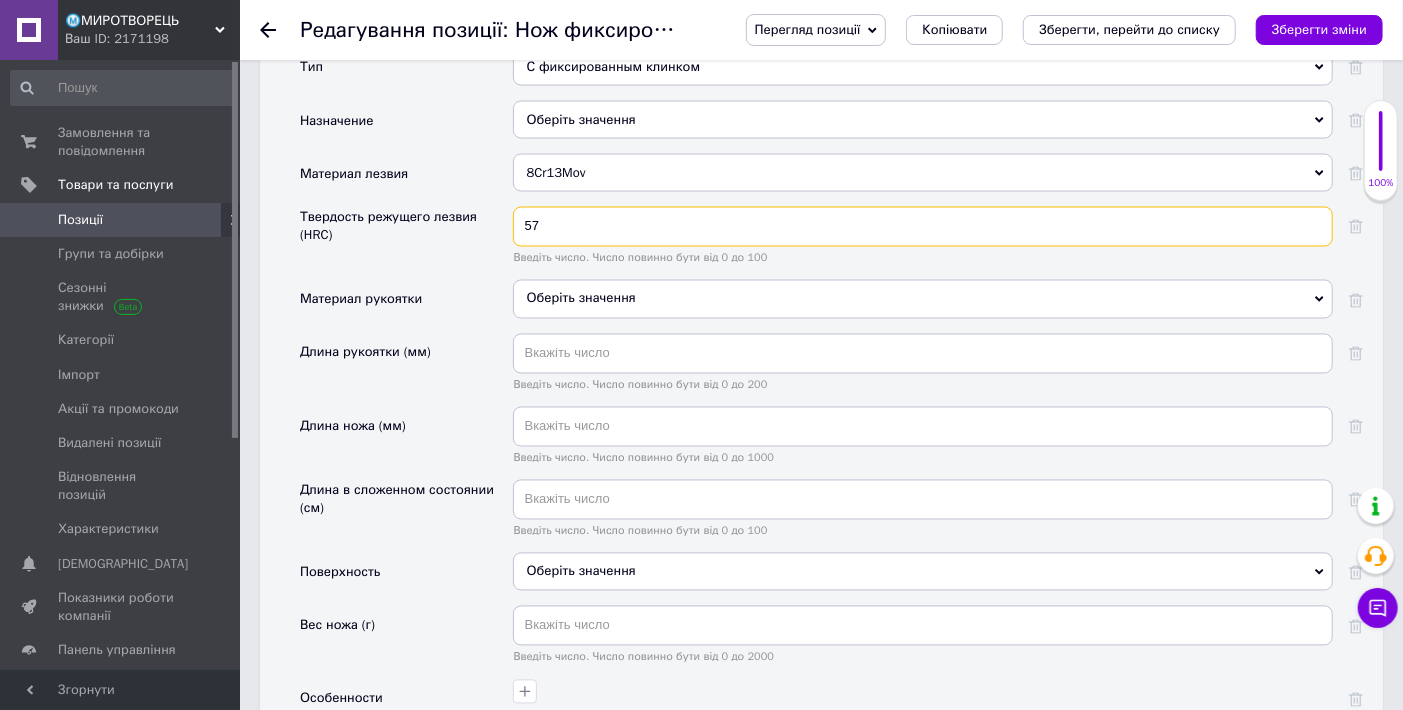 type on "57" 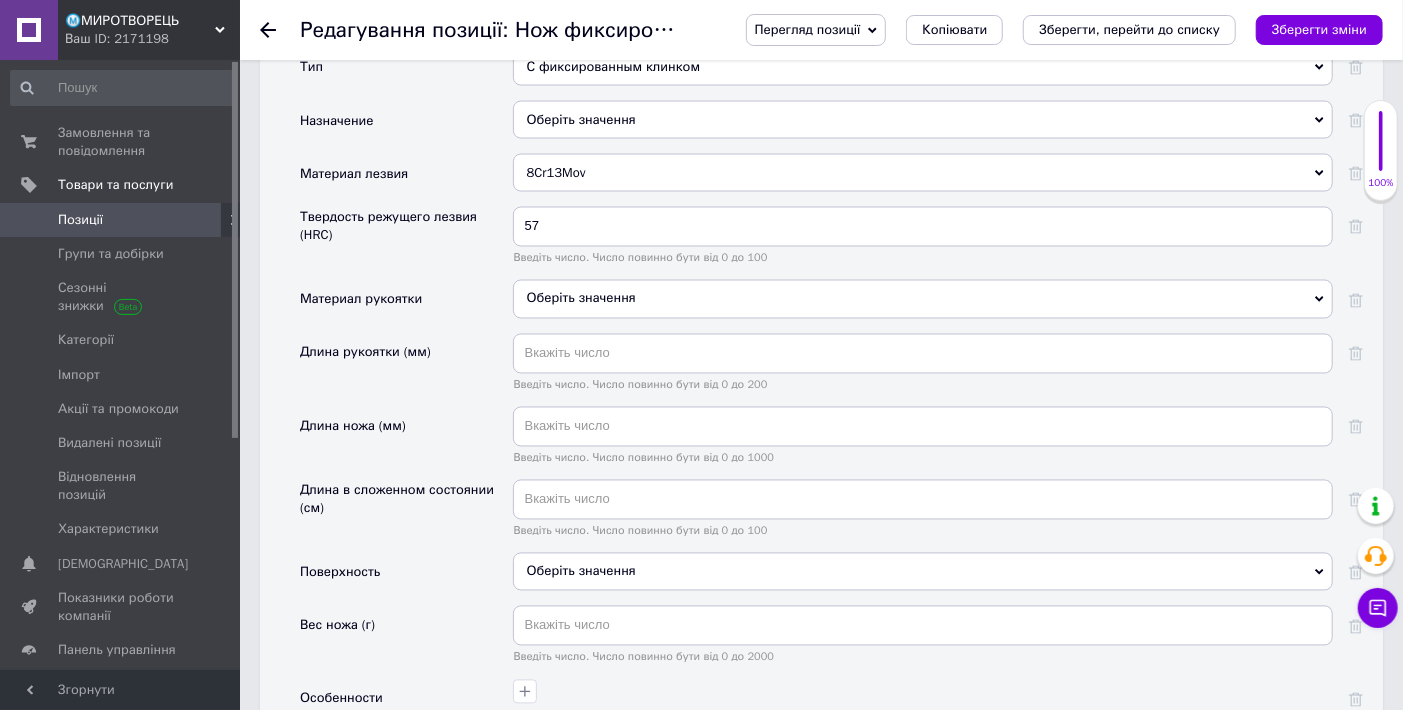 click on "Оберіть значення" at bounding box center (923, 299) 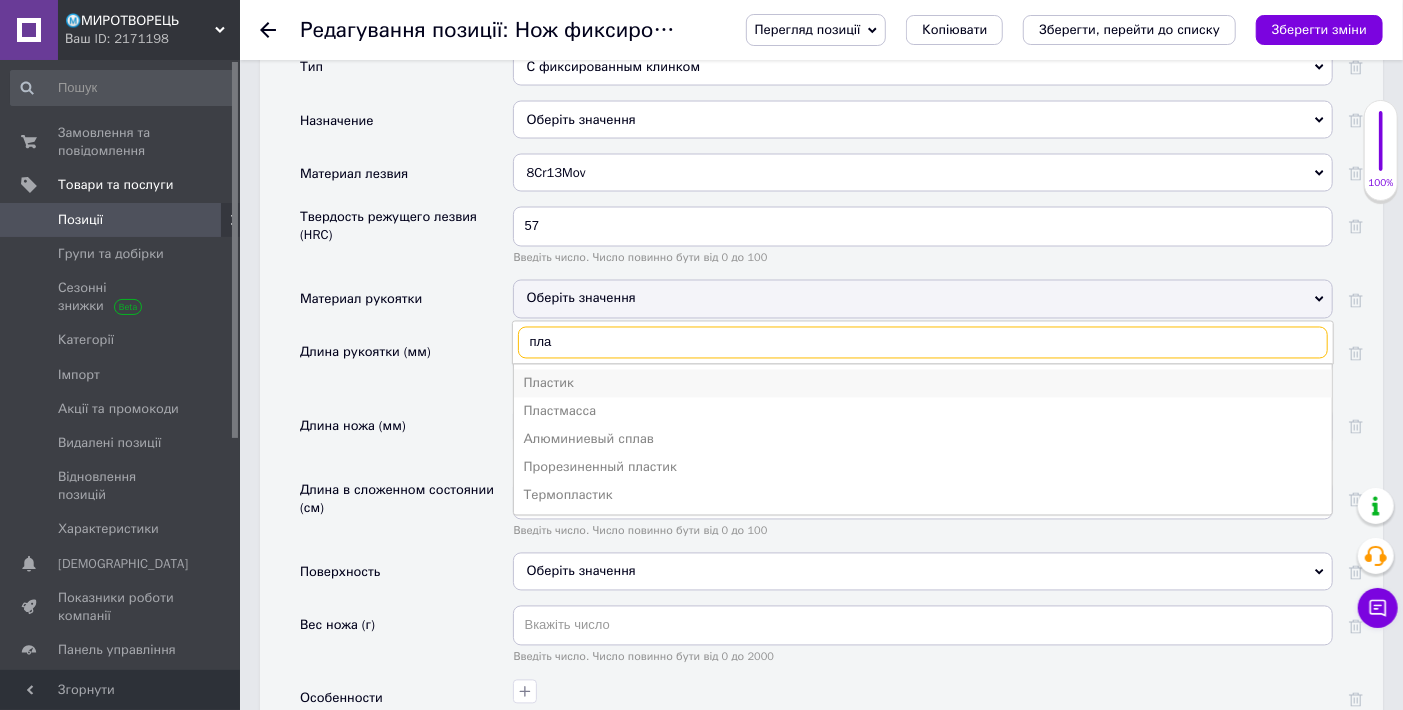 type on "пла" 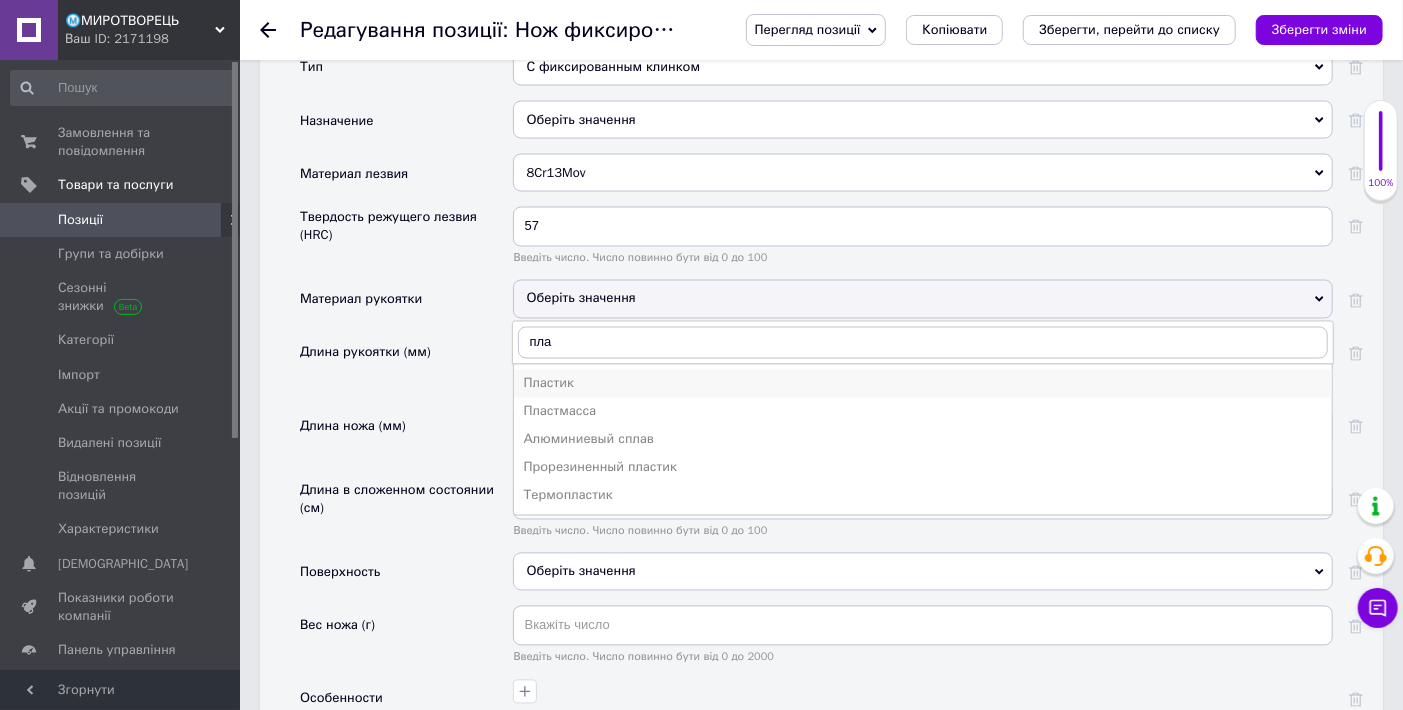 click on "Пластик" at bounding box center (923, 384) 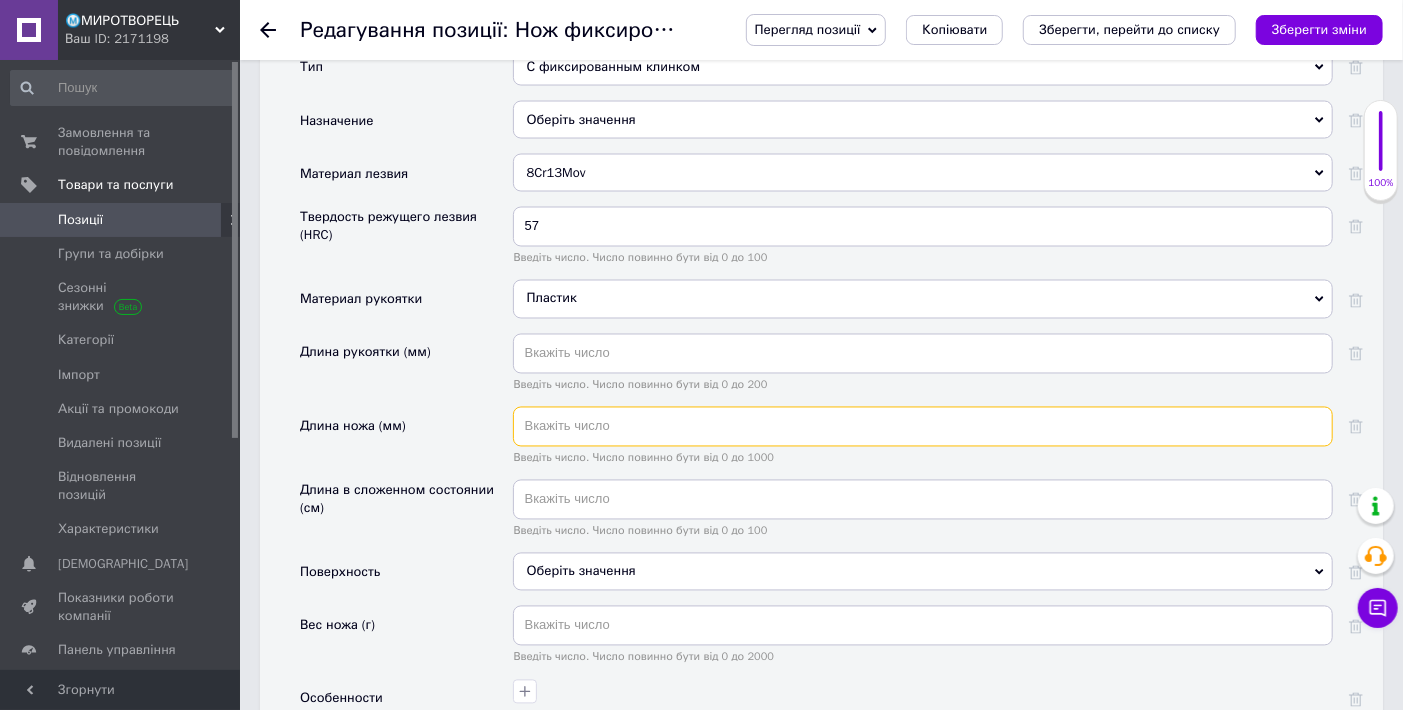 click at bounding box center (923, 427) 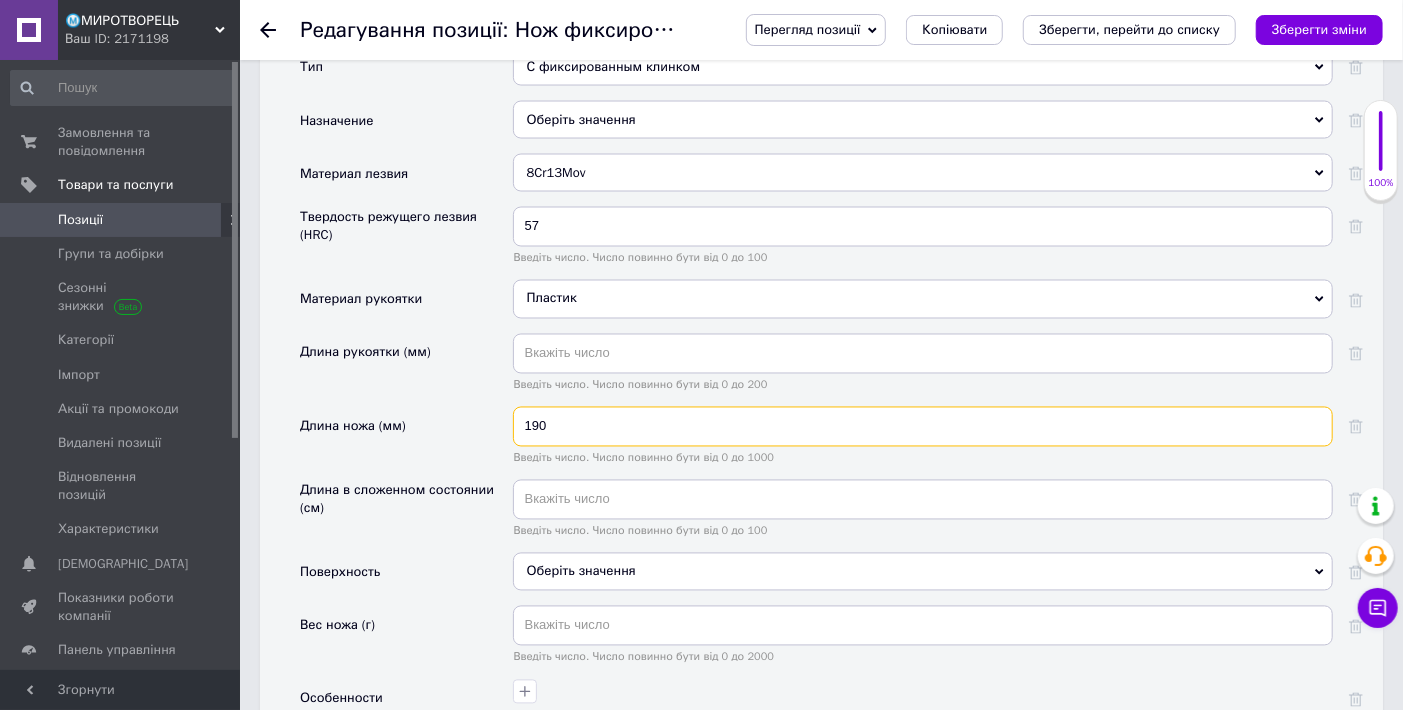 type on "190" 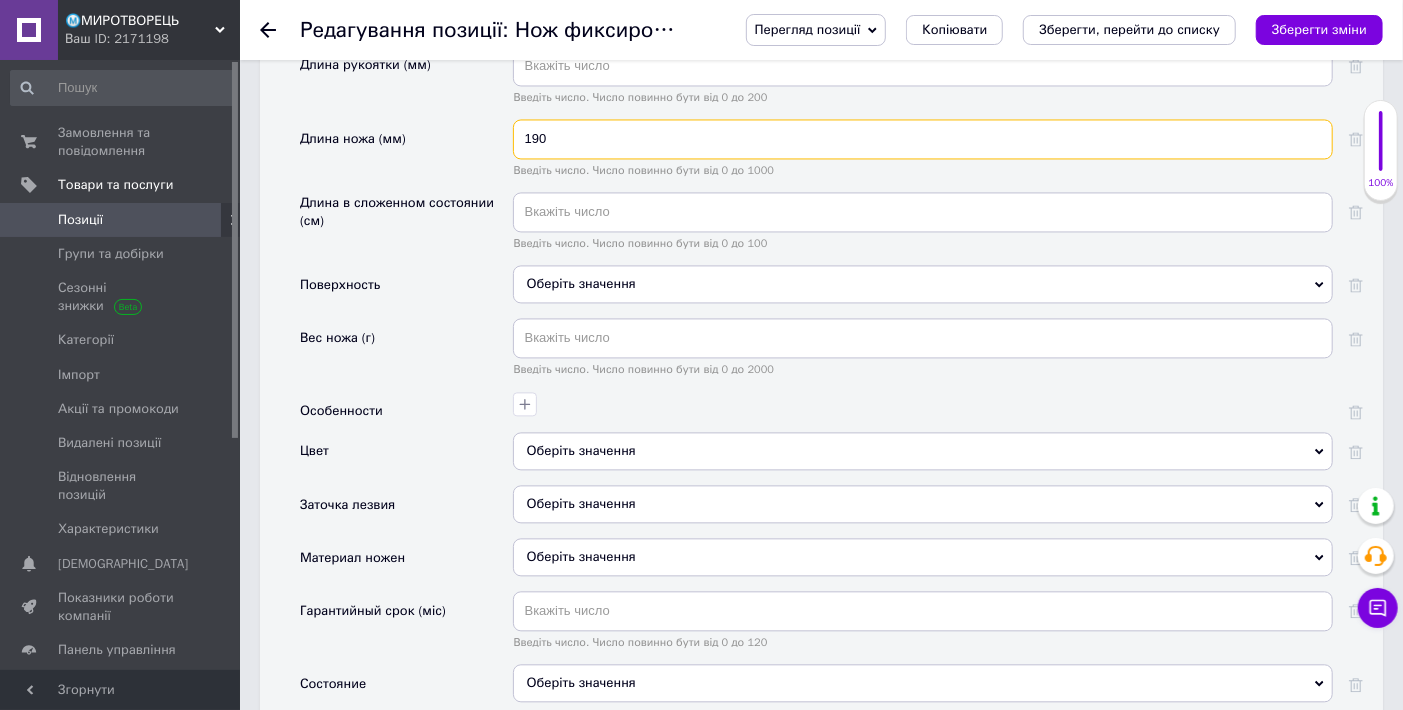 scroll, scrollTop: 2222, scrollLeft: 0, axis: vertical 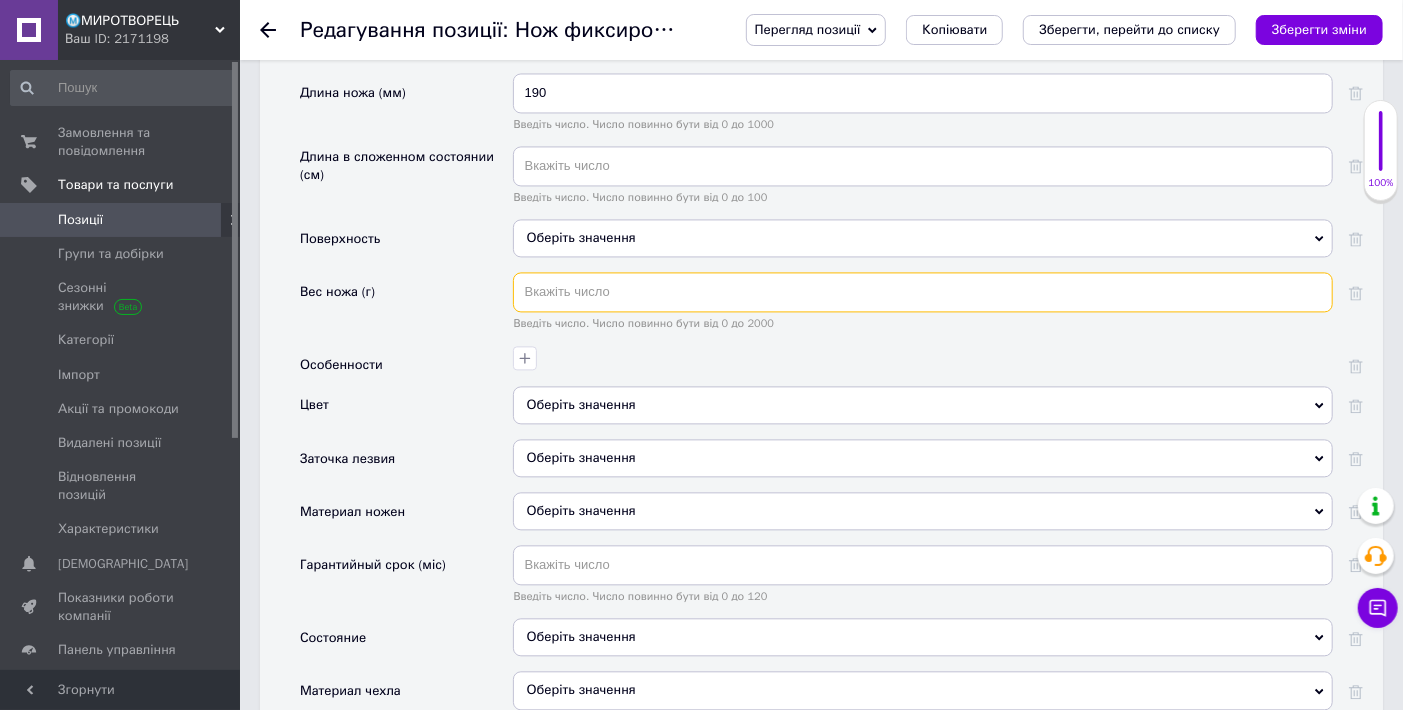 click at bounding box center (923, 292) 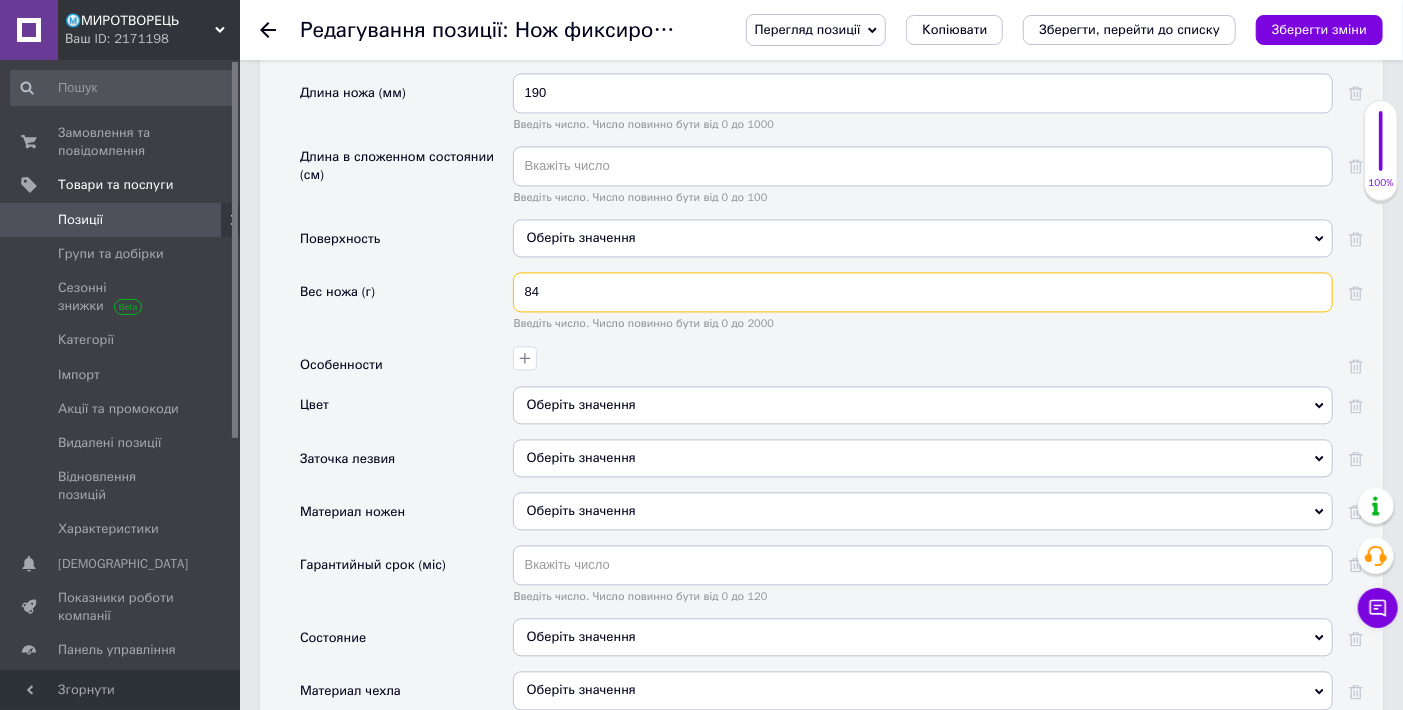 type on "84" 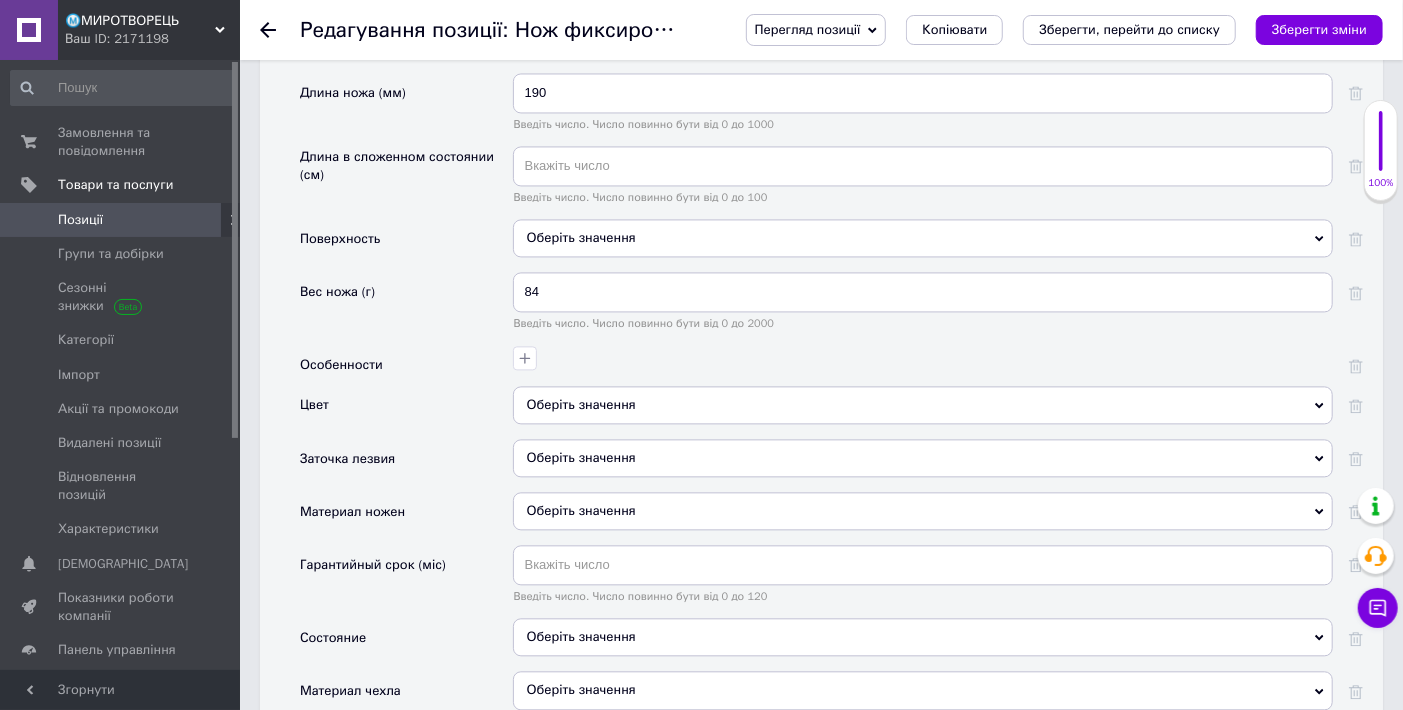 click on "Оберіть значення" at bounding box center [923, 405] 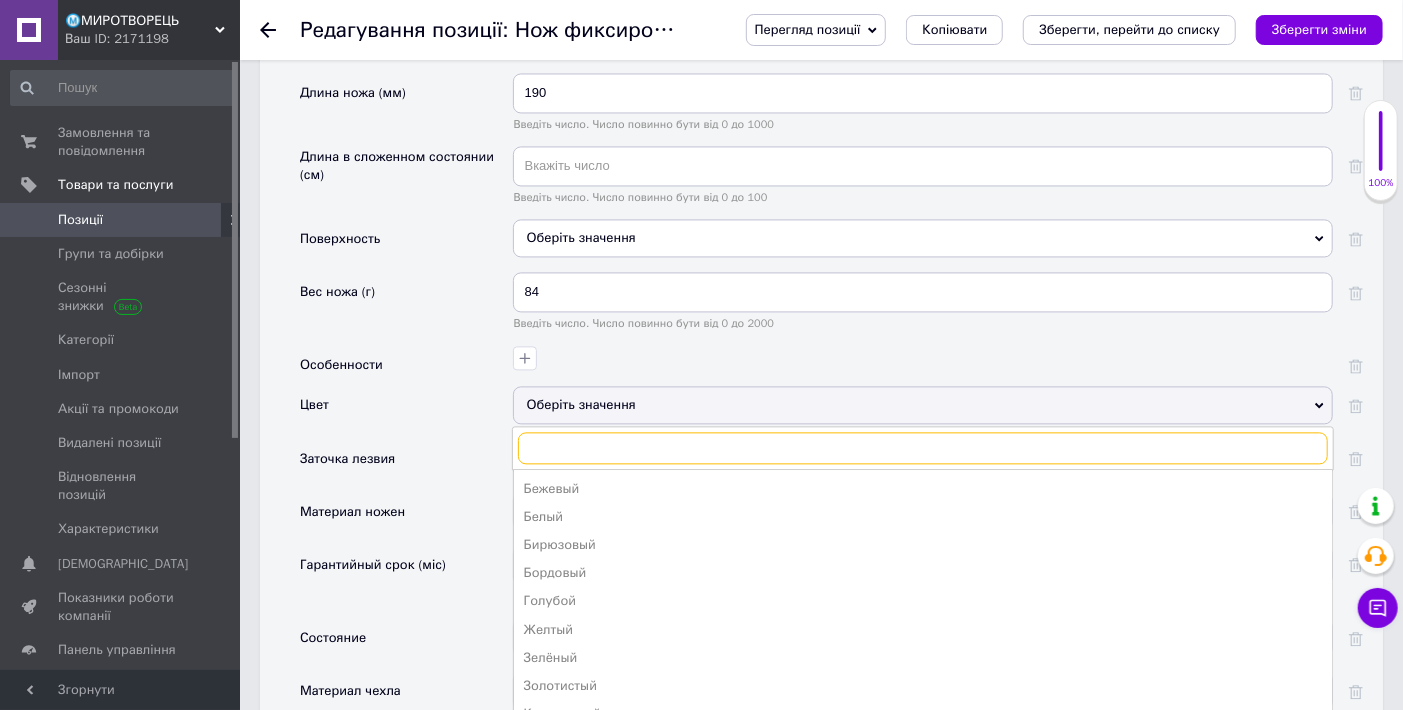 type on "с" 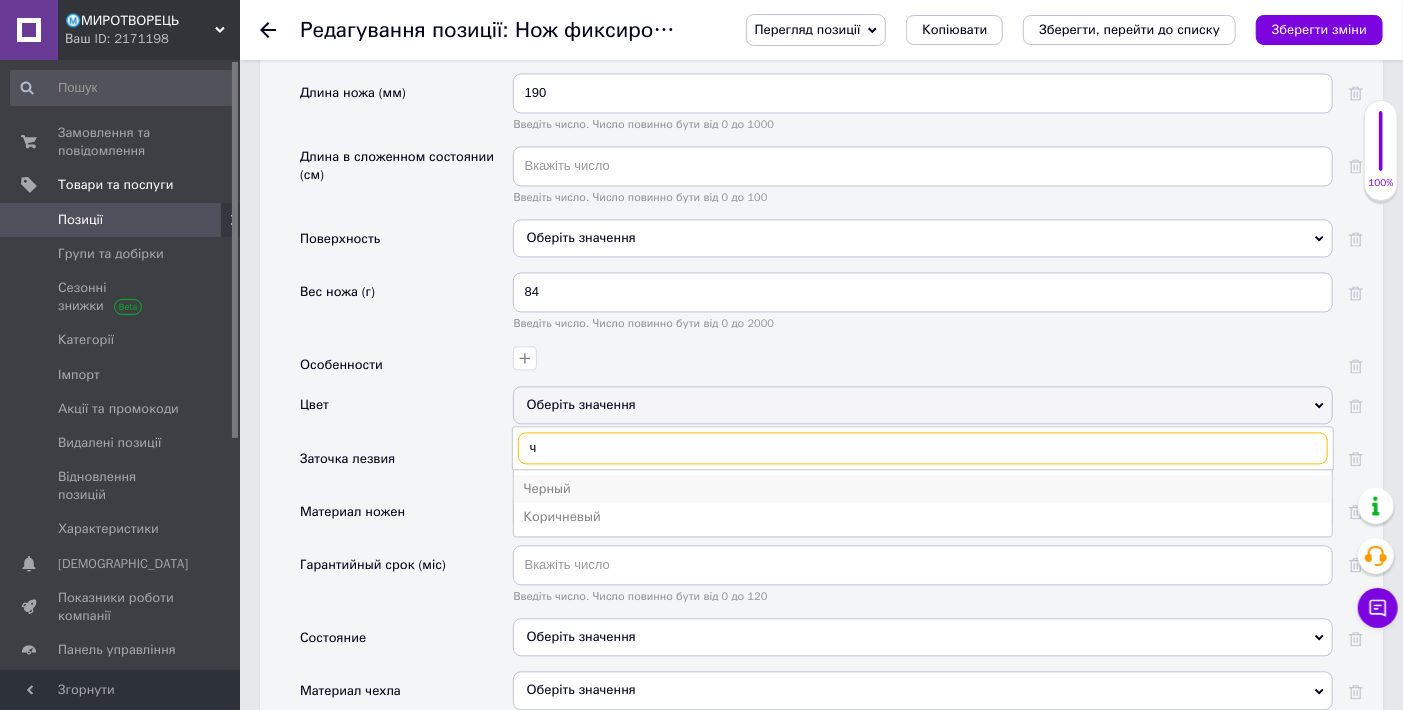 type on "ч" 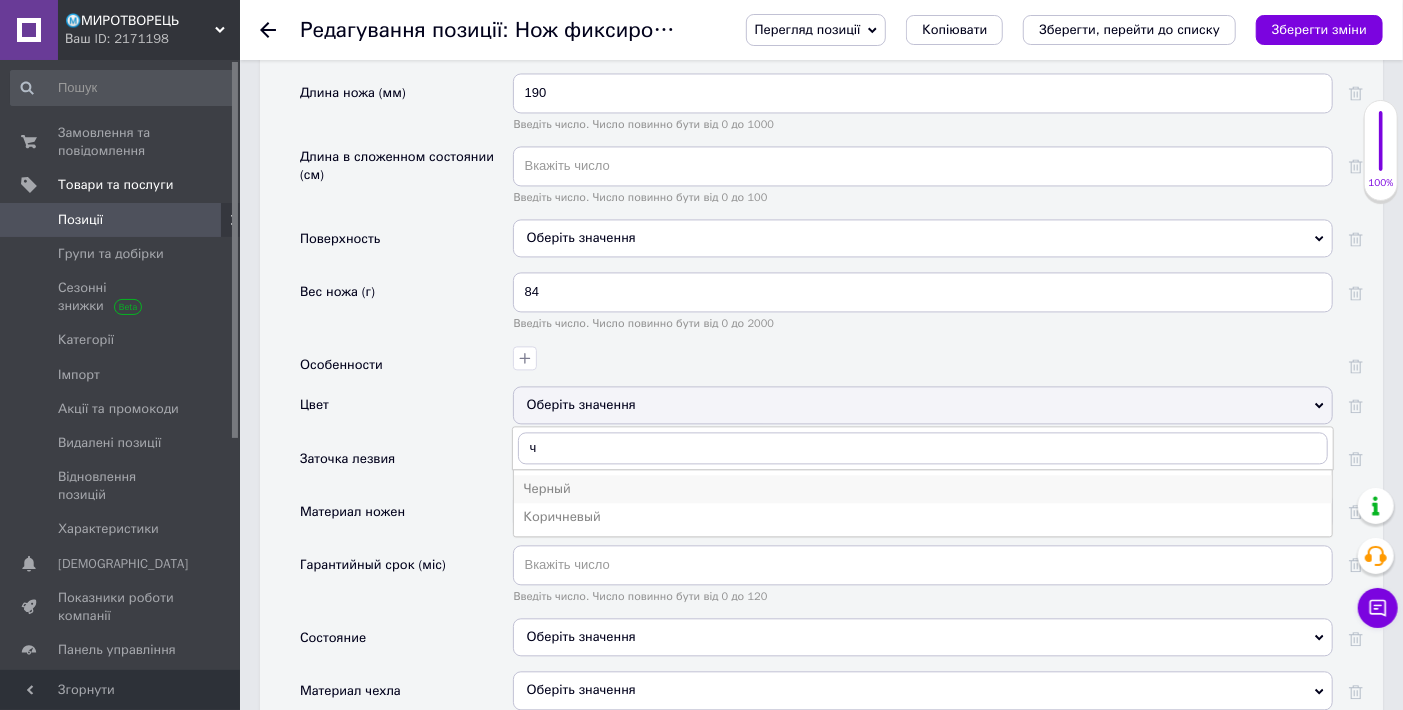 click on "Черный" at bounding box center (923, 489) 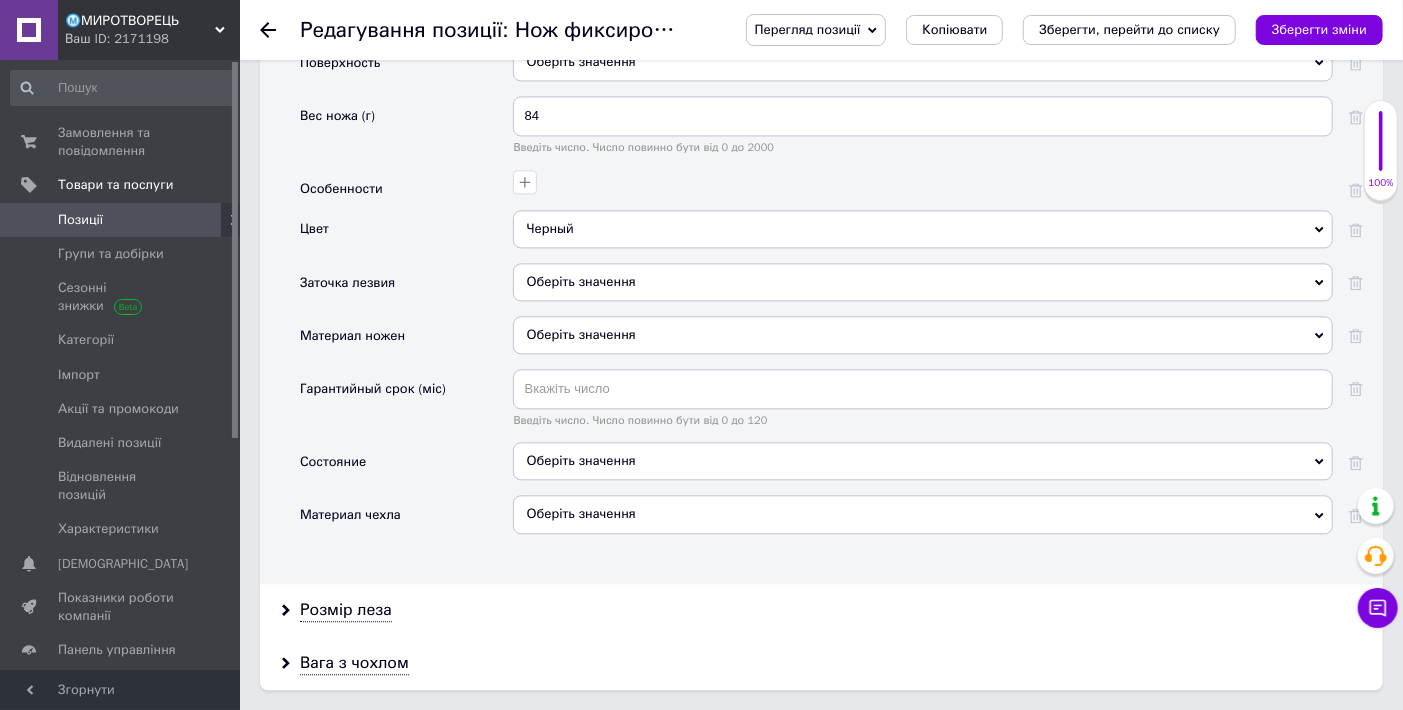 scroll, scrollTop: 2444, scrollLeft: 0, axis: vertical 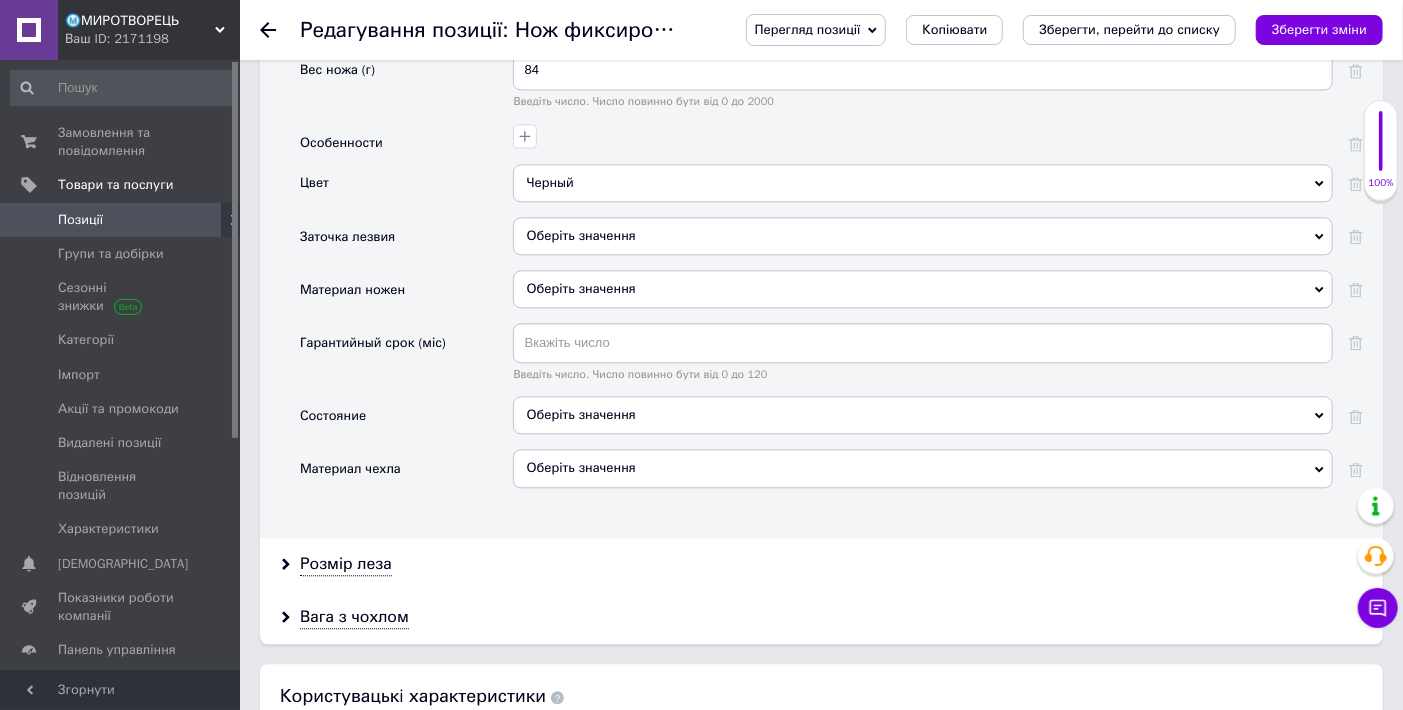 click on "Оберіть значення" at bounding box center [923, 289] 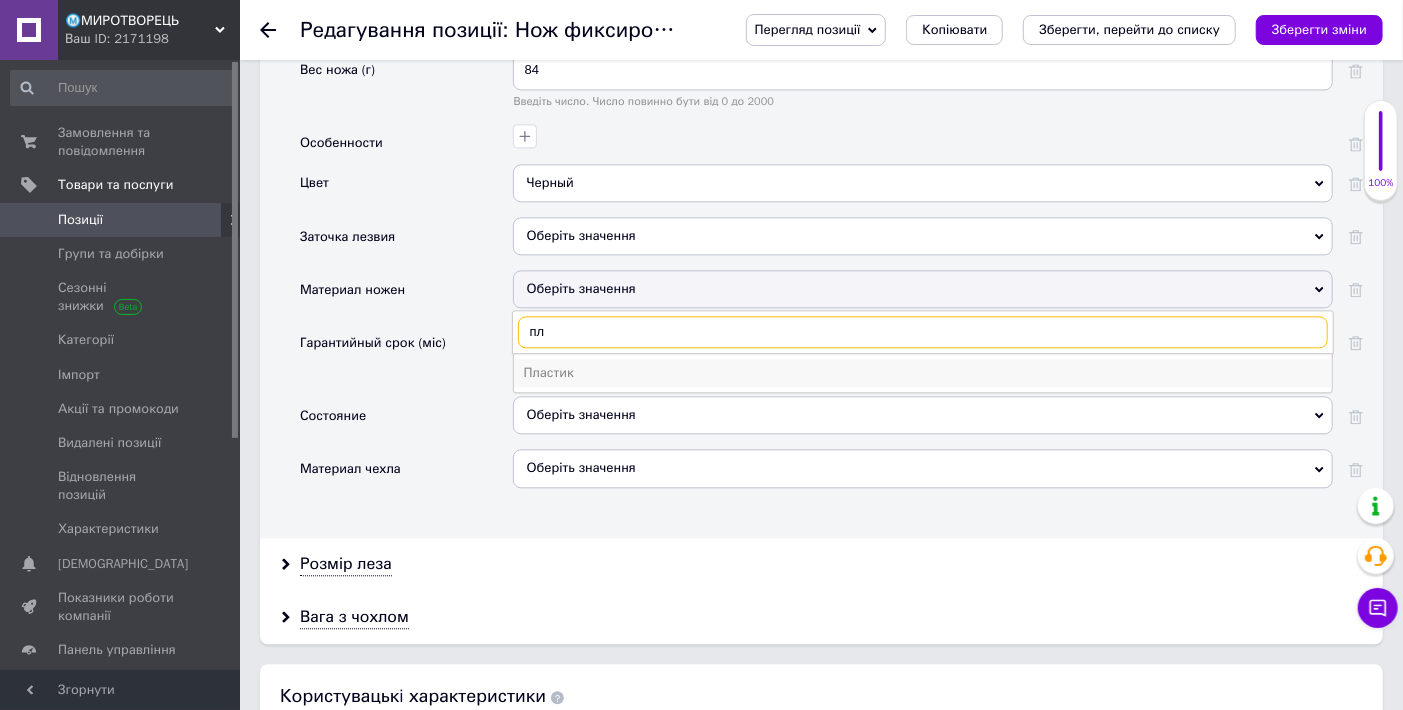 type on "пл" 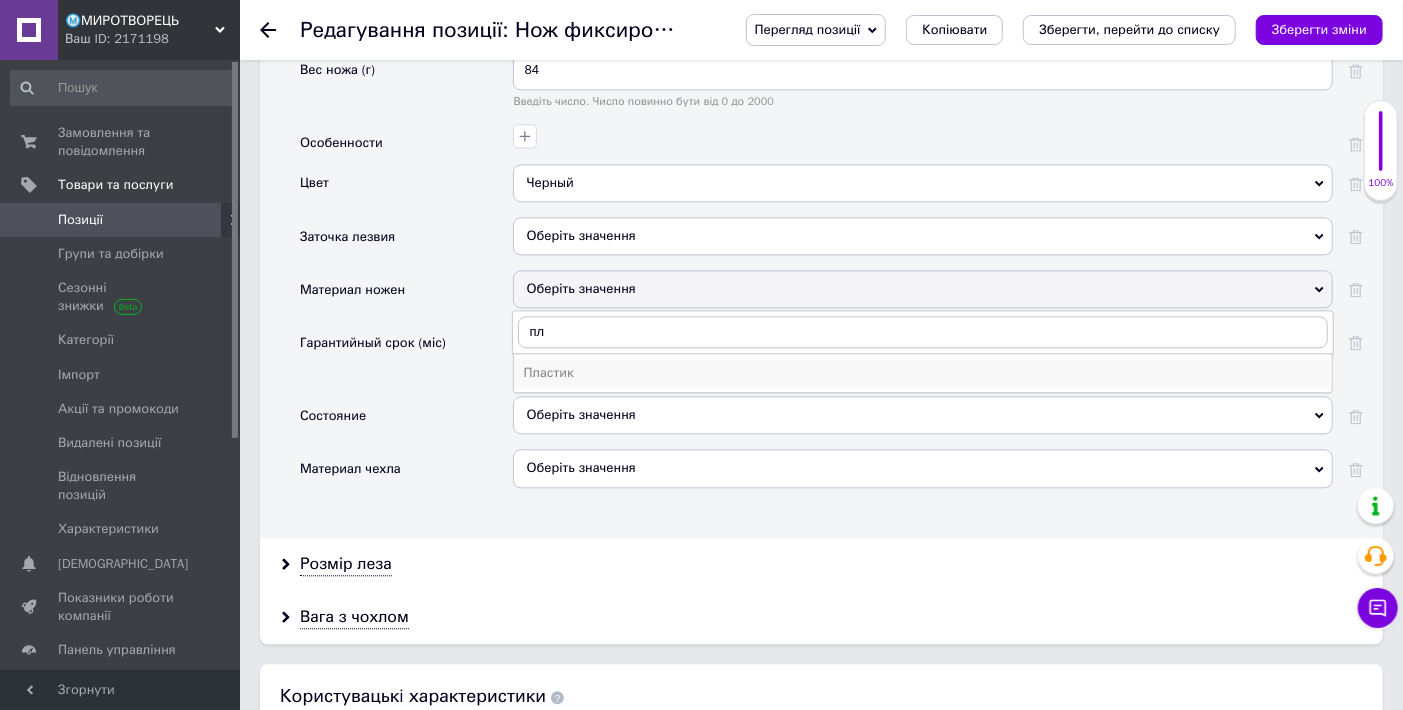 click on "Пластик" at bounding box center (923, 373) 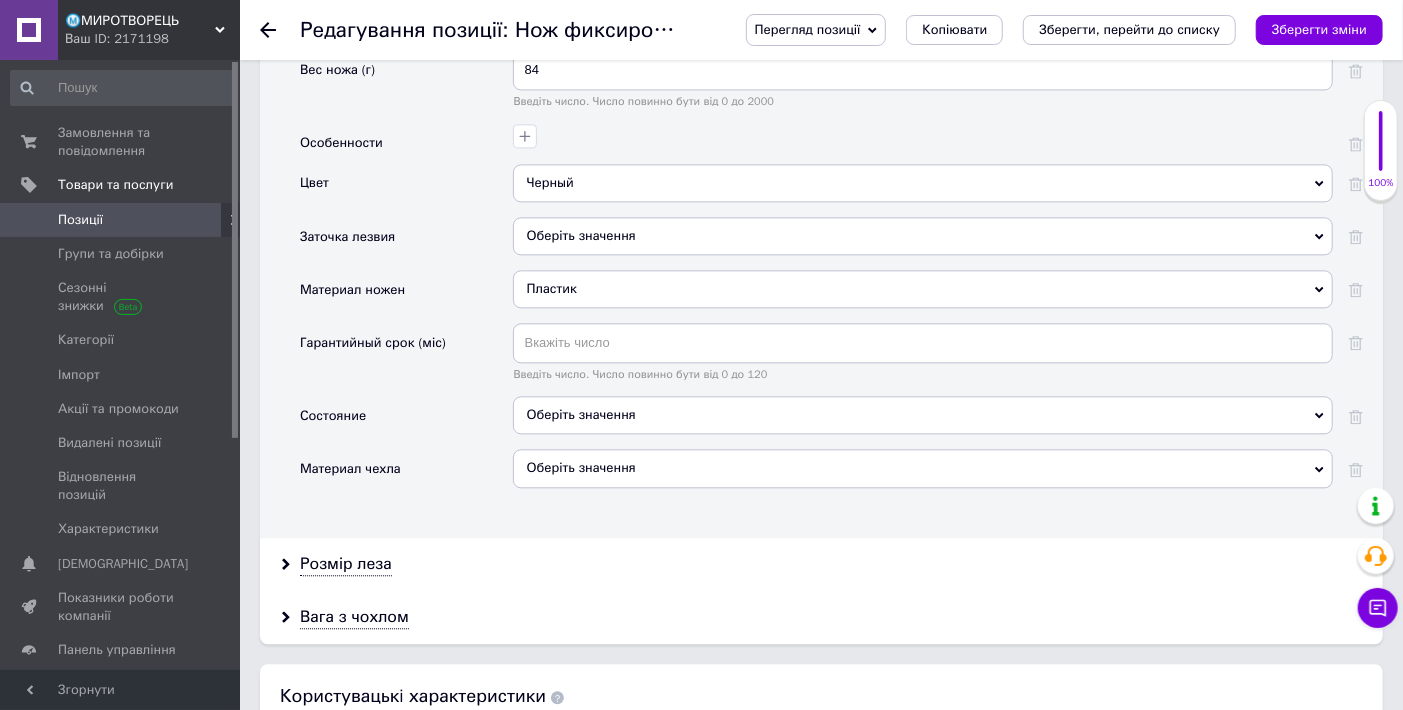 click on "Оберіть значення" at bounding box center (923, 415) 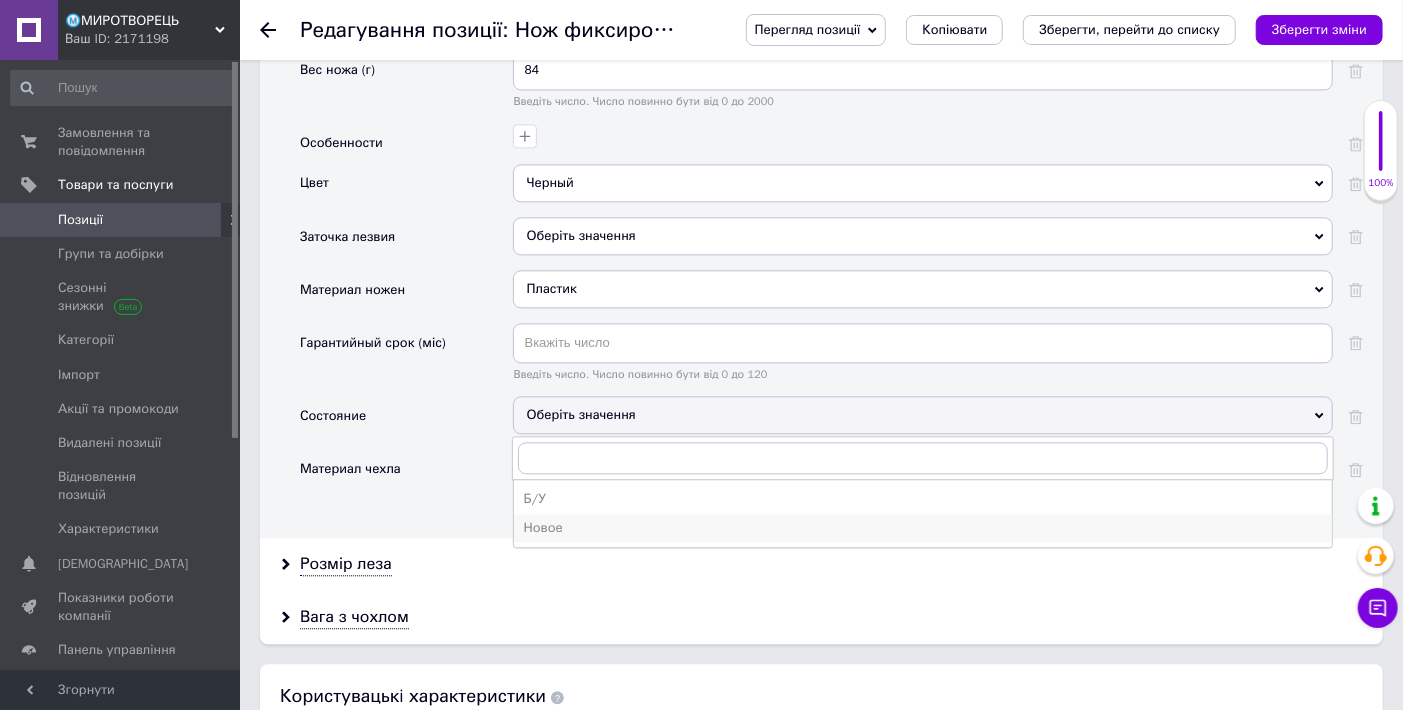 click on "Новое" at bounding box center [923, 528] 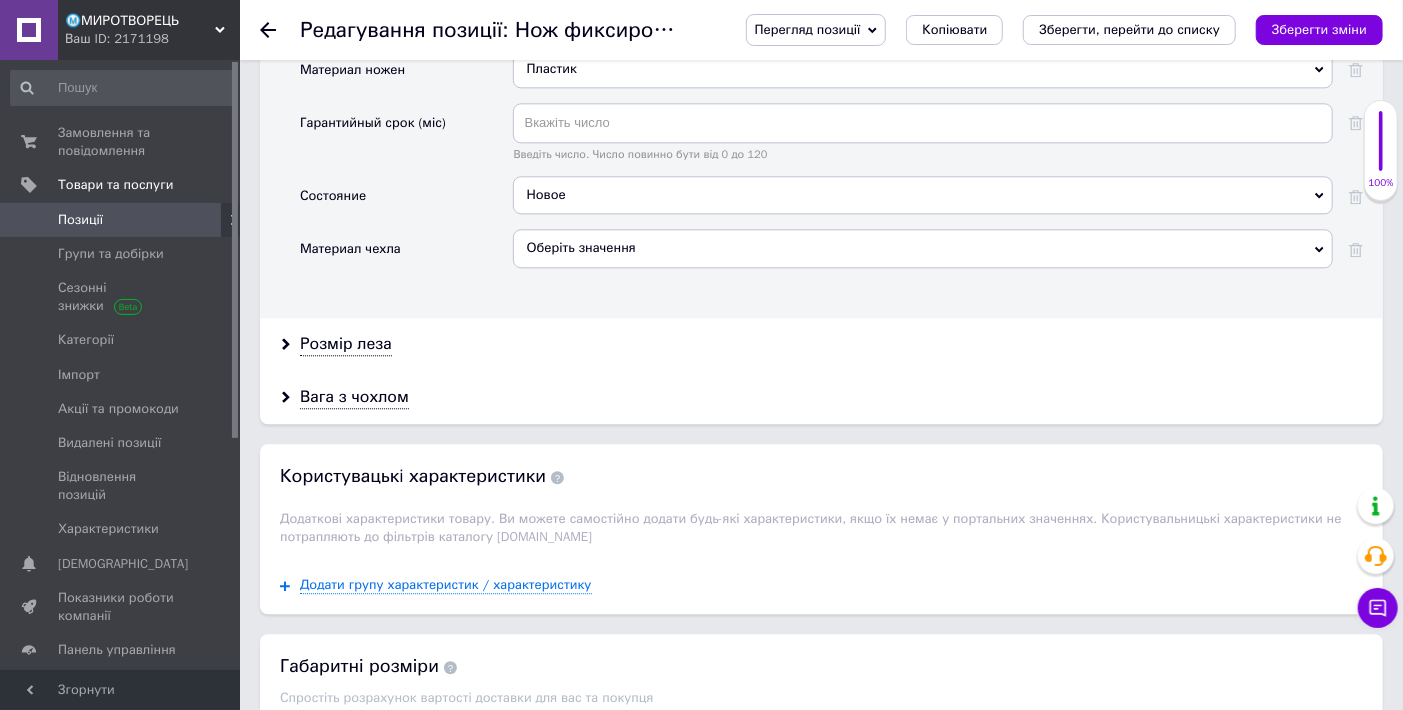 scroll, scrollTop: 2666, scrollLeft: 0, axis: vertical 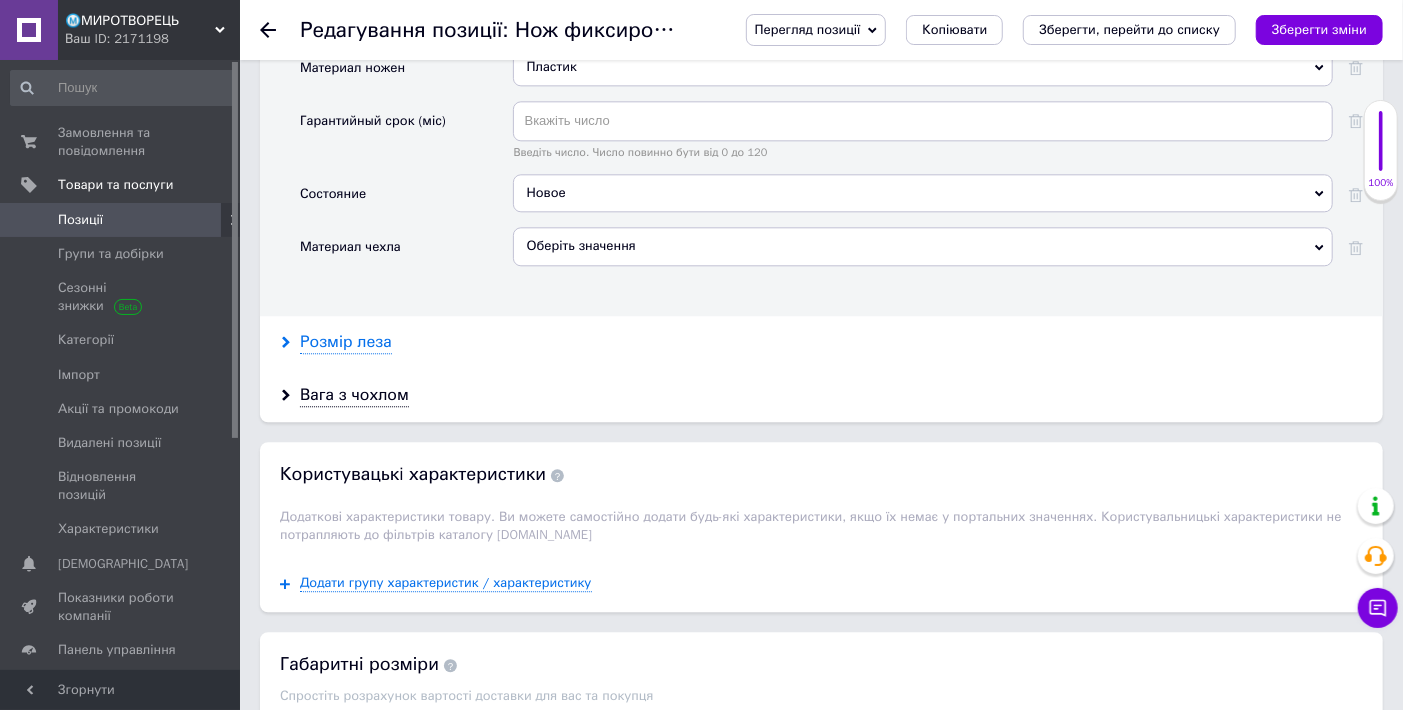 click on "Розмір леза" at bounding box center (346, 342) 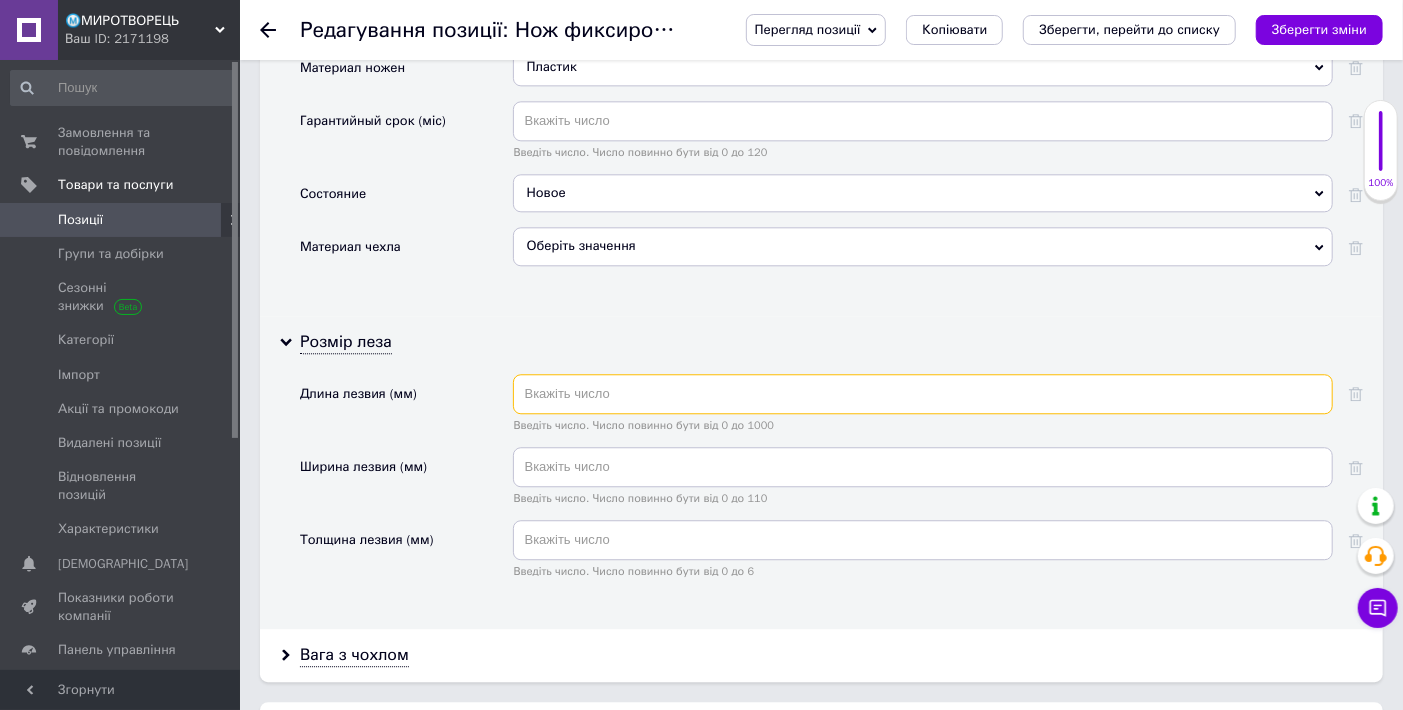 click at bounding box center (923, 394) 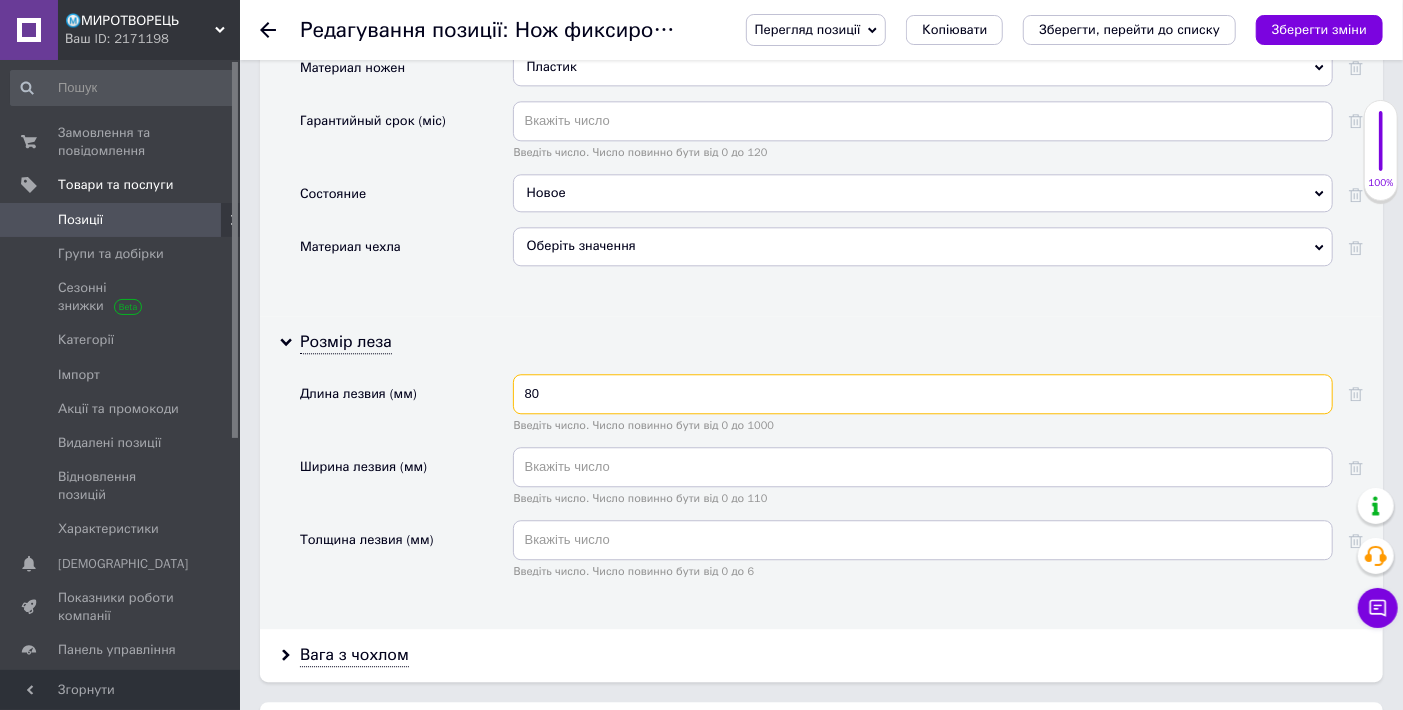 type on "80" 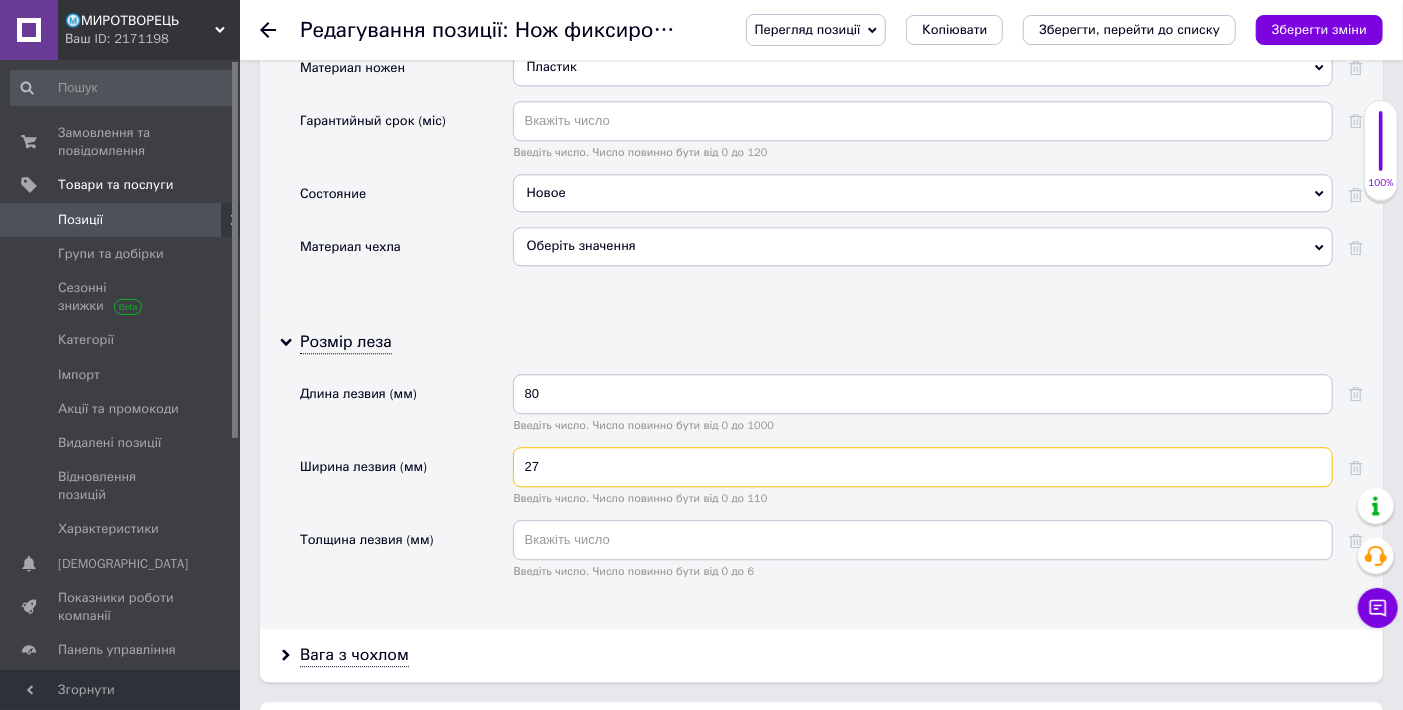 type on "27" 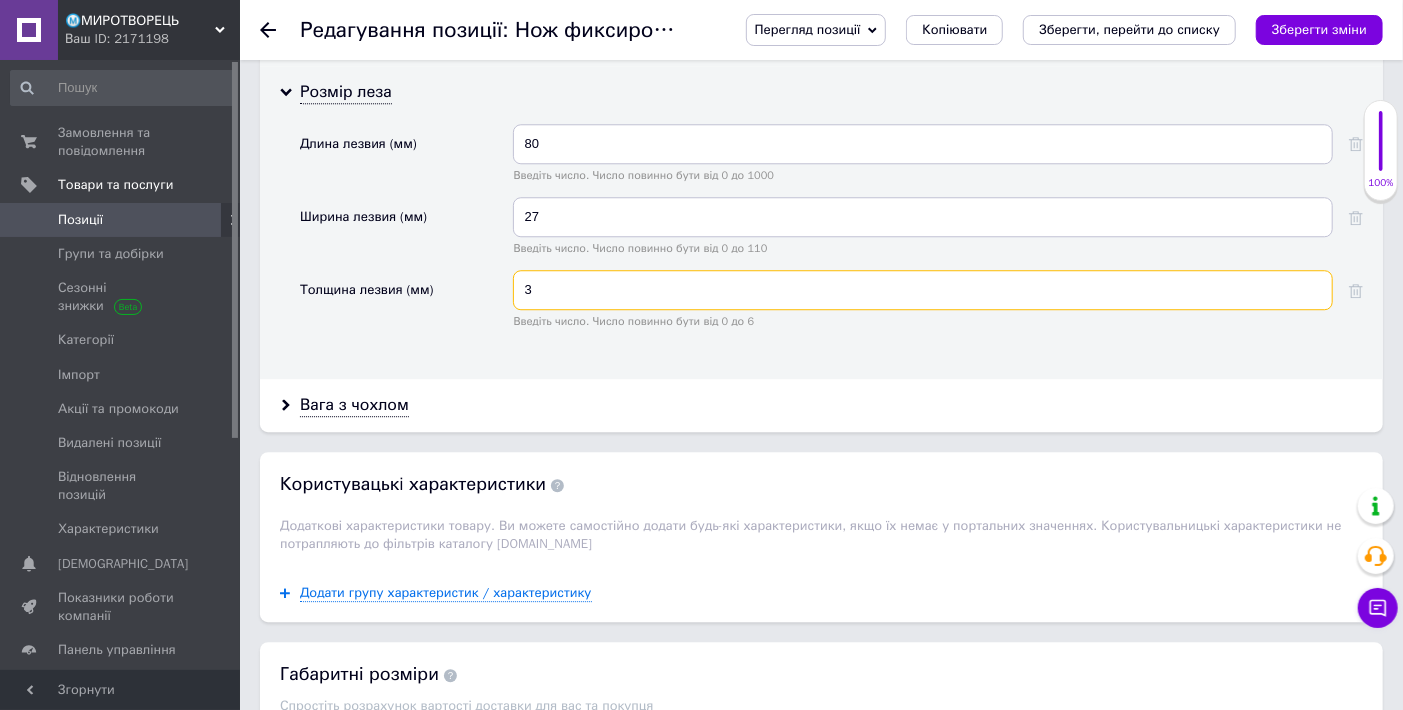 scroll, scrollTop: 3018, scrollLeft: 0, axis: vertical 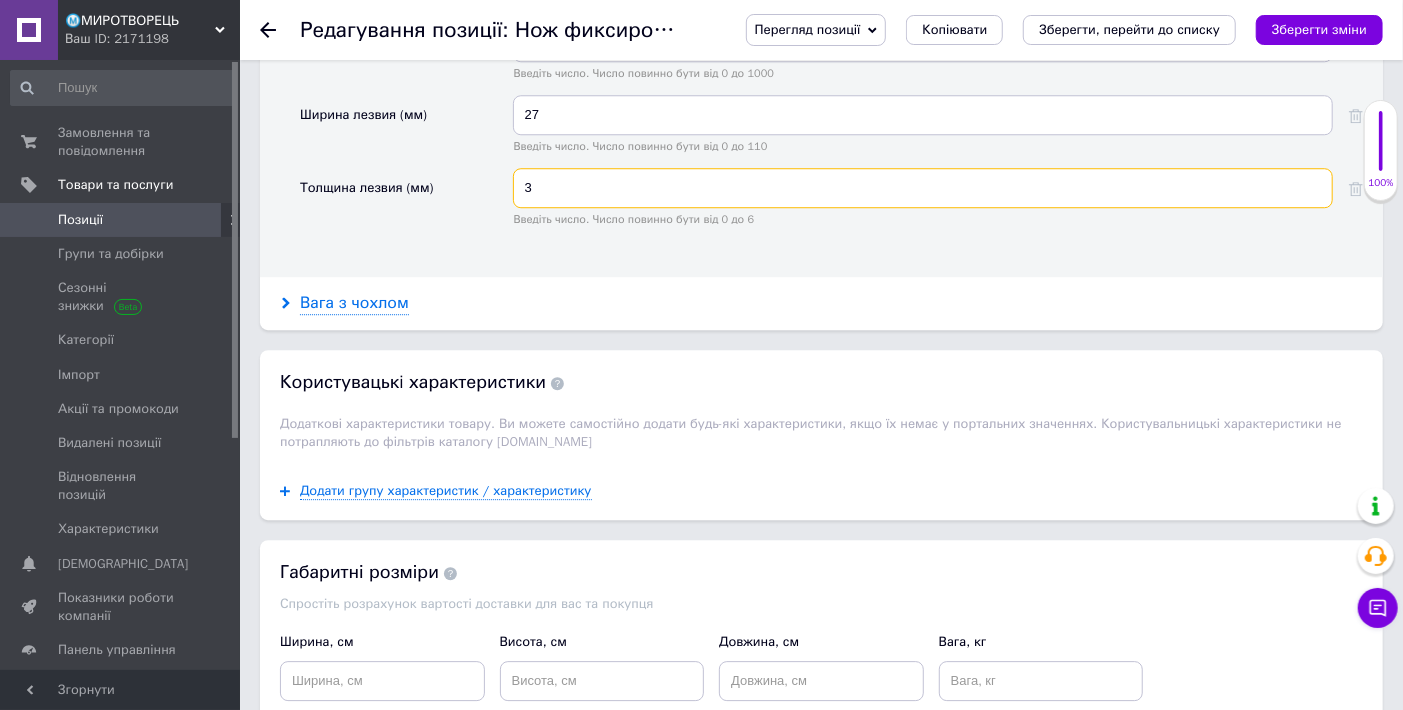 type on "3" 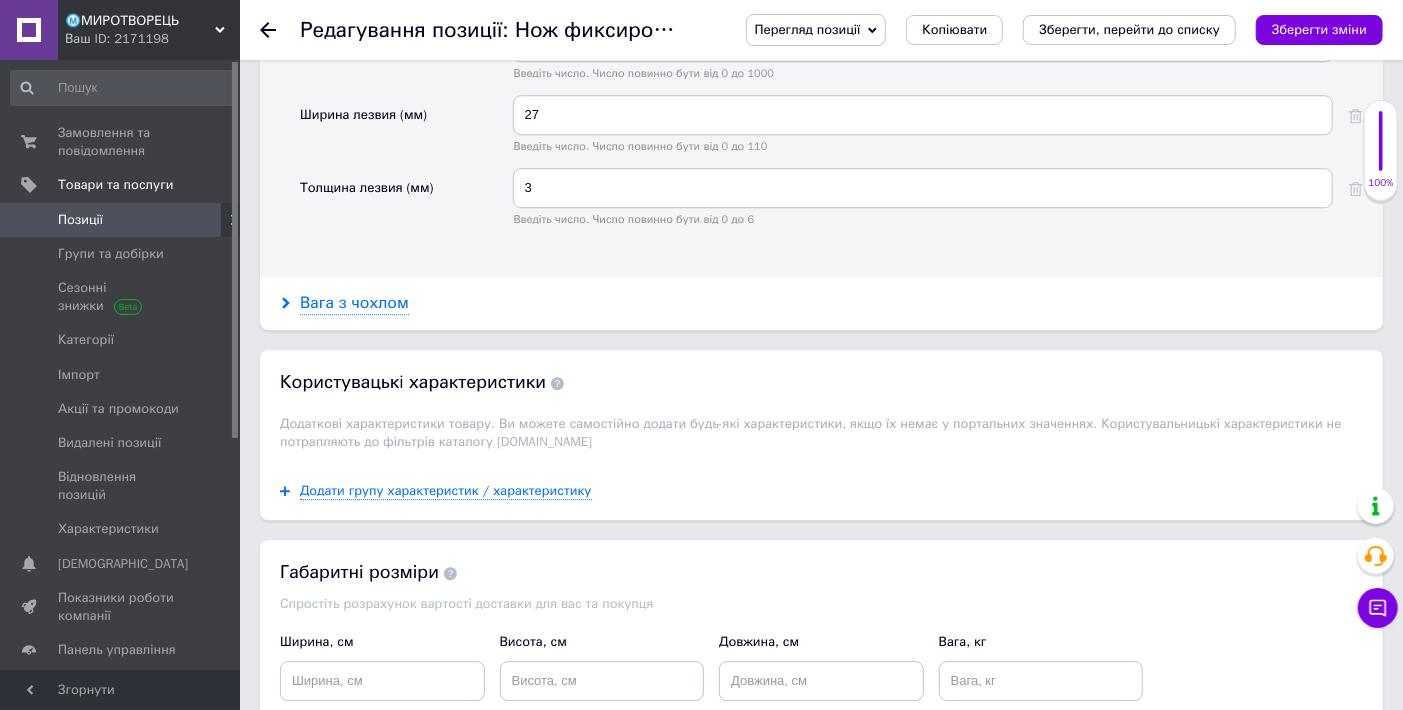 click on "Вага з чохлом" at bounding box center (354, 303) 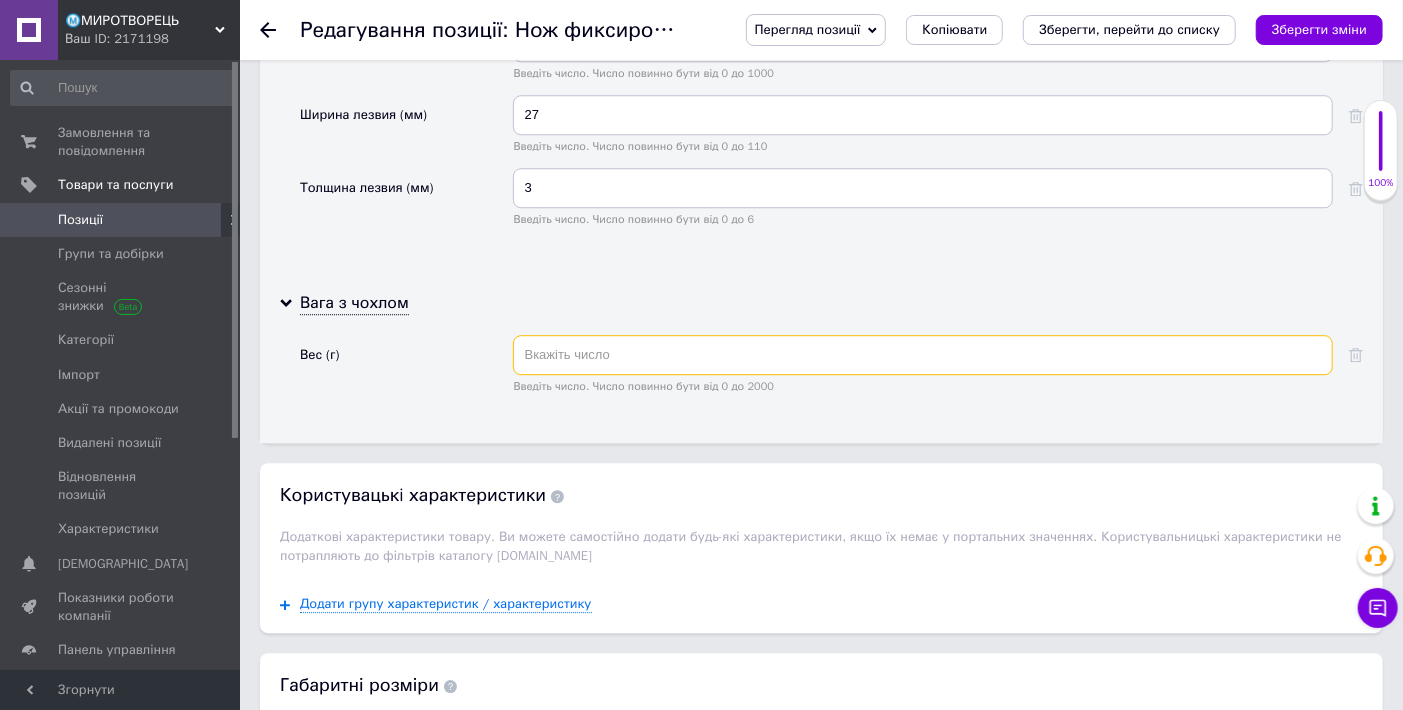 click at bounding box center [923, 355] 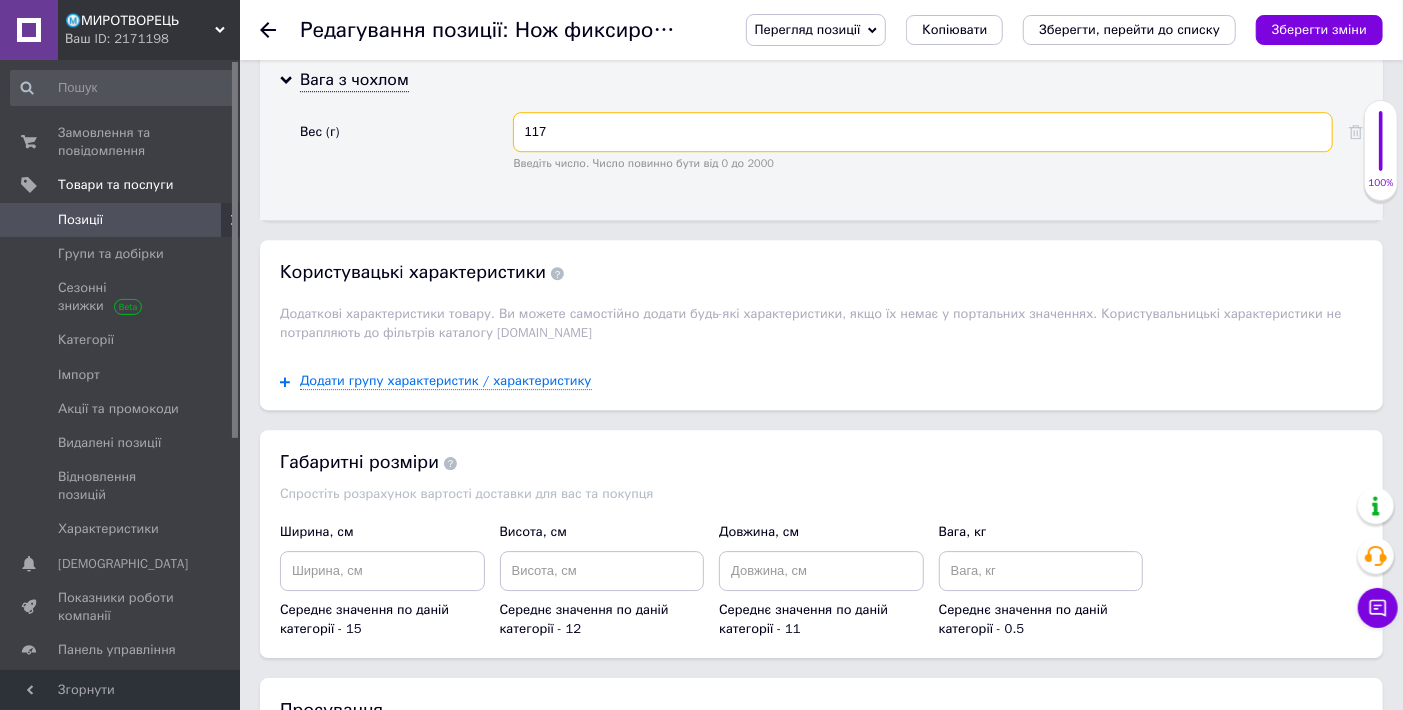 scroll, scrollTop: 3463, scrollLeft: 0, axis: vertical 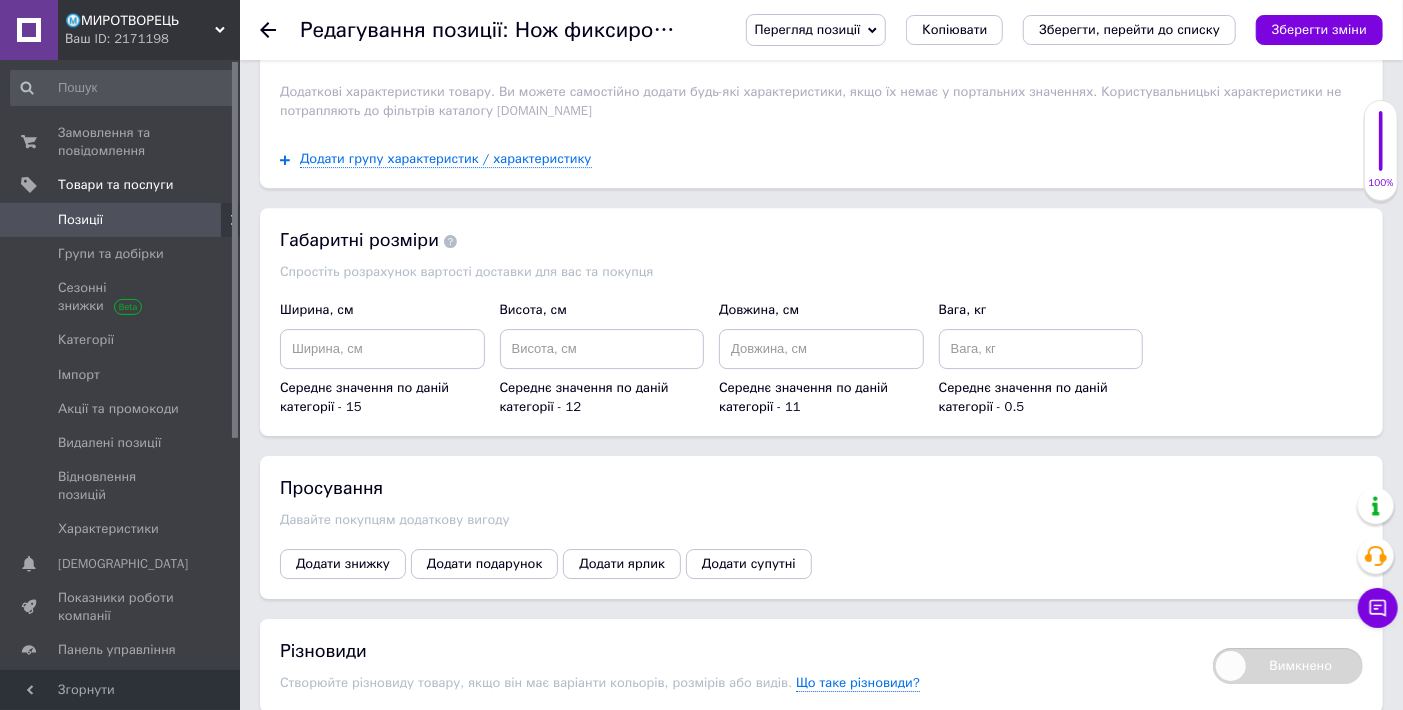 type on "117" 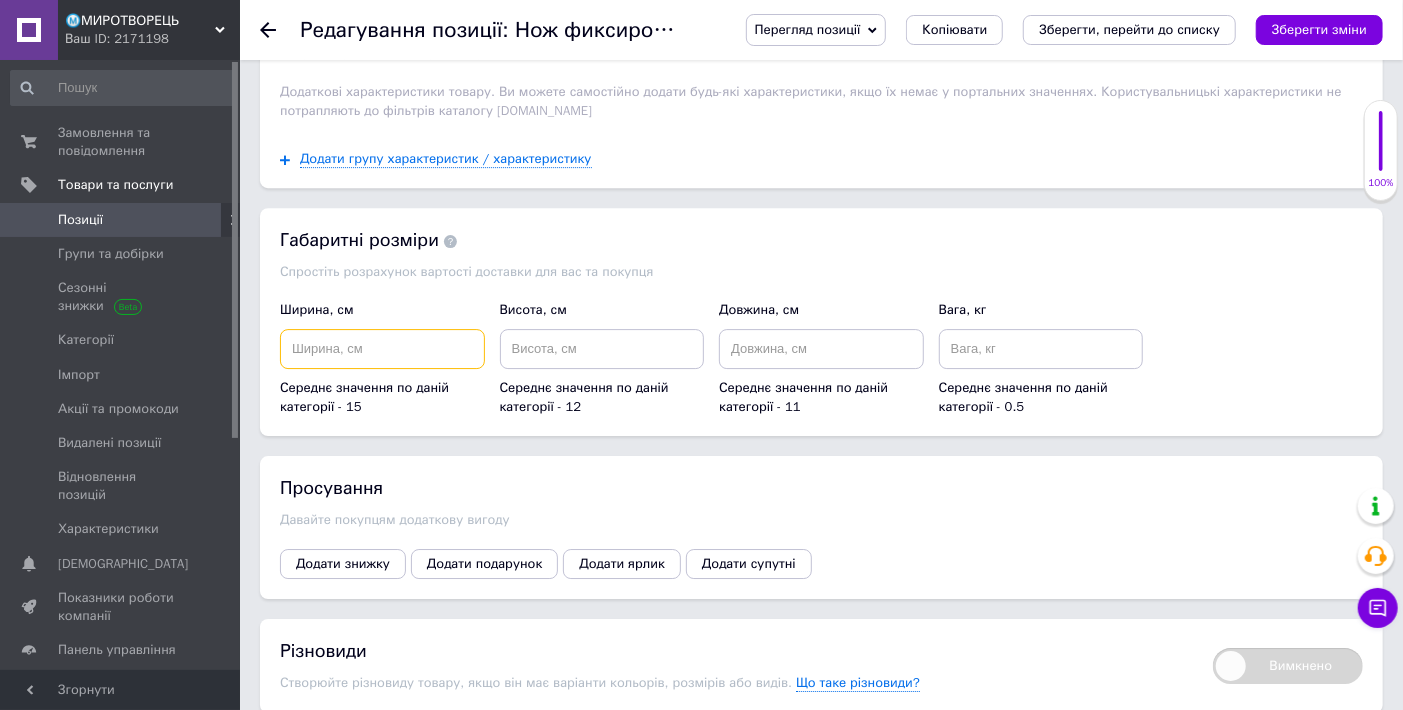 click at bounding box center [382, 349] 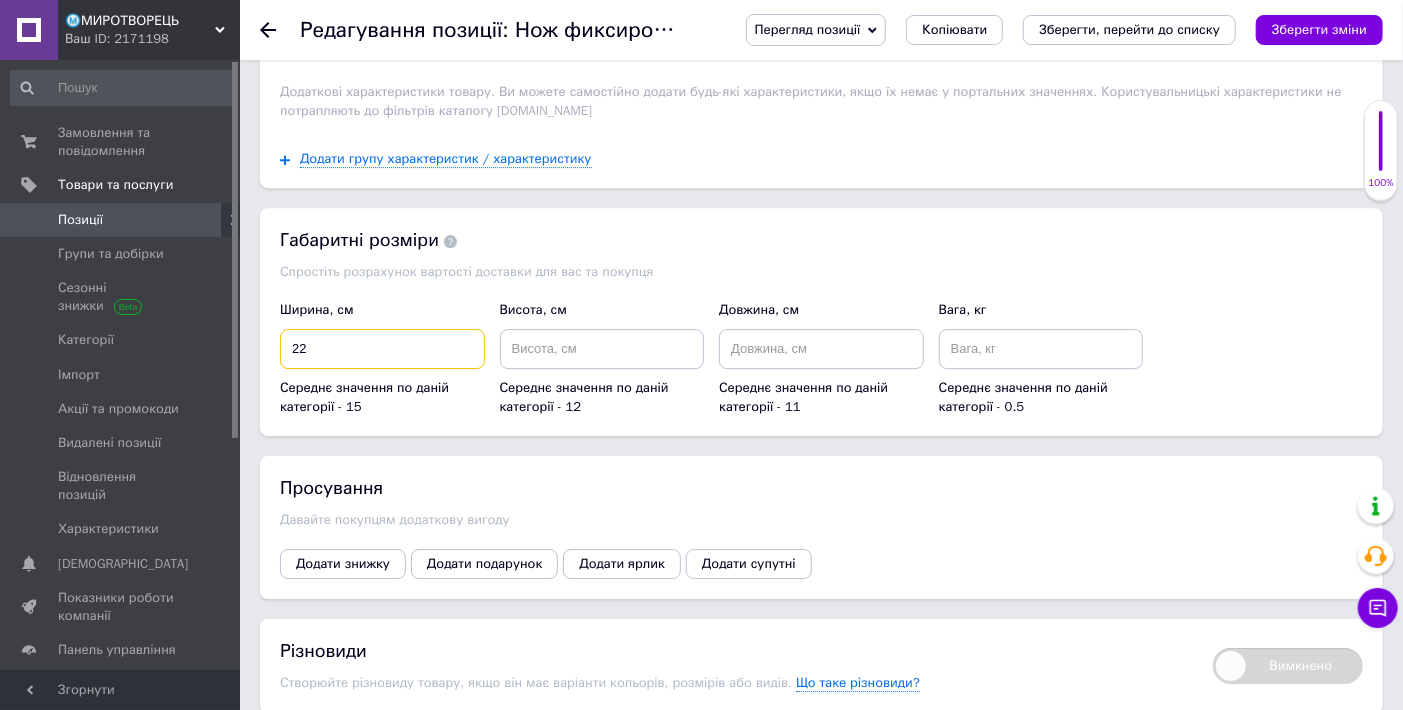 type on "22" 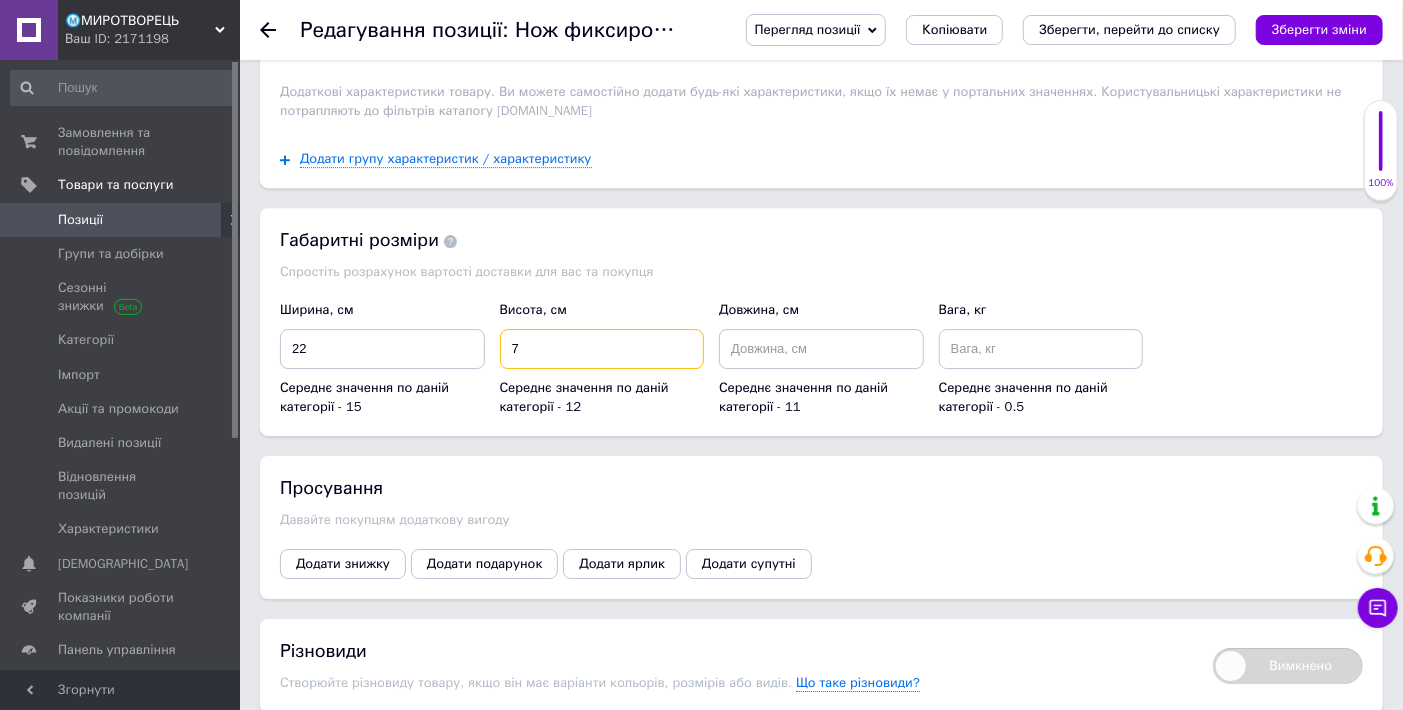 type on "7" 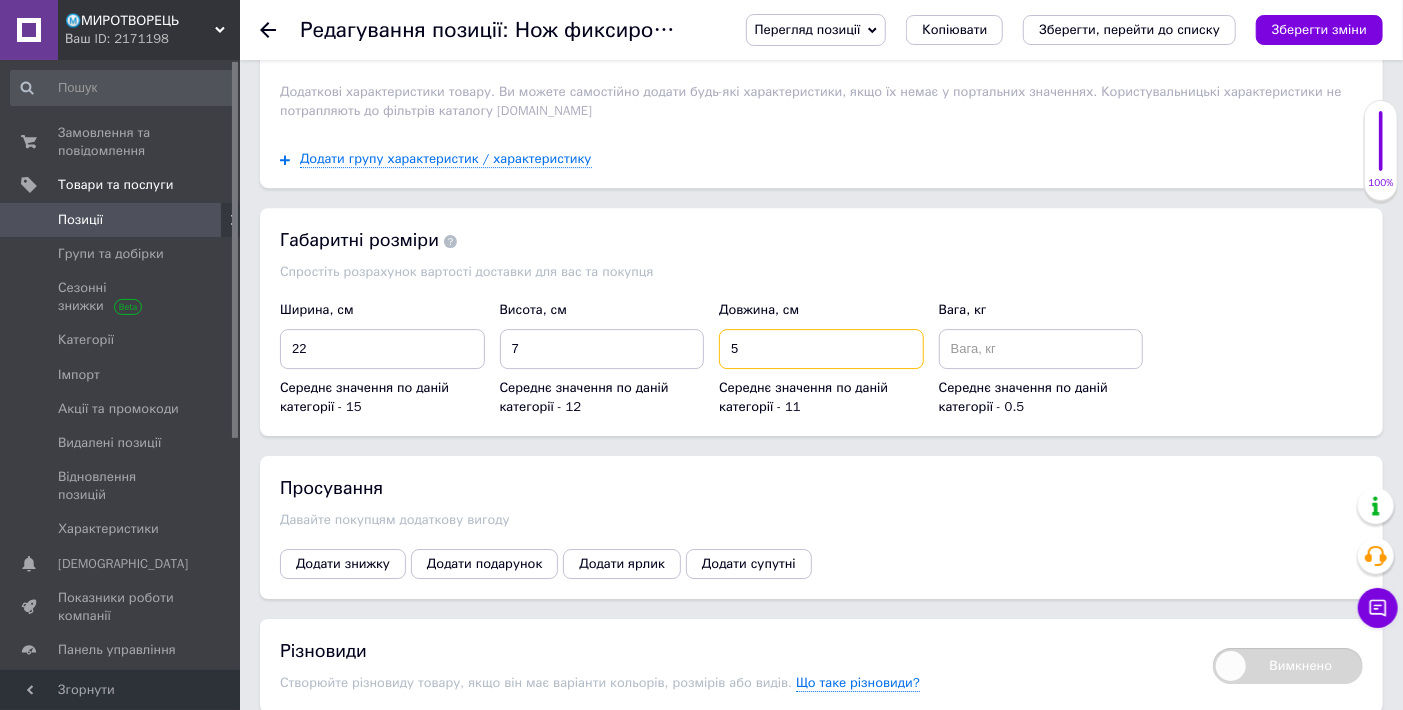 type on "5" 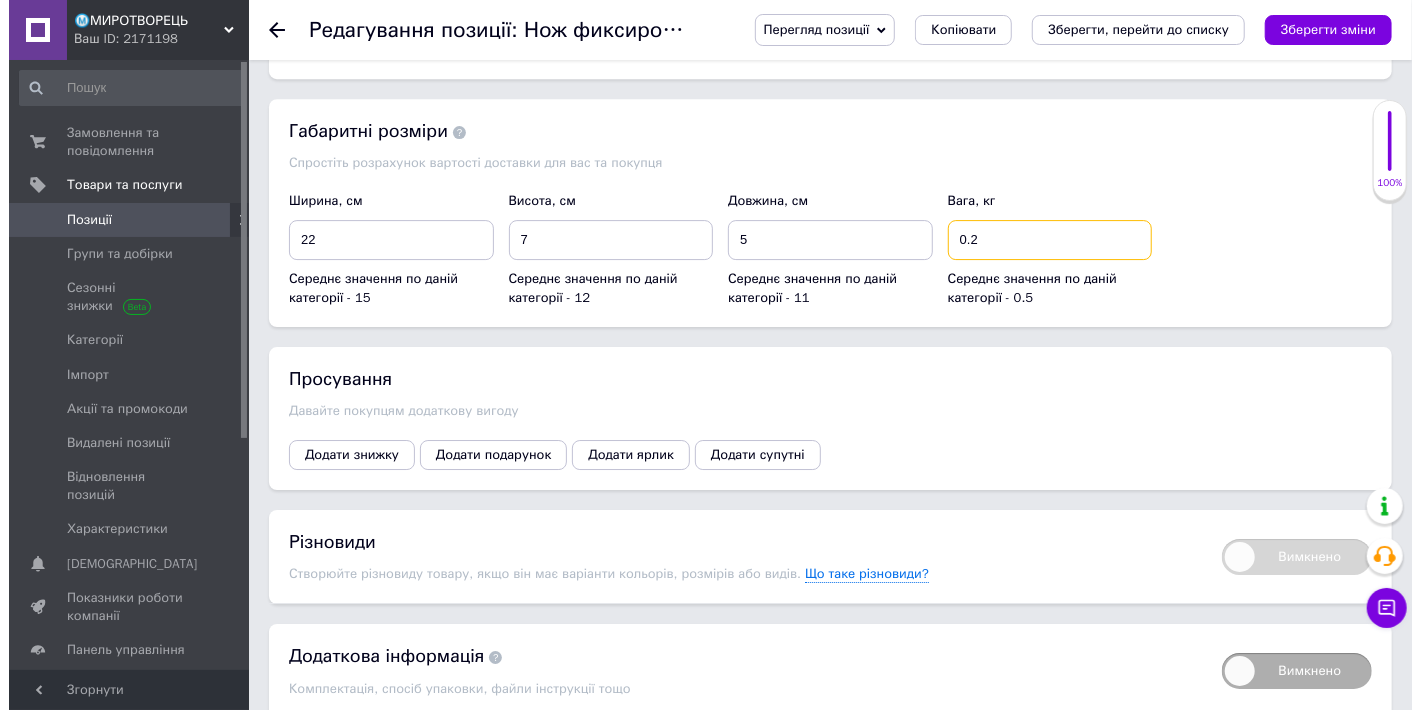 scroll, scrollTop: 3796, scrollLeft: 0, axis: vertical 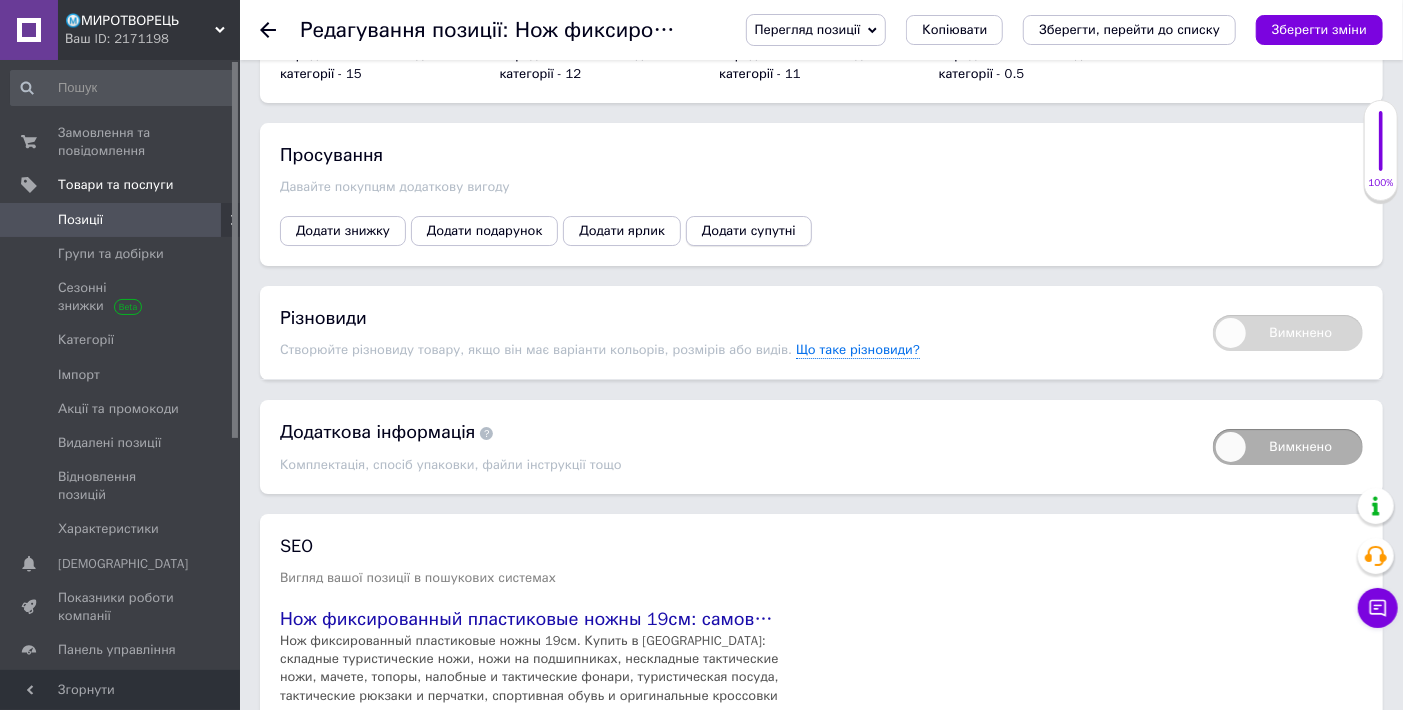 type on "0.2" 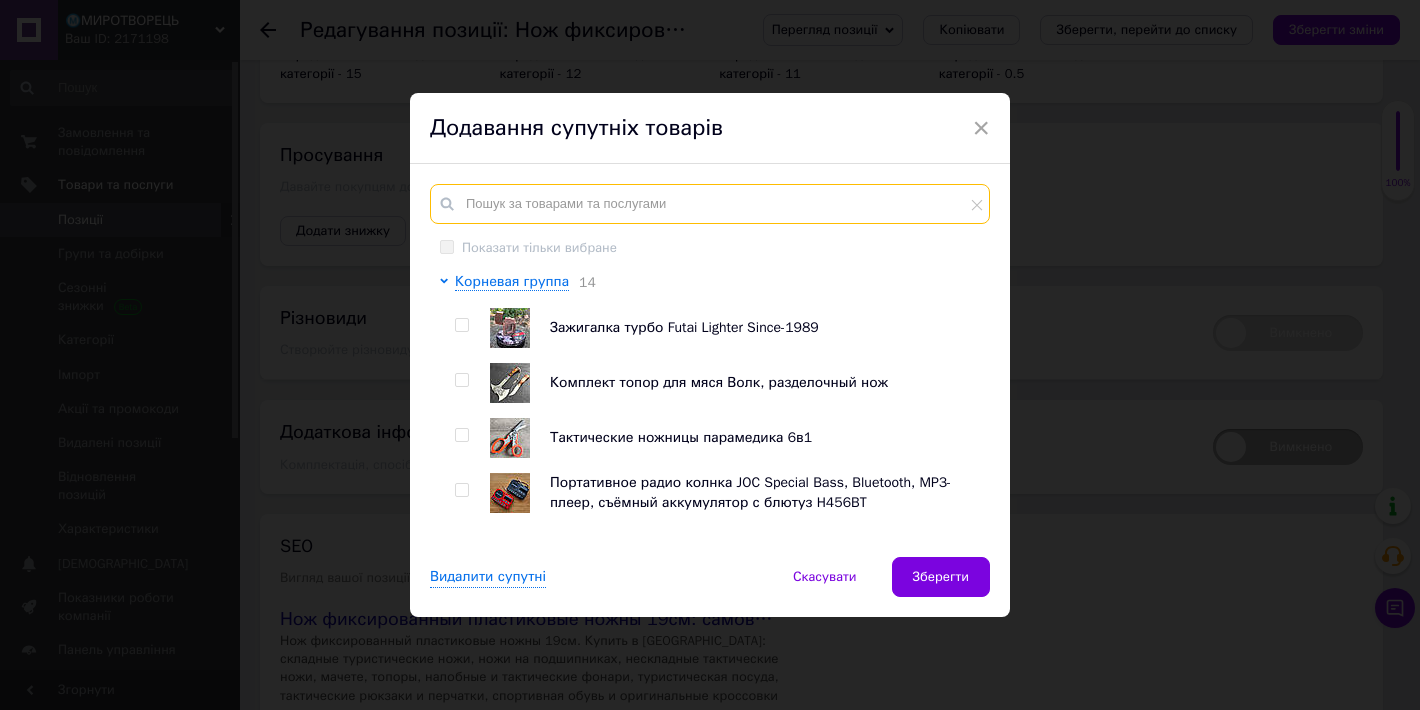 click at bounding box center (710, 204) 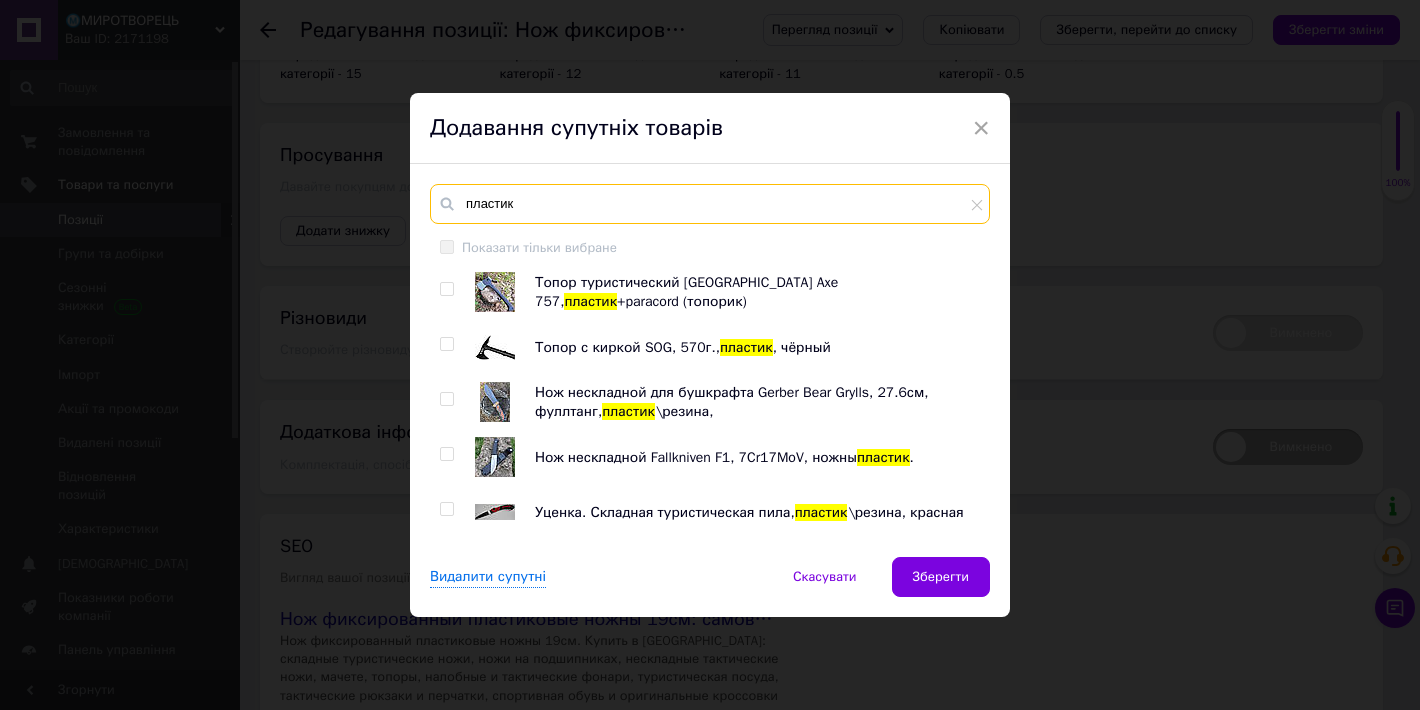 type on "пластик" 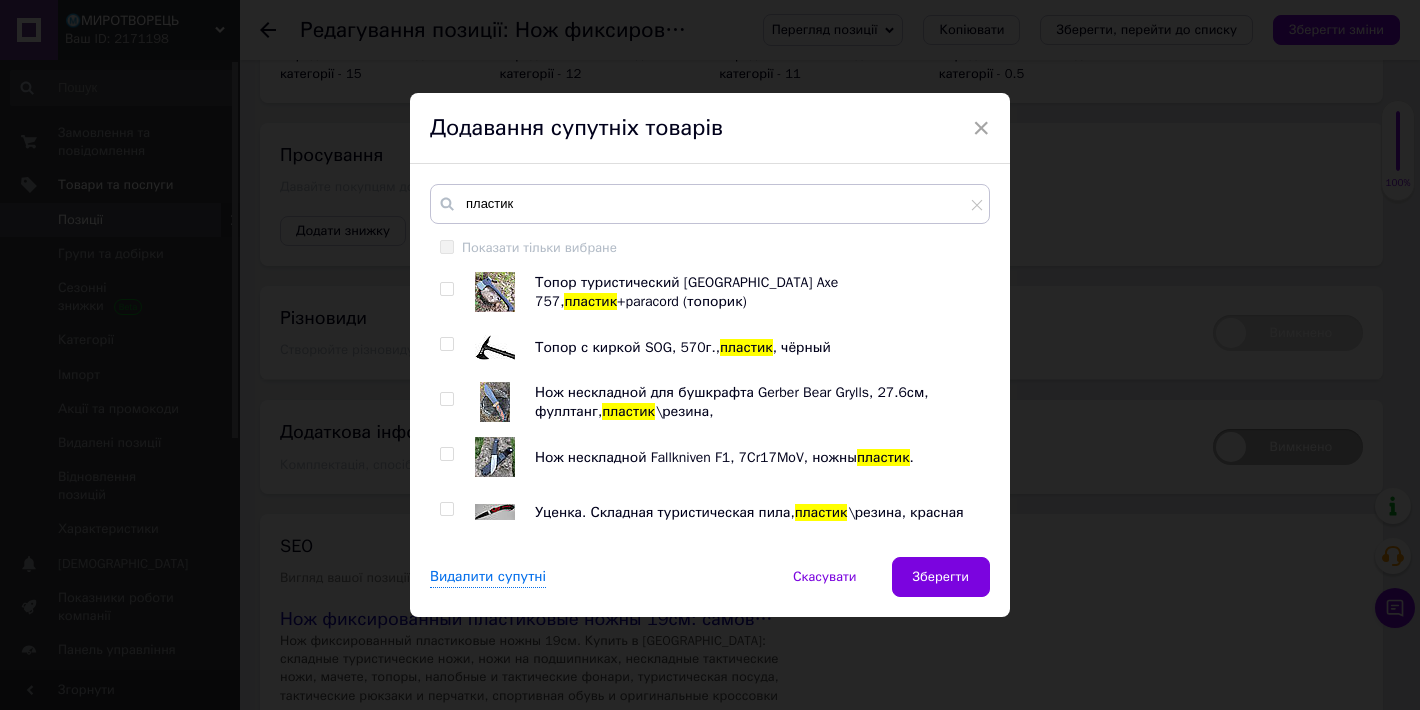click at bounding box center (446, 454) 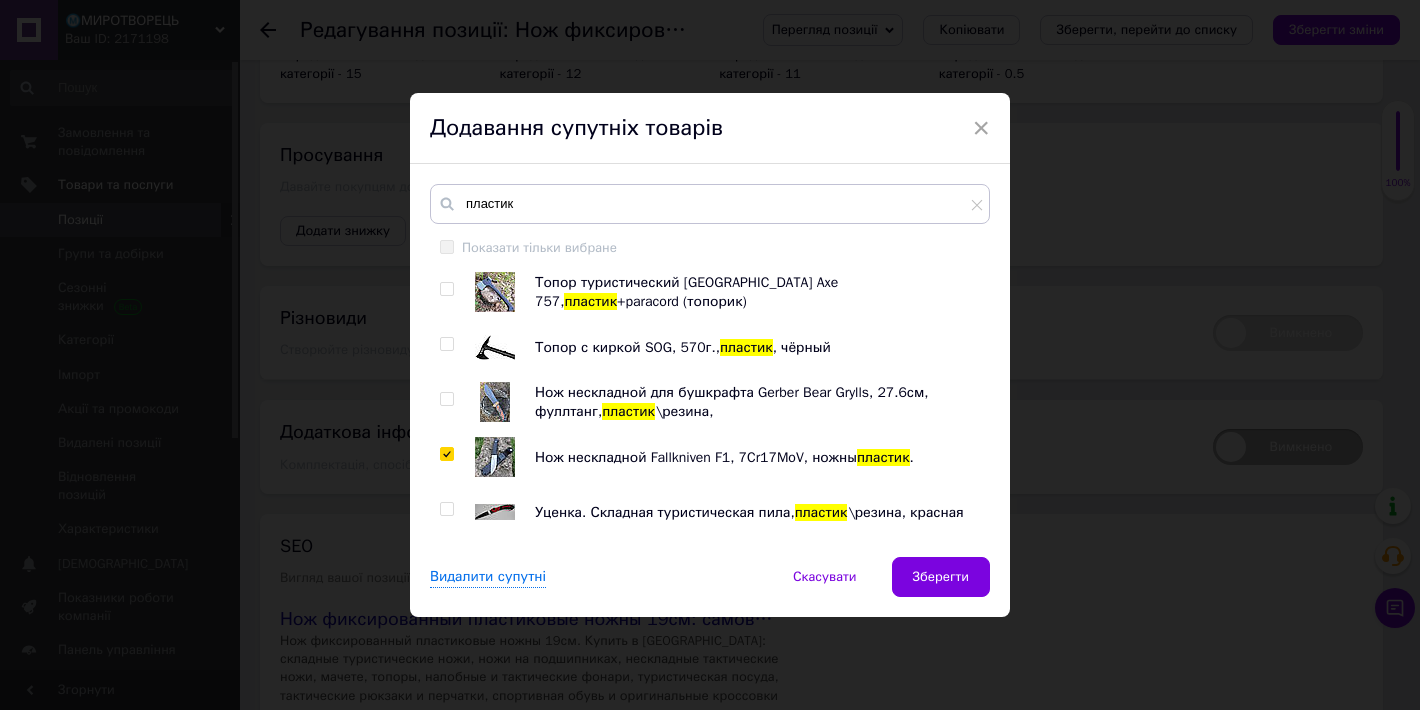 checkbox on "true" 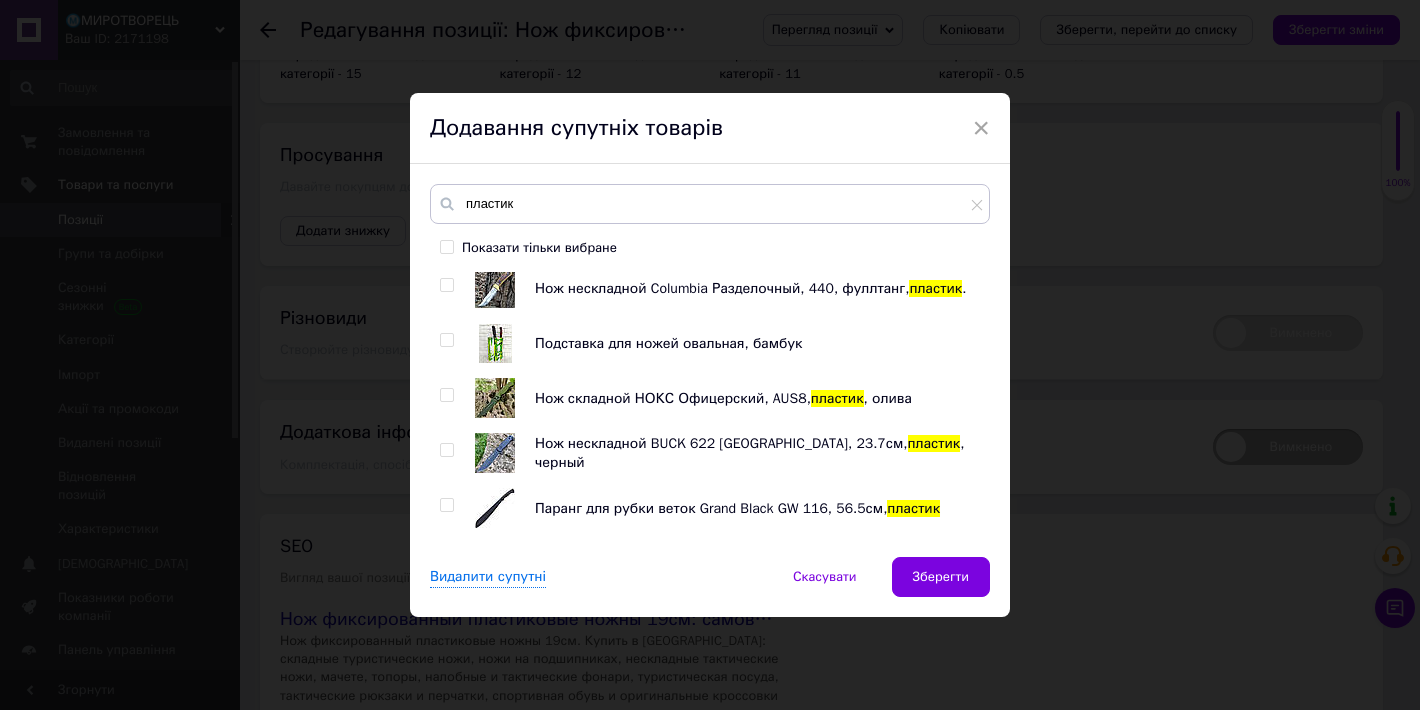 scroll, scrollTop: 555, scrollLeft: 0, axis: vertical 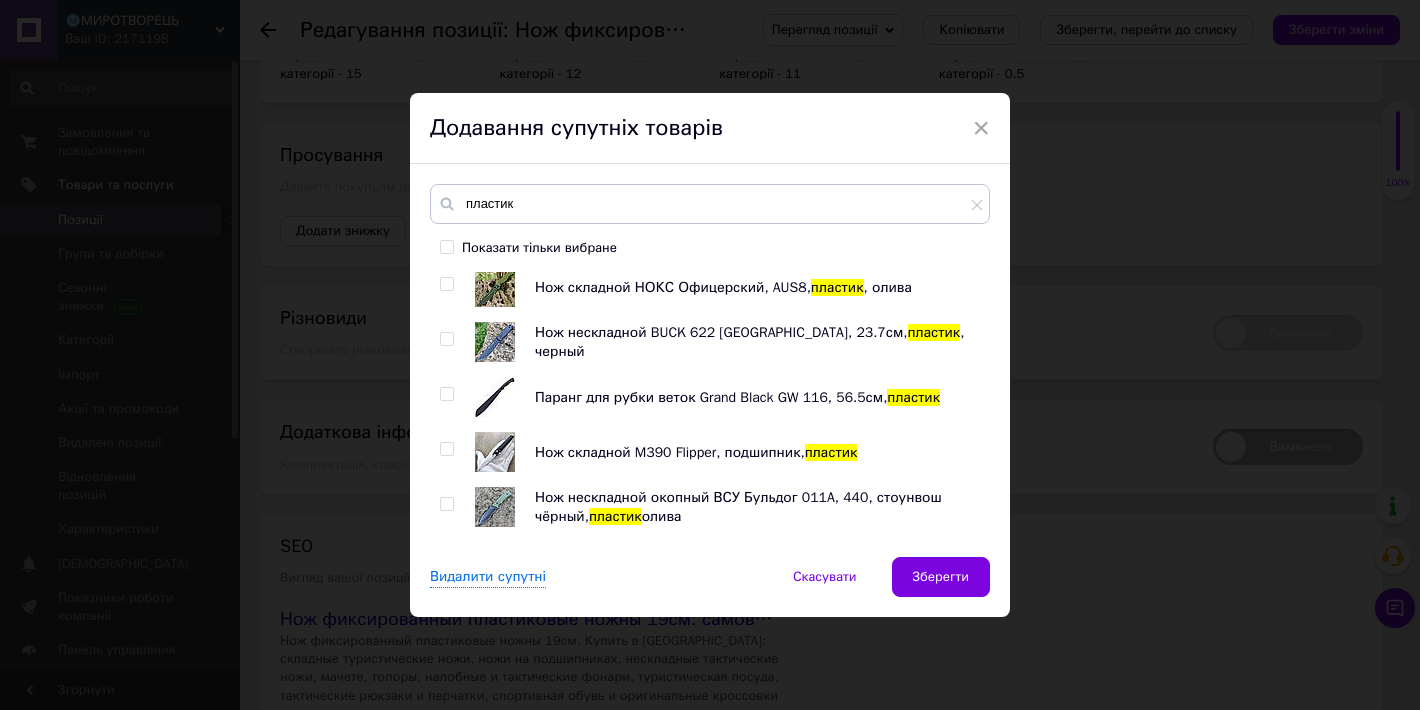 click at bounding box center (446, 504) 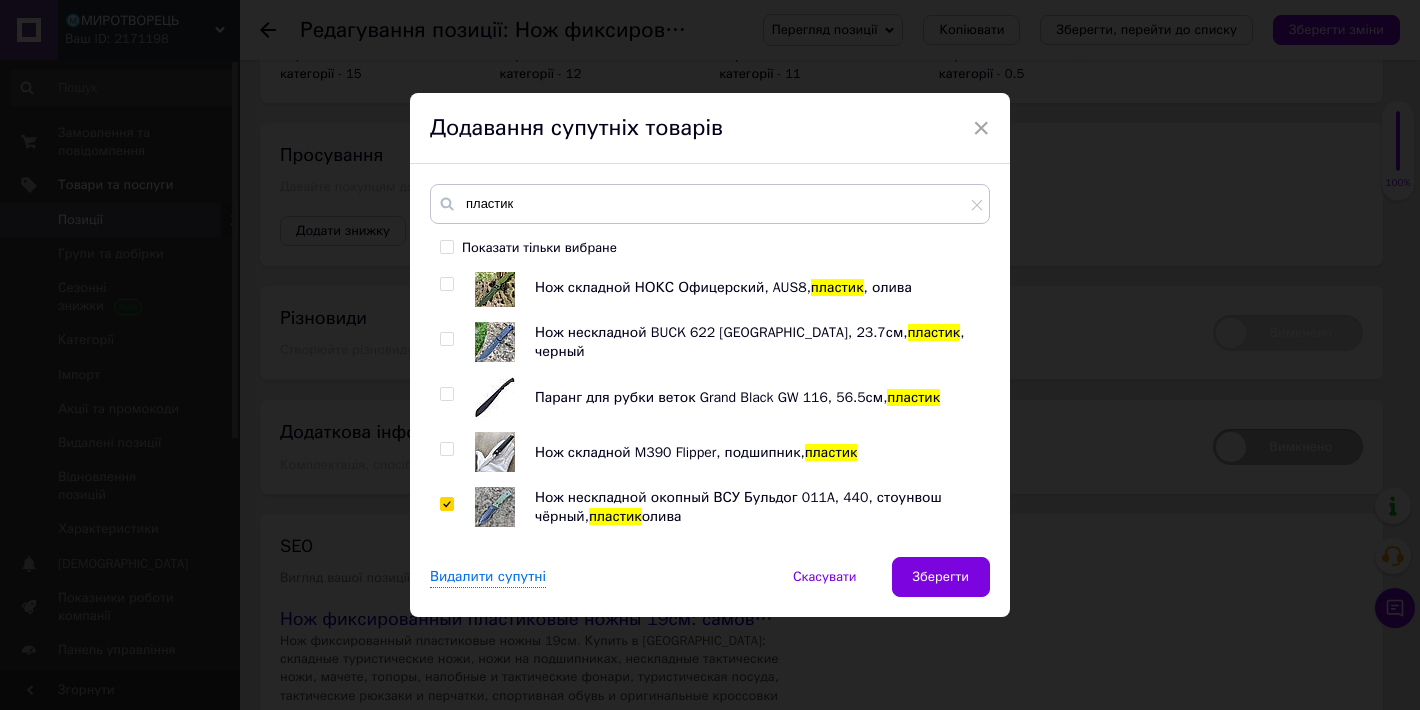 checkbox on "true" 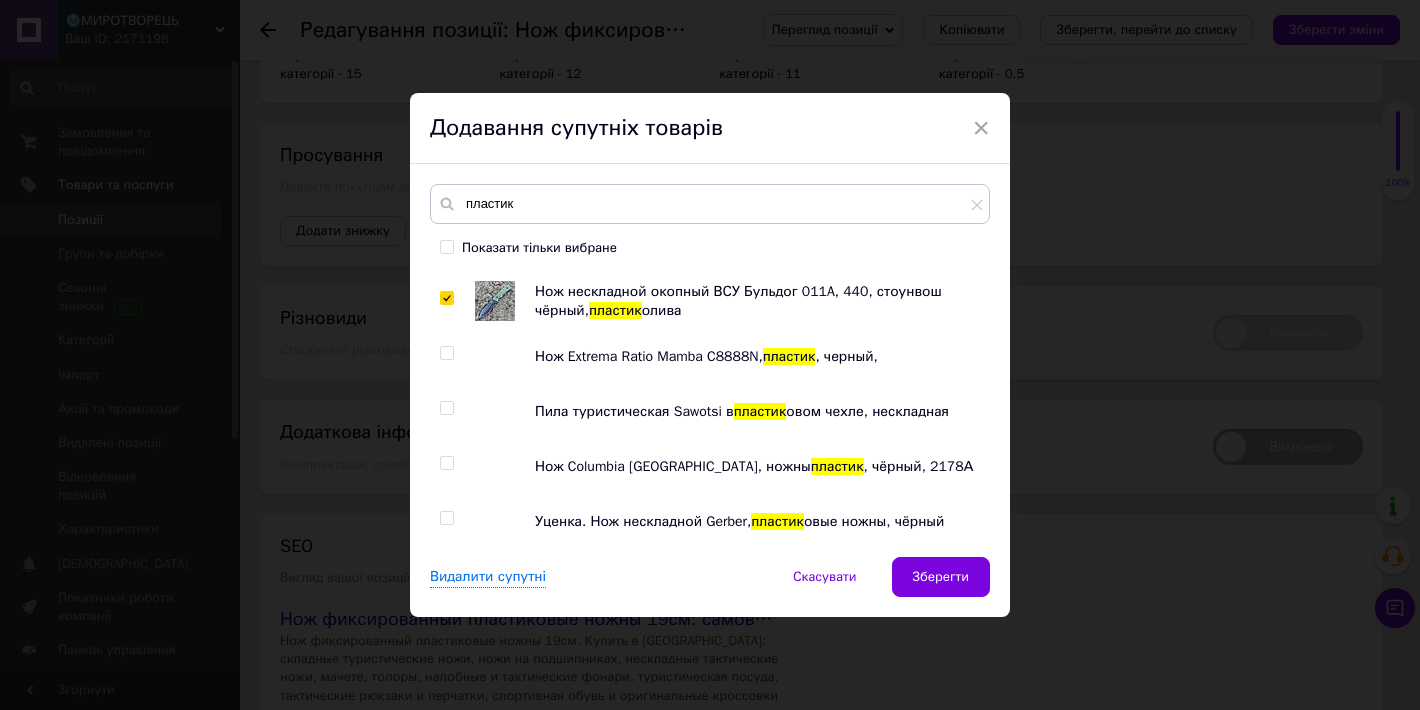 scroll, scrollTop: 777, scrollLeft: 0, axis: vertical 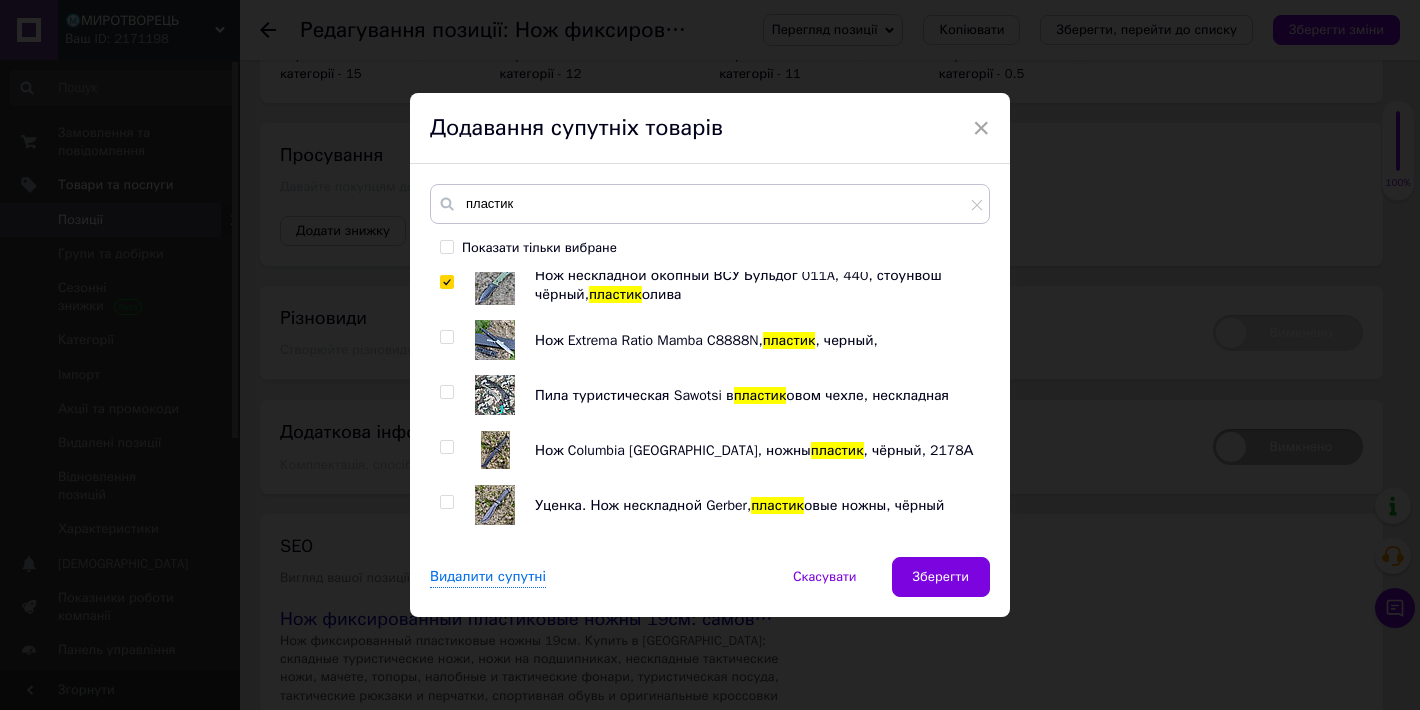 click at bounding box center (446, 337) 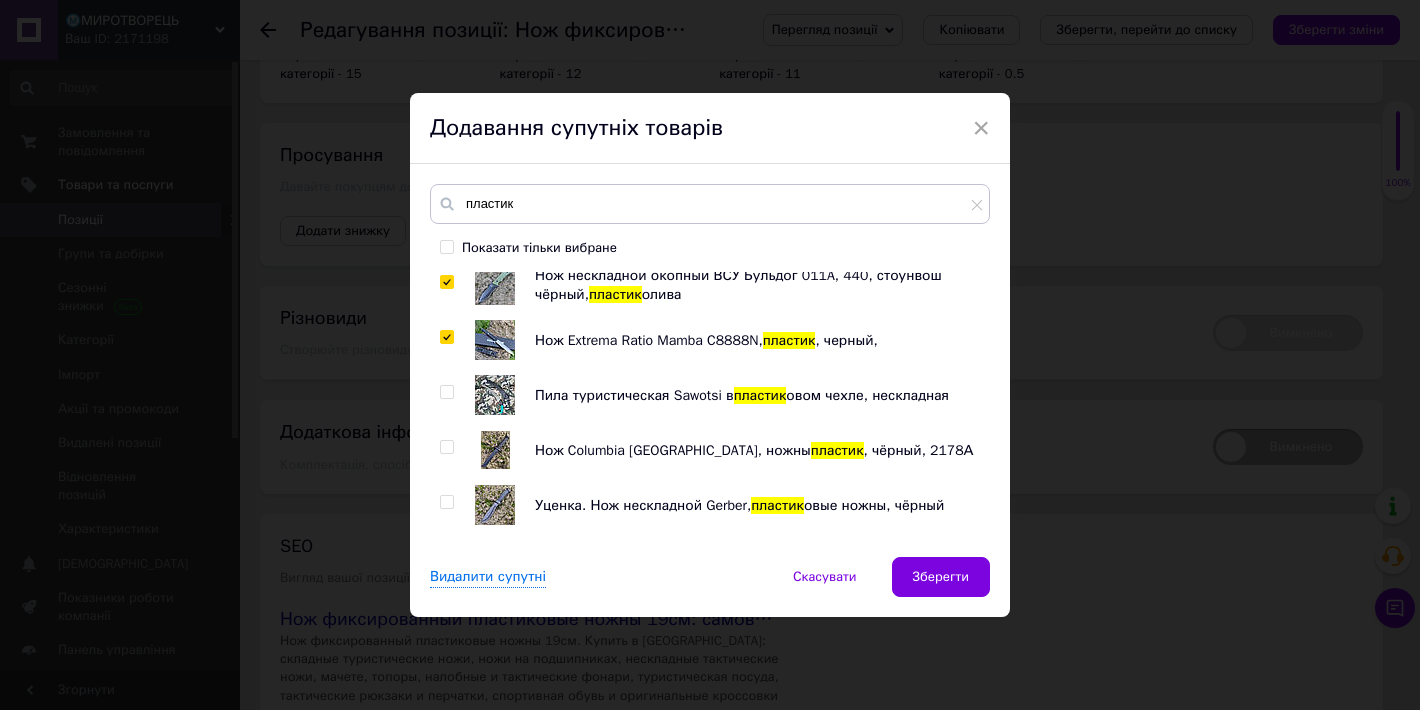 checkbox on "true" 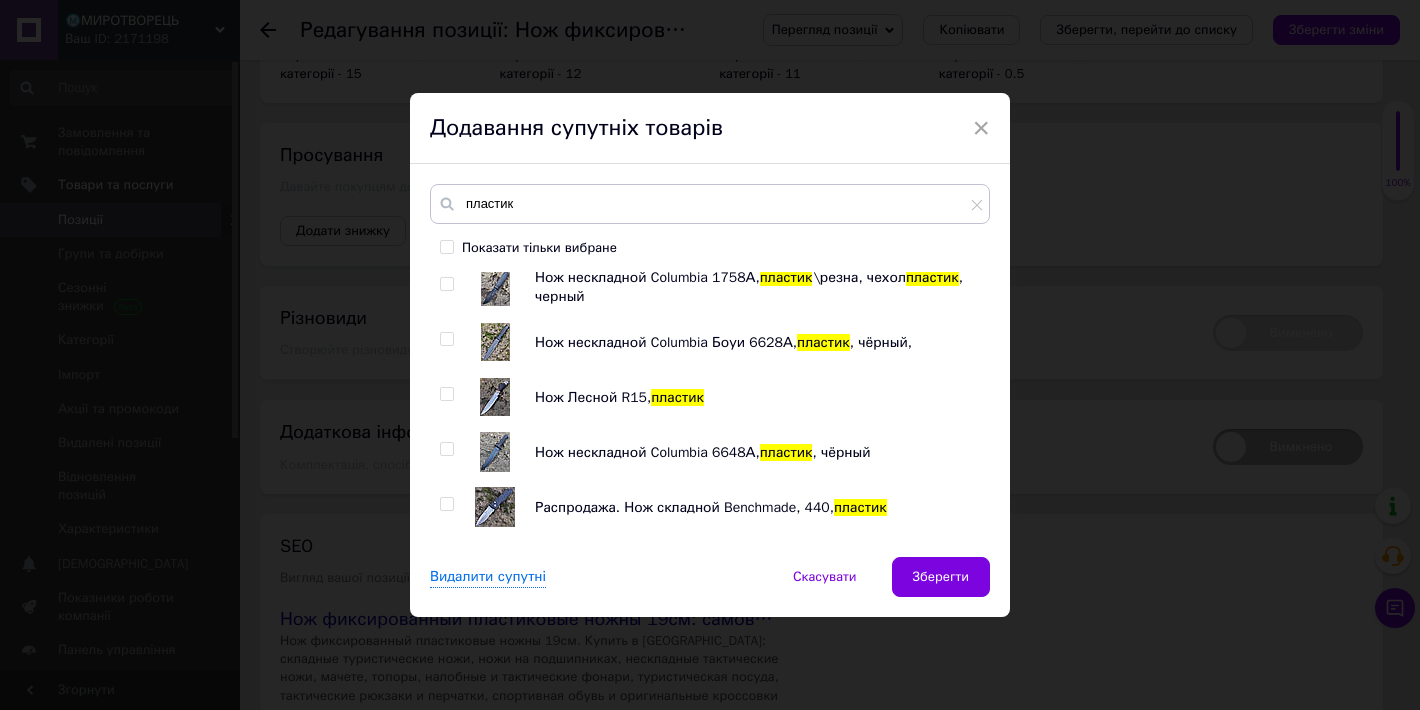 scroll, scrollTop: 1111, scrollLeft: 0, axis: vertical 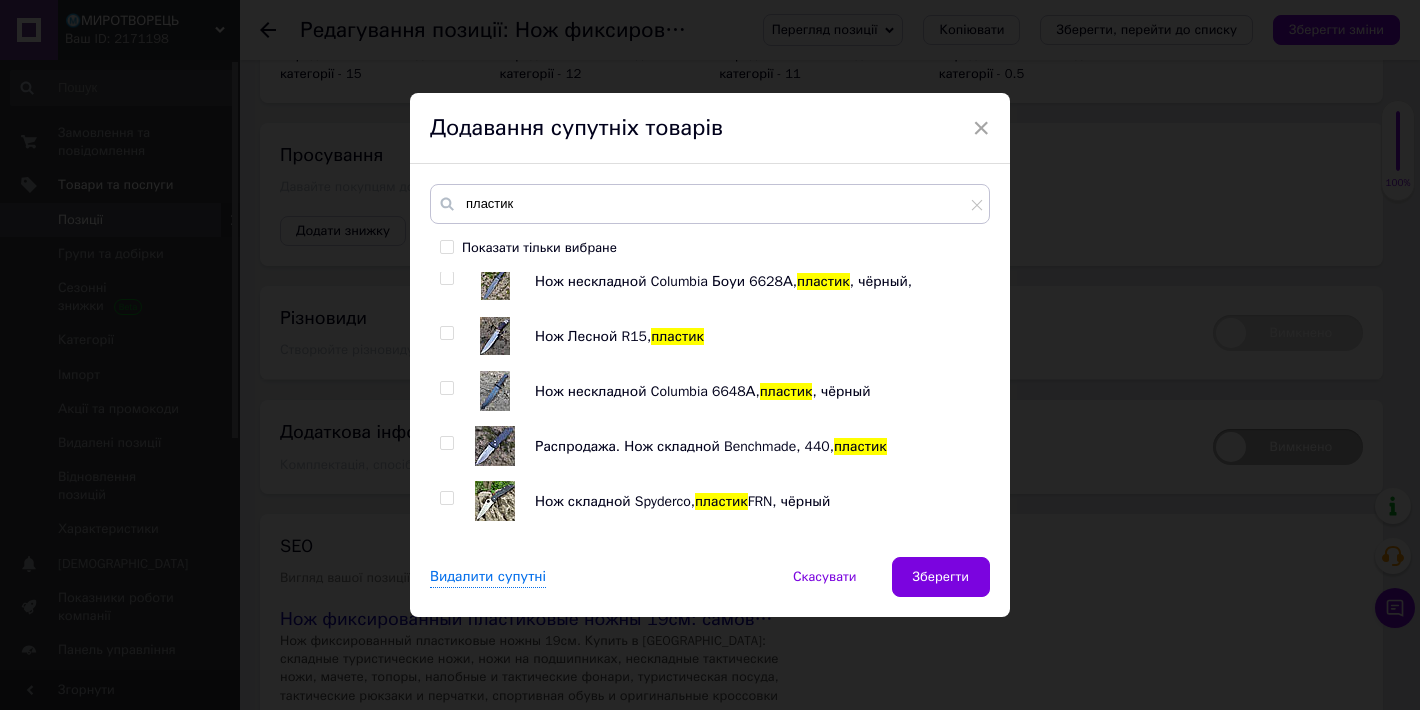 click at bounding box center [446, 498] 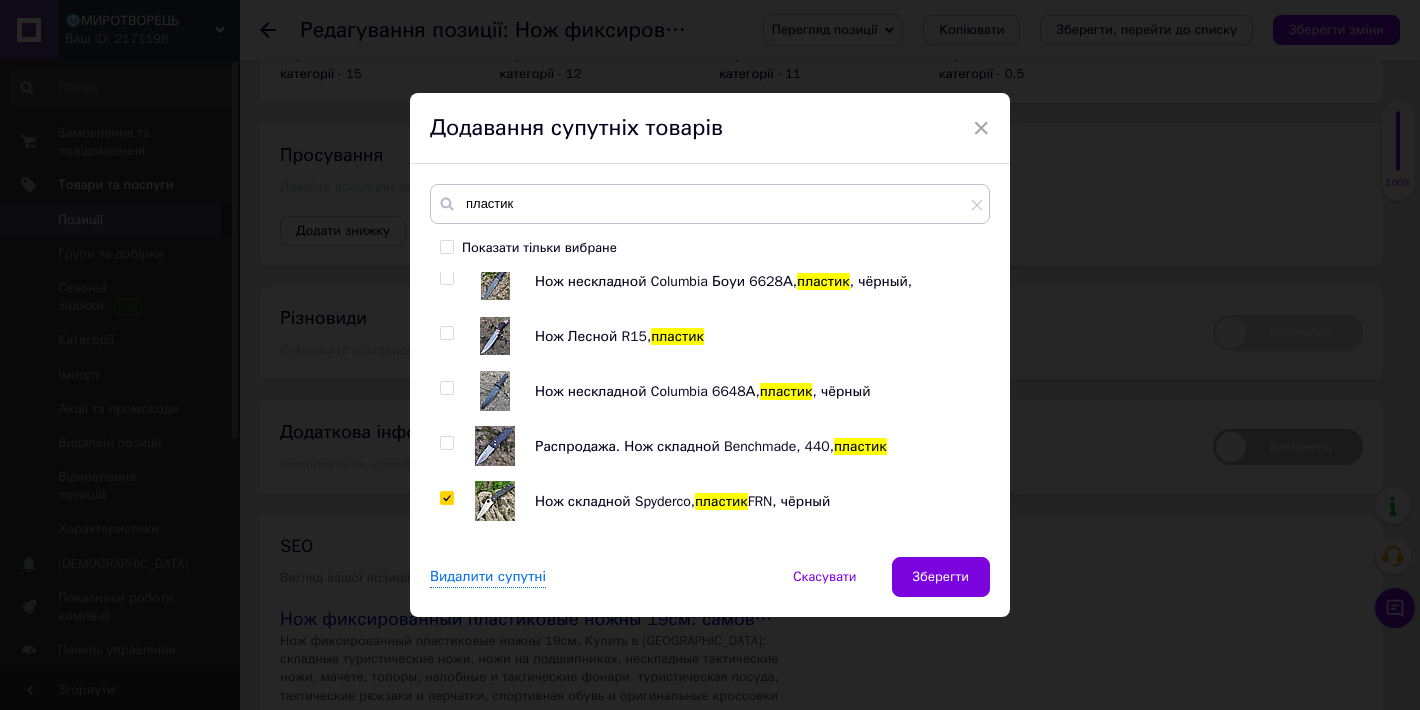 checkbox on "true" 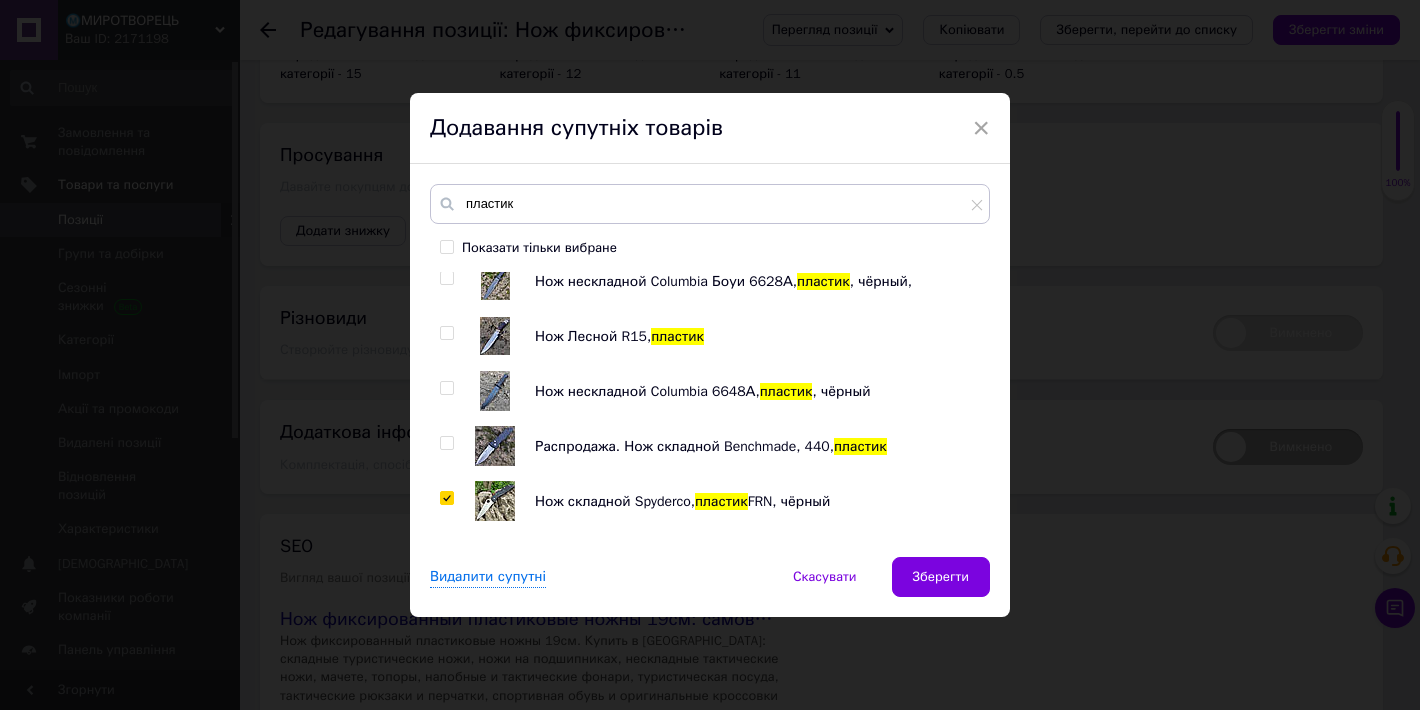 click at bounding box center [446, 443] 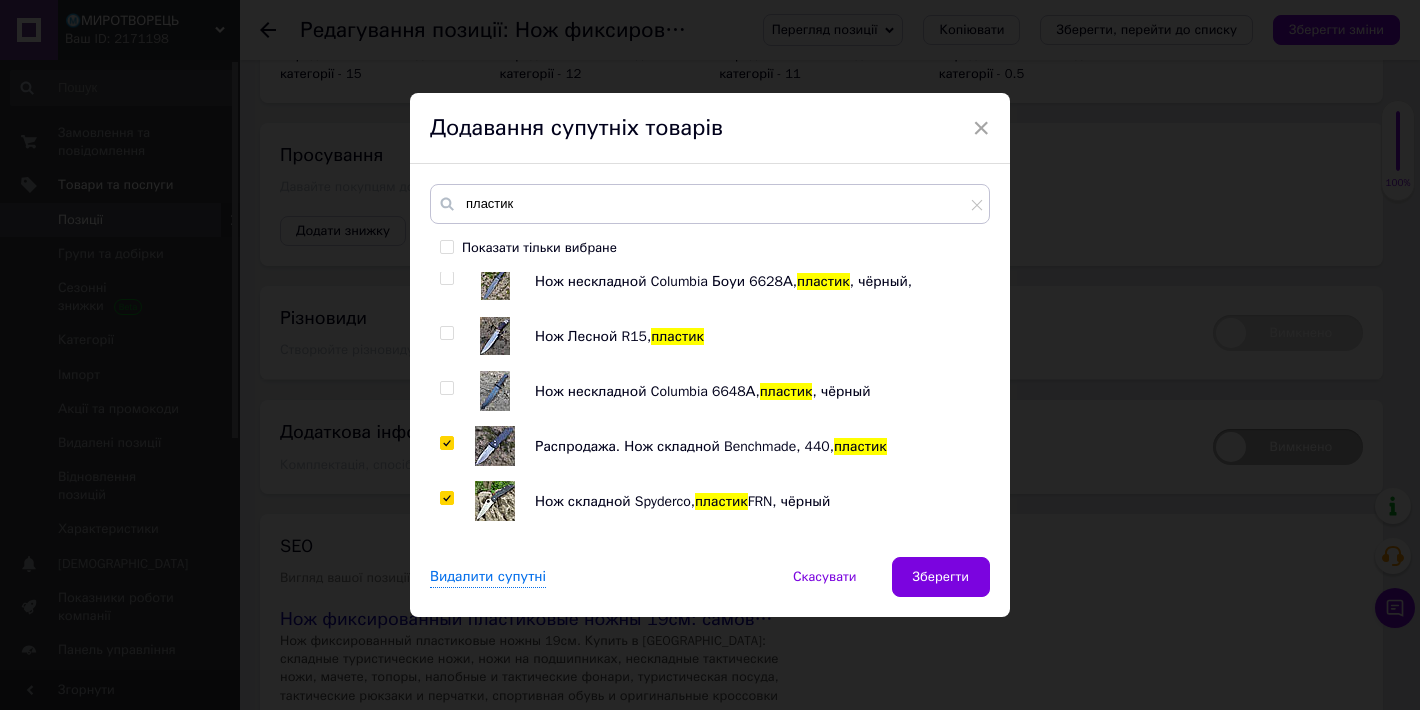 checkbox on "true" 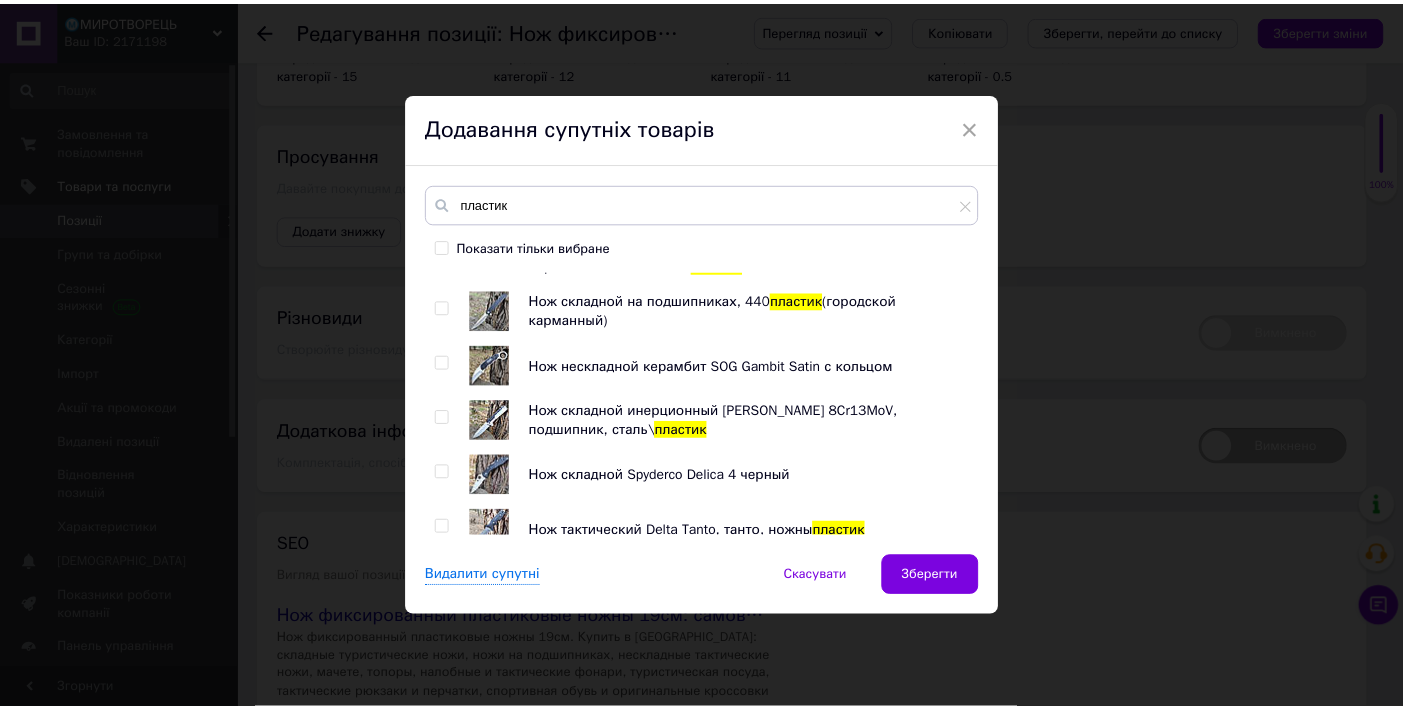 scroll, scrollTop: 1666, scrollLeft: 0, axis: vertical 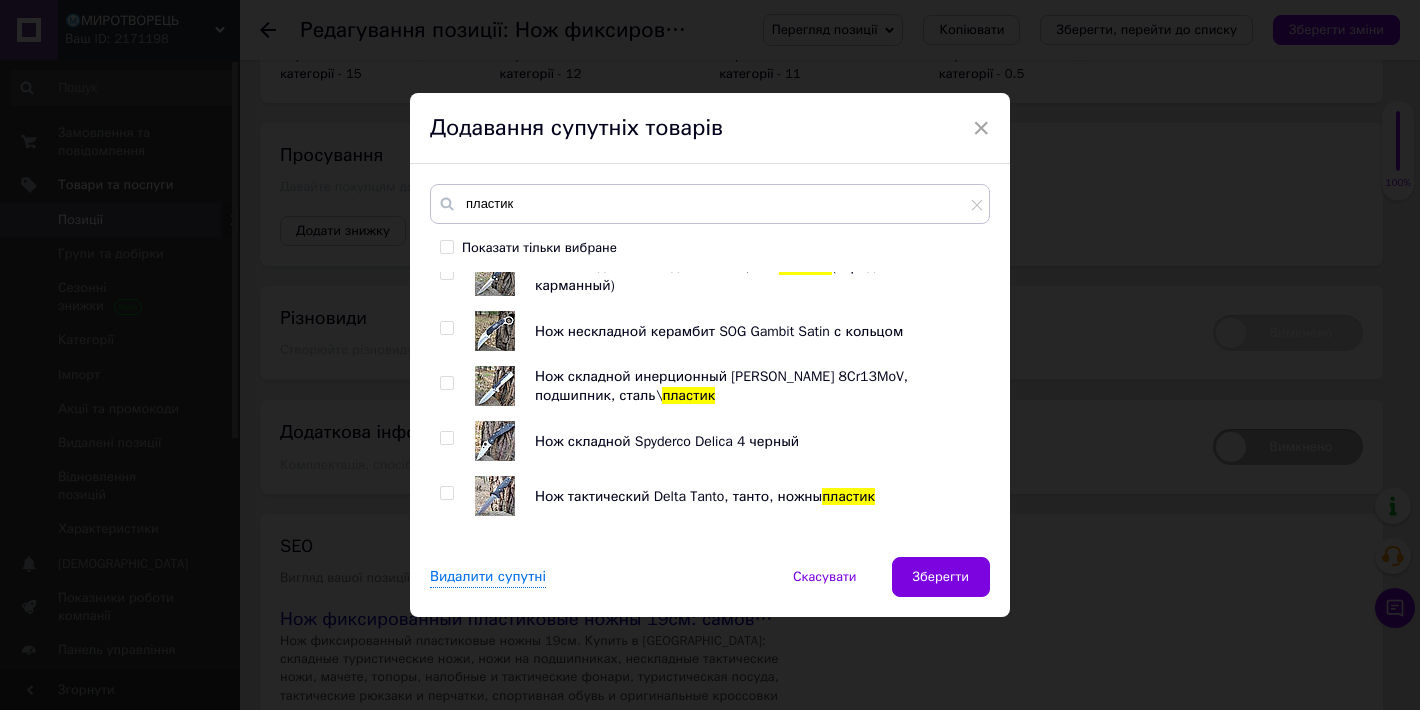 click at bounding box center [446, 383] 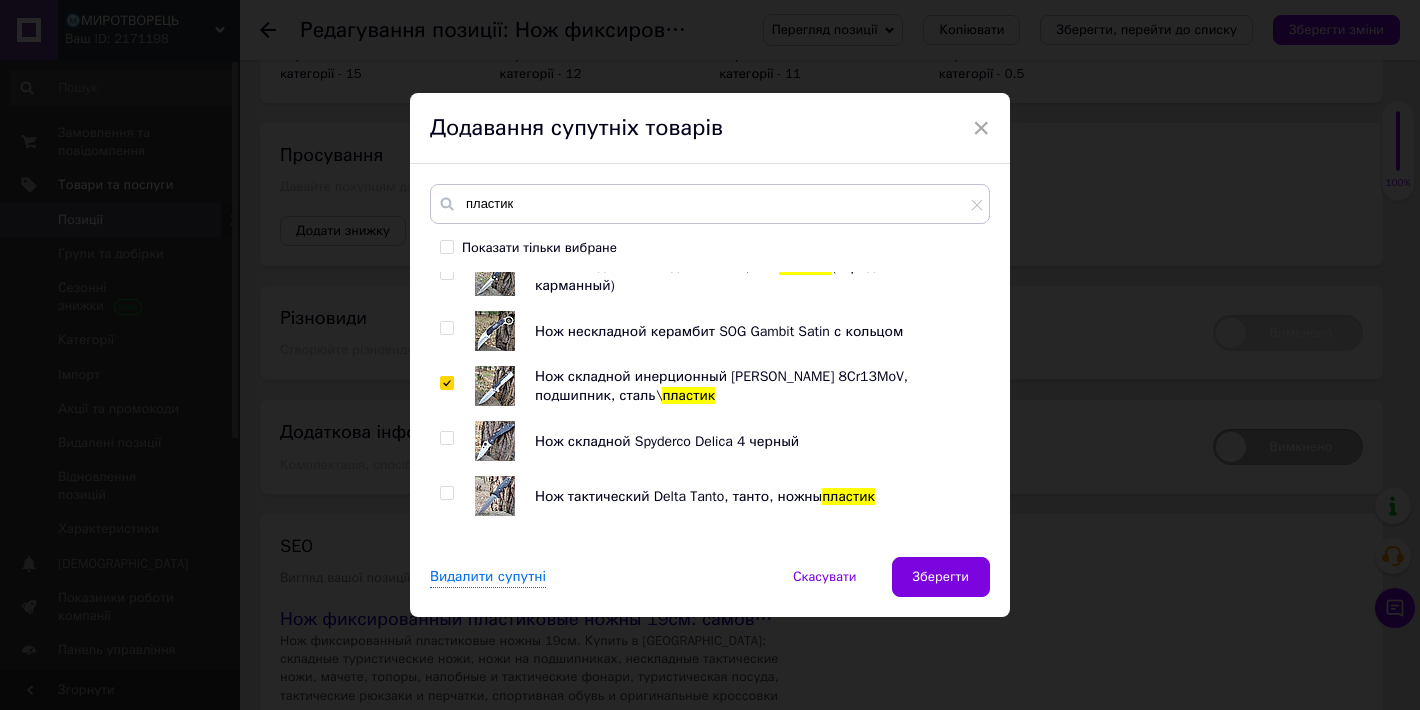 checkbox on "true" 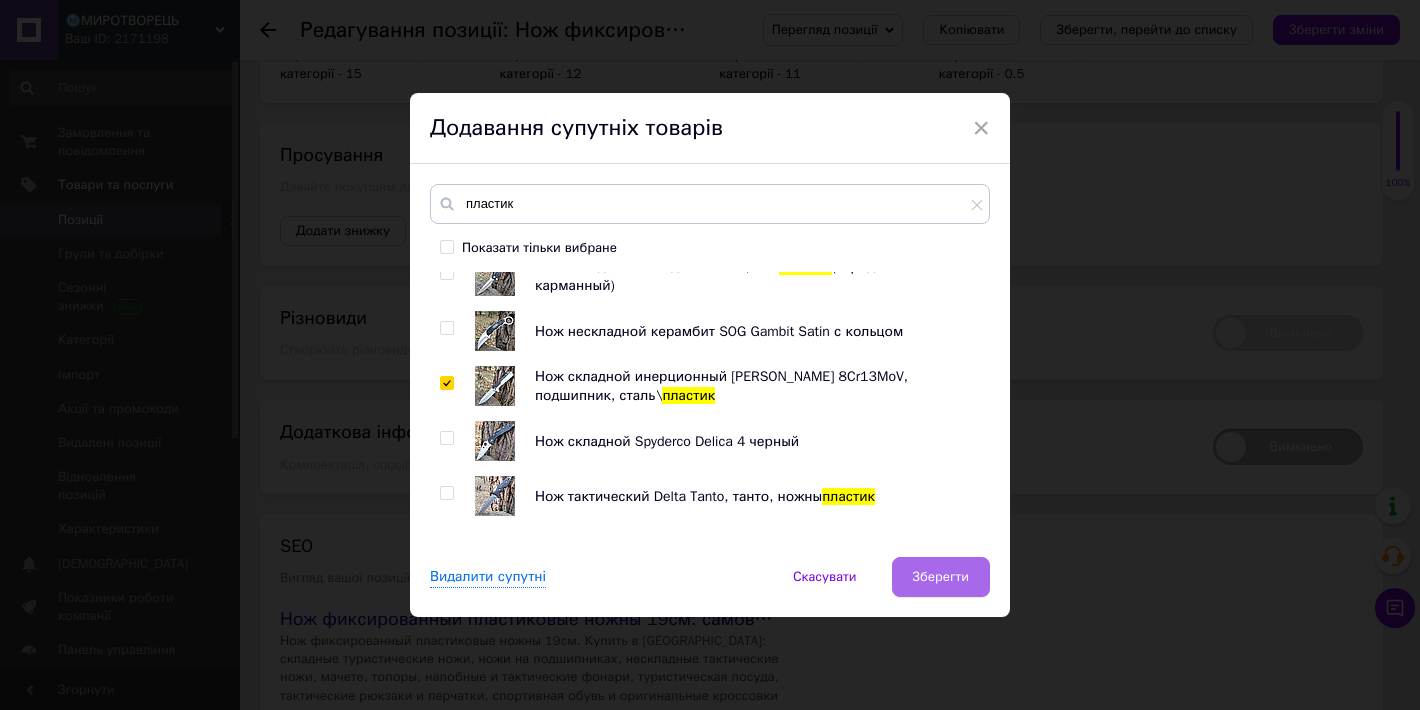 click on "Зберегти" at bounding box center [941, 577] 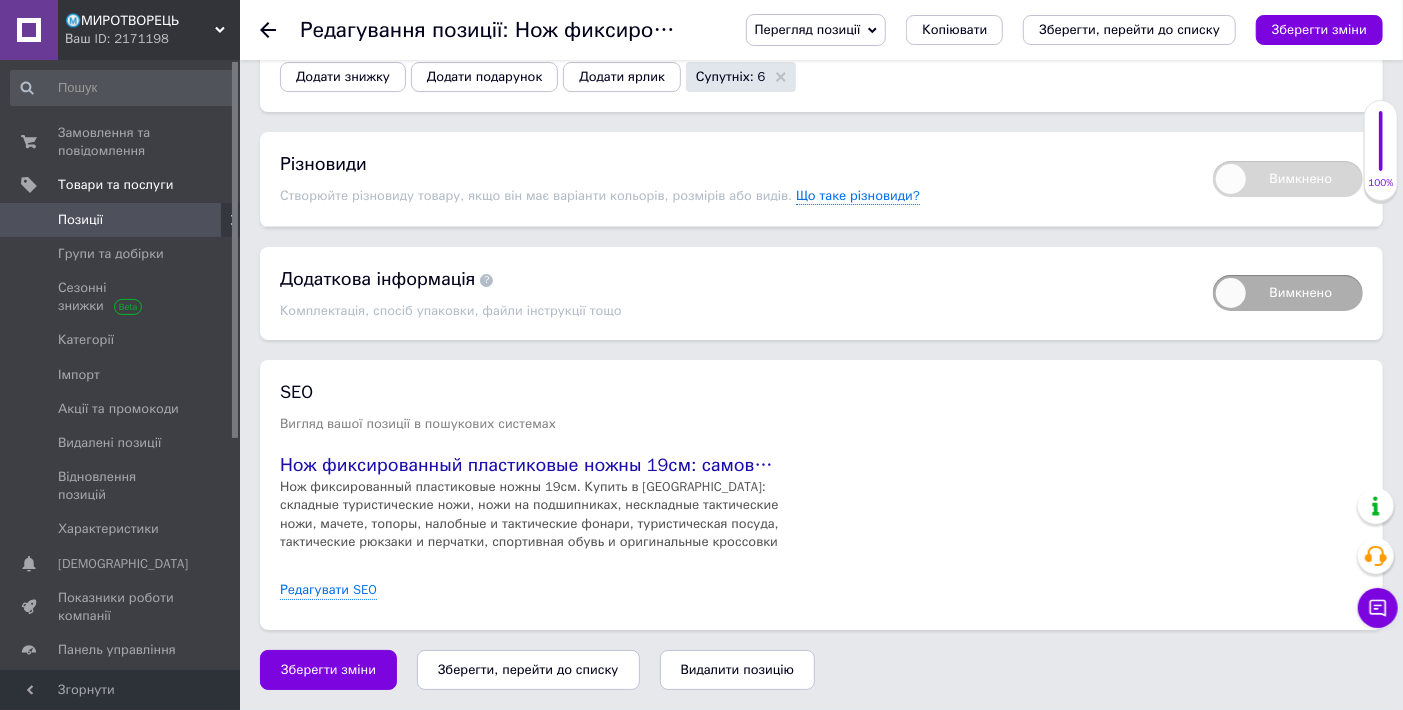 scroll, scrollTop: 4120, scrollLeft: 0, axis: vertical 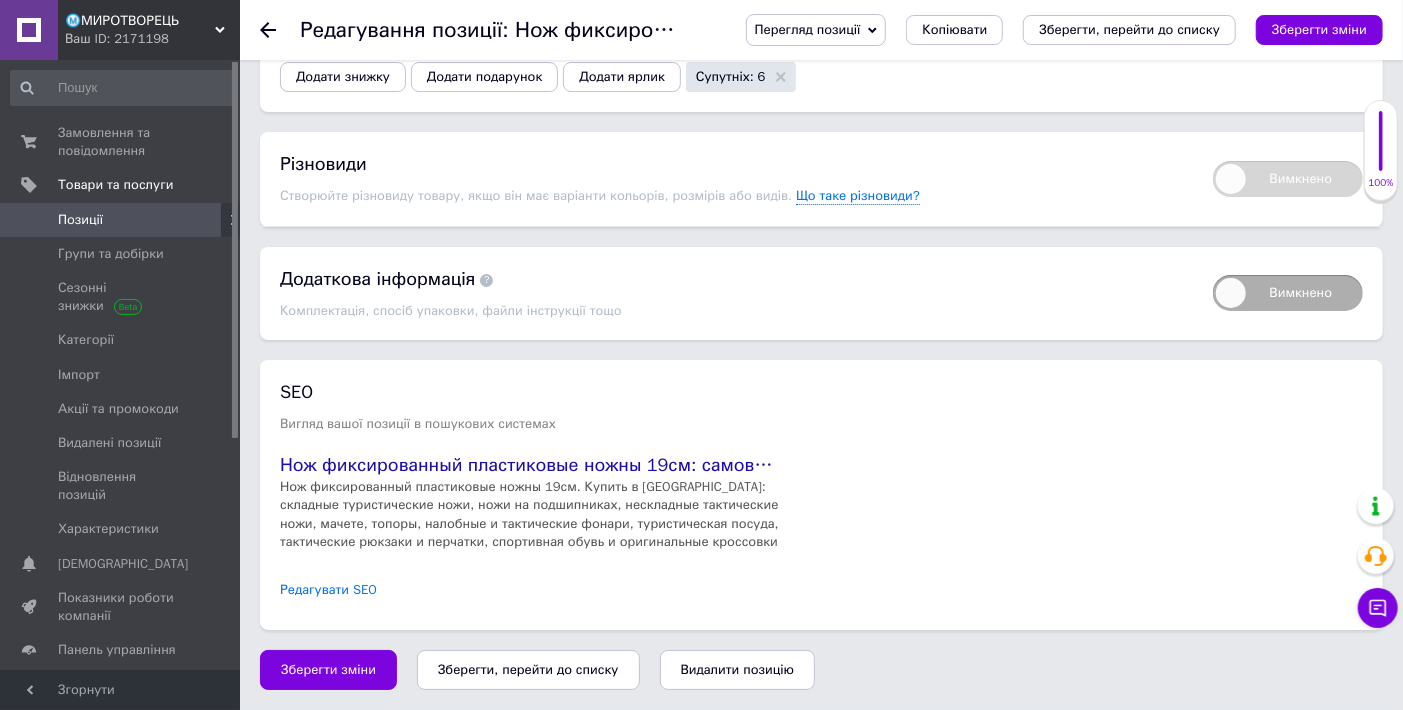 click on "Редагувати SEO" at bounding box center [328, 590] 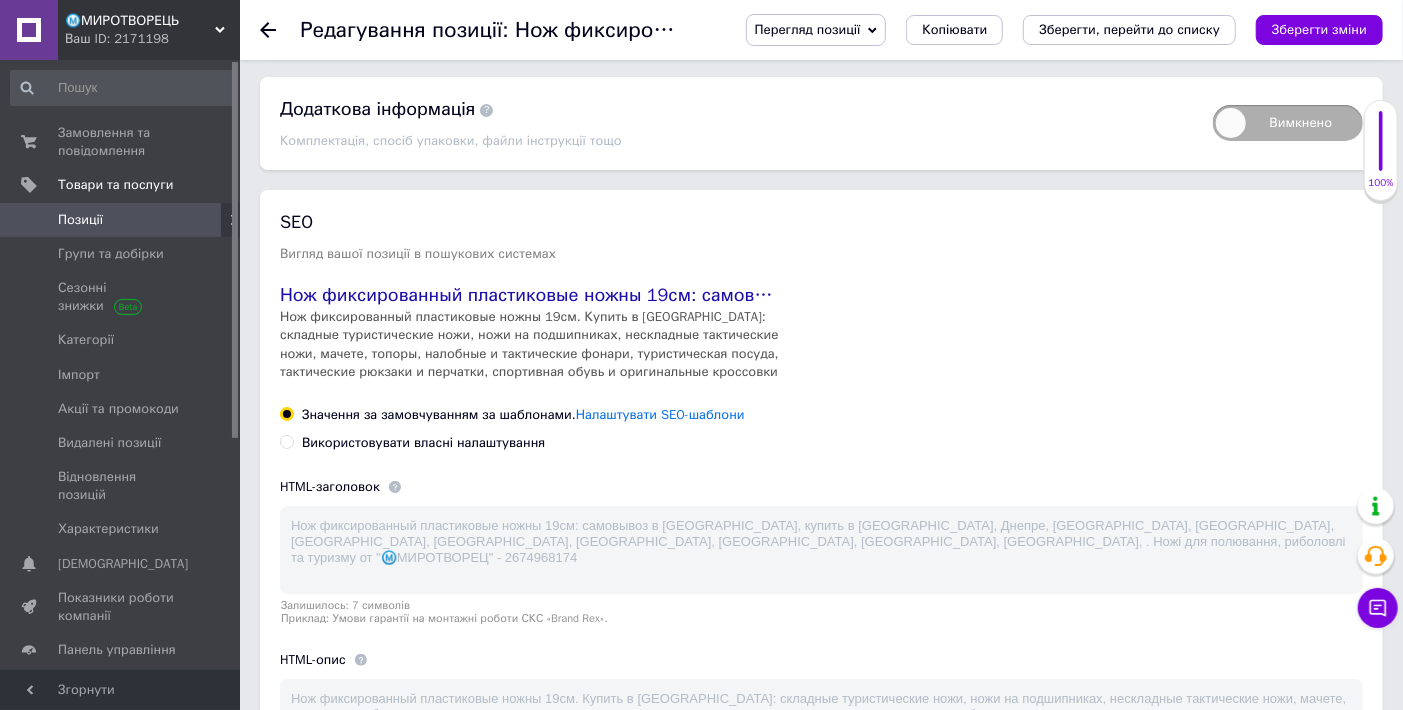 click on "Використовувати власні налаштування" at bounding box center [412, 443] 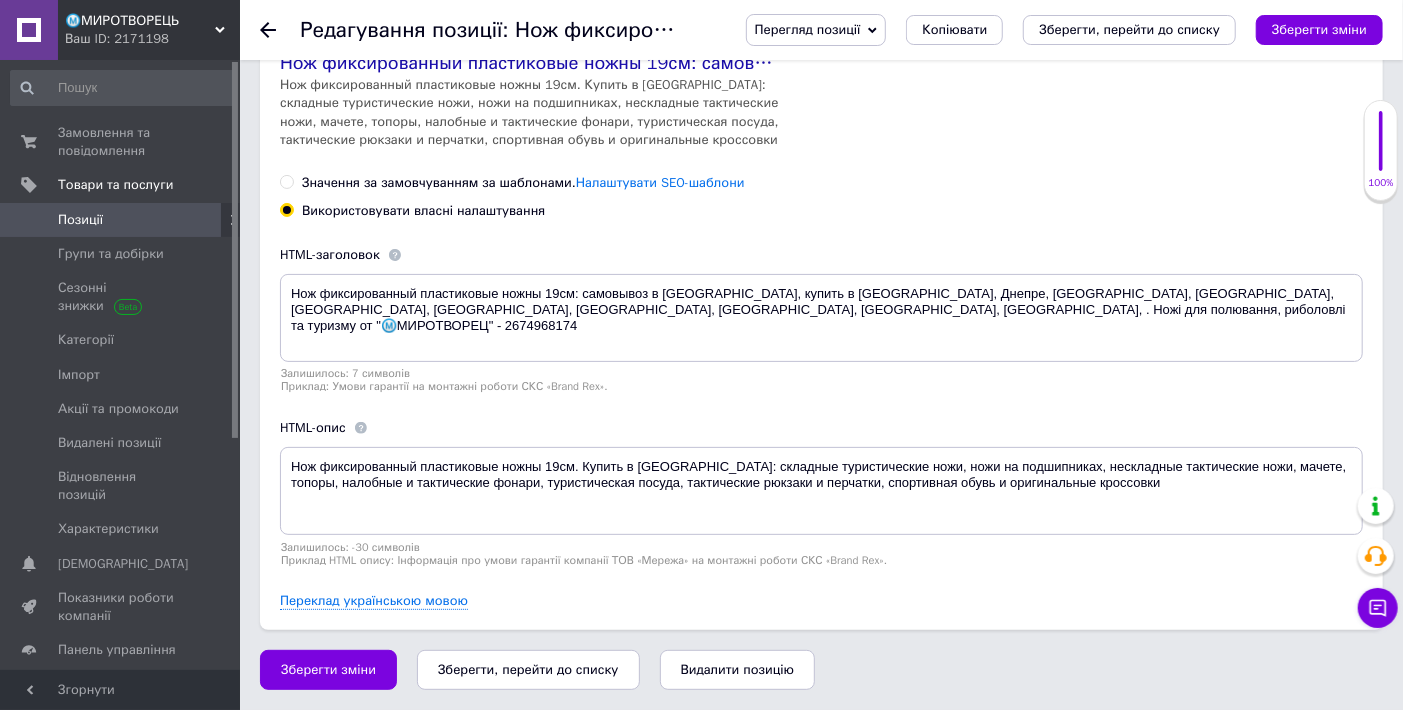 scroll, scrollTop: 4453, scrollLeft: 0, axis: vertical 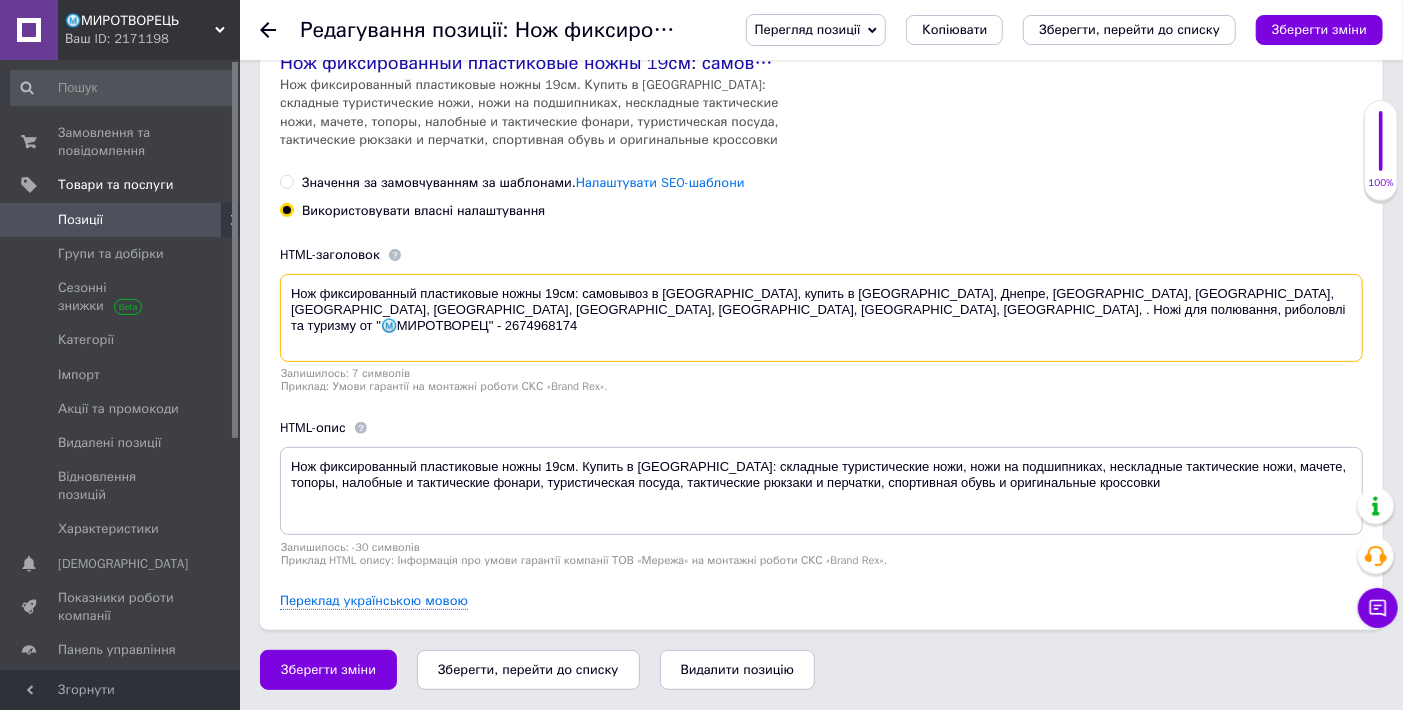 drag, startPoint x: 624, startPoint y: 378, endPoint x: 364, endPoint y: 385, distance: 260.0942 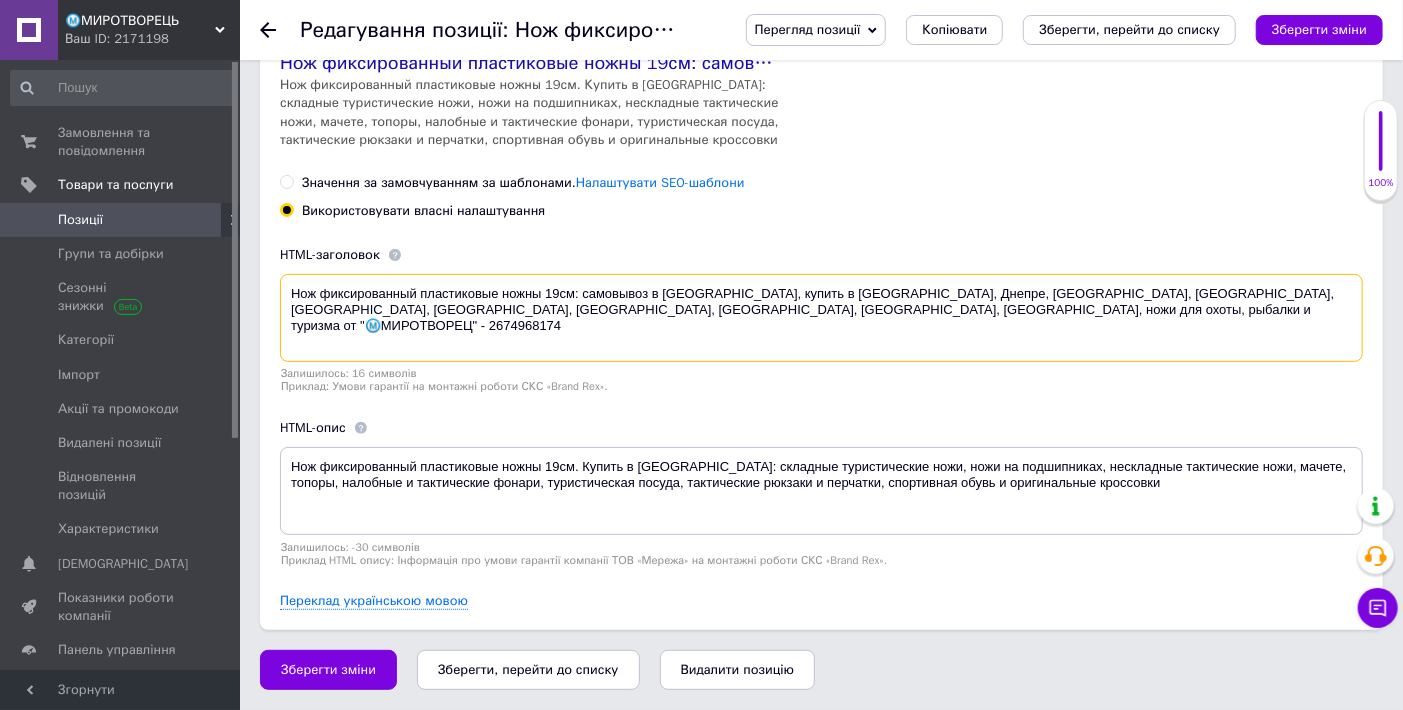 click on "Нож фиксированный пластиковые ножны 19см: самовывоз в [GEOGRAPHIC_DATA], купить в [GEOGRAPHIC_DATA], Днепре, [GEOGRAPHIC_DATA], [GEOGRAPHIC_DATA], [GEOGRAPHIC_DATA], [GEOGRAPHIC_DATA], [GEOGRAPHIC_DATA], [GEOGRAPHIC_DATA], [GEOGRAPHIC_DATA], [GEOGRAPHIC_DATA], ножи для охоты, рыбалки и туризма от "Ⓜ️МИРОТВОРЕЦ" - 2674968174" at bounding box center (821, 318) 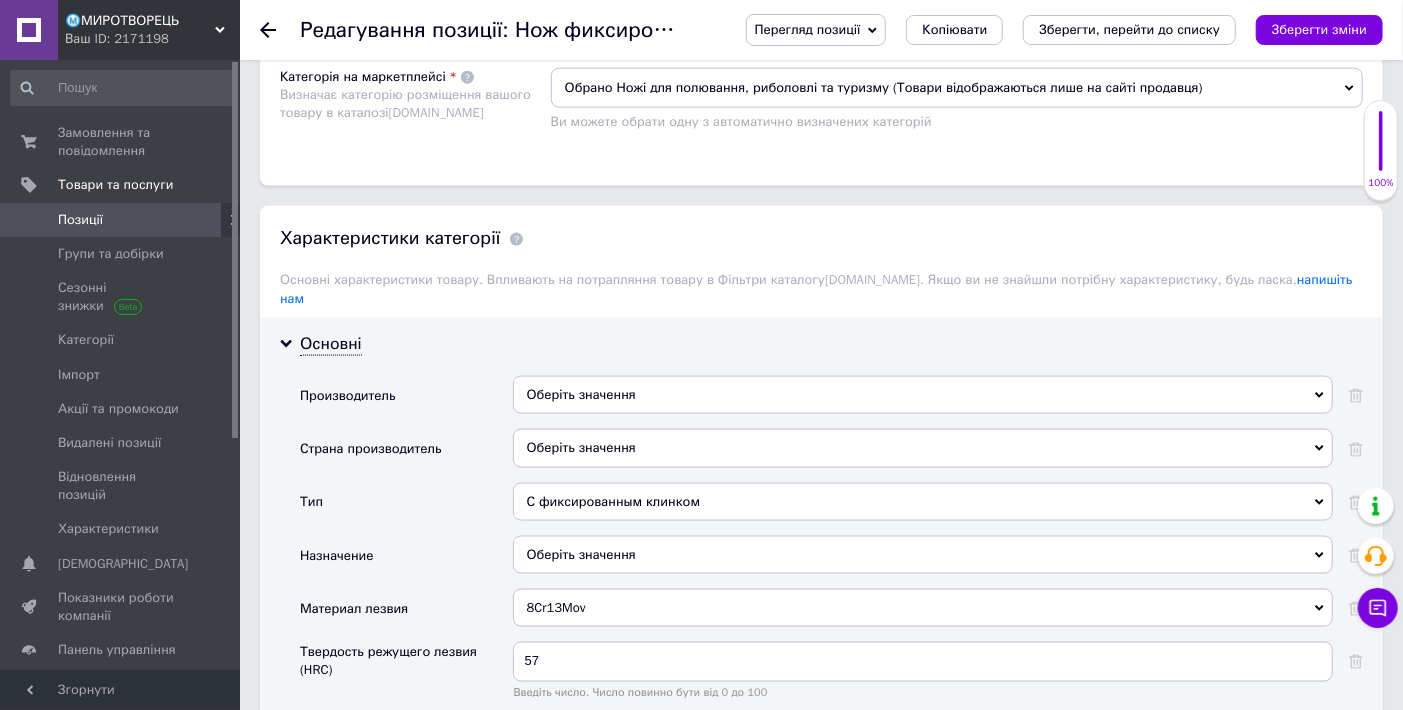 scroll, scrollTop: 1008, scrollLeft: 0, axis: vertical 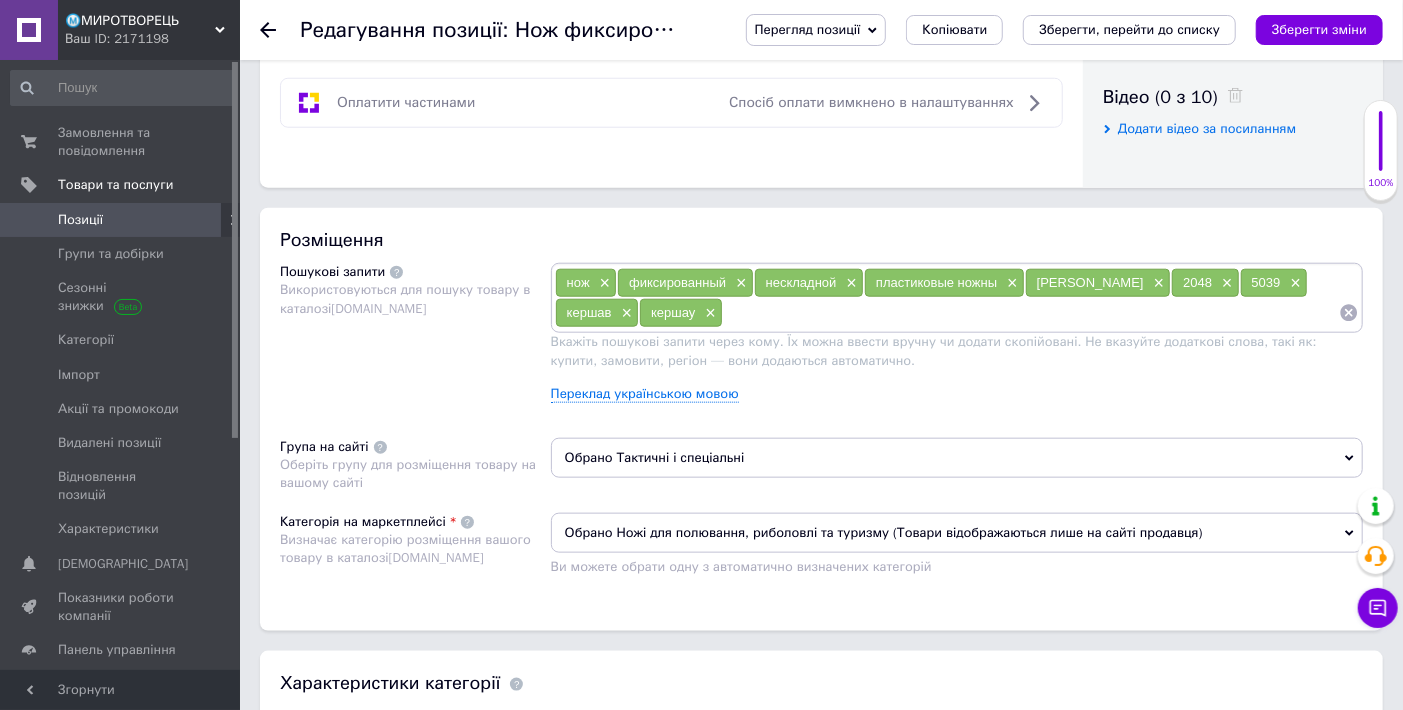 drag, startPoint x: 1136, startPoint y: 468, endPoint x: 1041, endPoint y: 473, distance: 95.131485 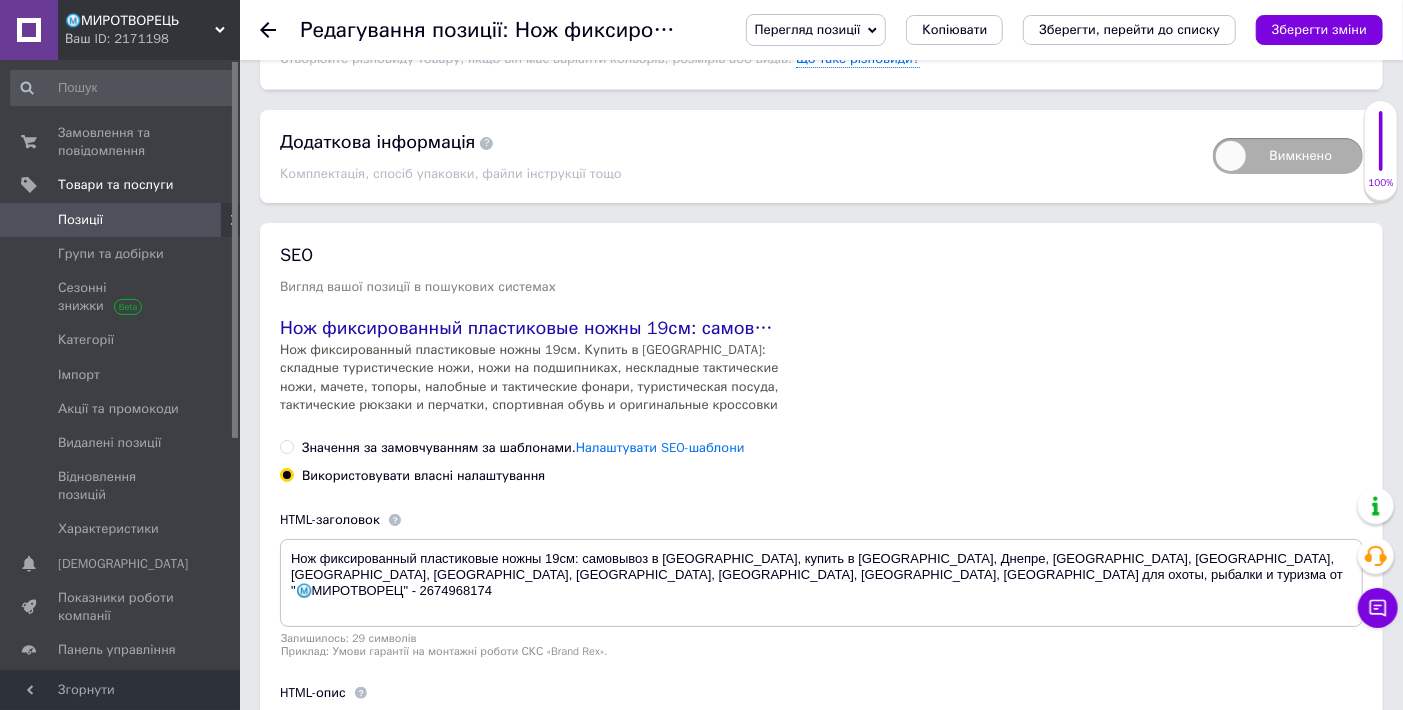 scroll, scrollTop: 4342, scrollLeft: 0, axis: vertical 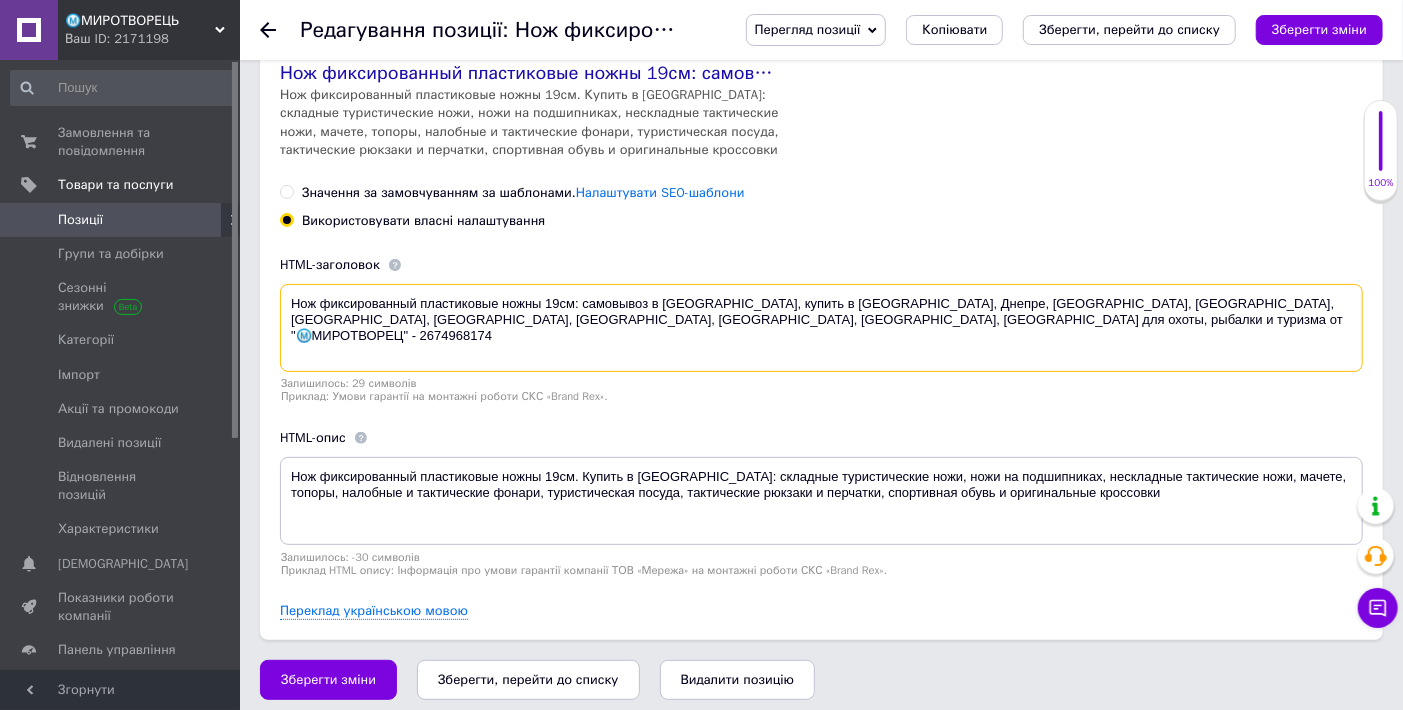 click on "Нож фиксированный пластиковые ножны 19см: самовывоз в [GEOGRAPHIC_DATA], купить в [GEOGRAPHIC_DATA], Днепре, [GEOGRAPHIC_DATA], [GEOGRAPHIC_DATA], [GEOGRAPHIC_DATA], [GEOGRAPHIC_DATA], [GEOGRAPHIC_DATA], [GEOGRAPHIC_DATA], [GEOGRAPHIC_DATA], [GEOGRAPHIC_DATA] для охоты, рыбалки и туризма от "Ⓜ️МИРОТВОРЕЦ" - 2674968174" at bounding box center [821, 328] 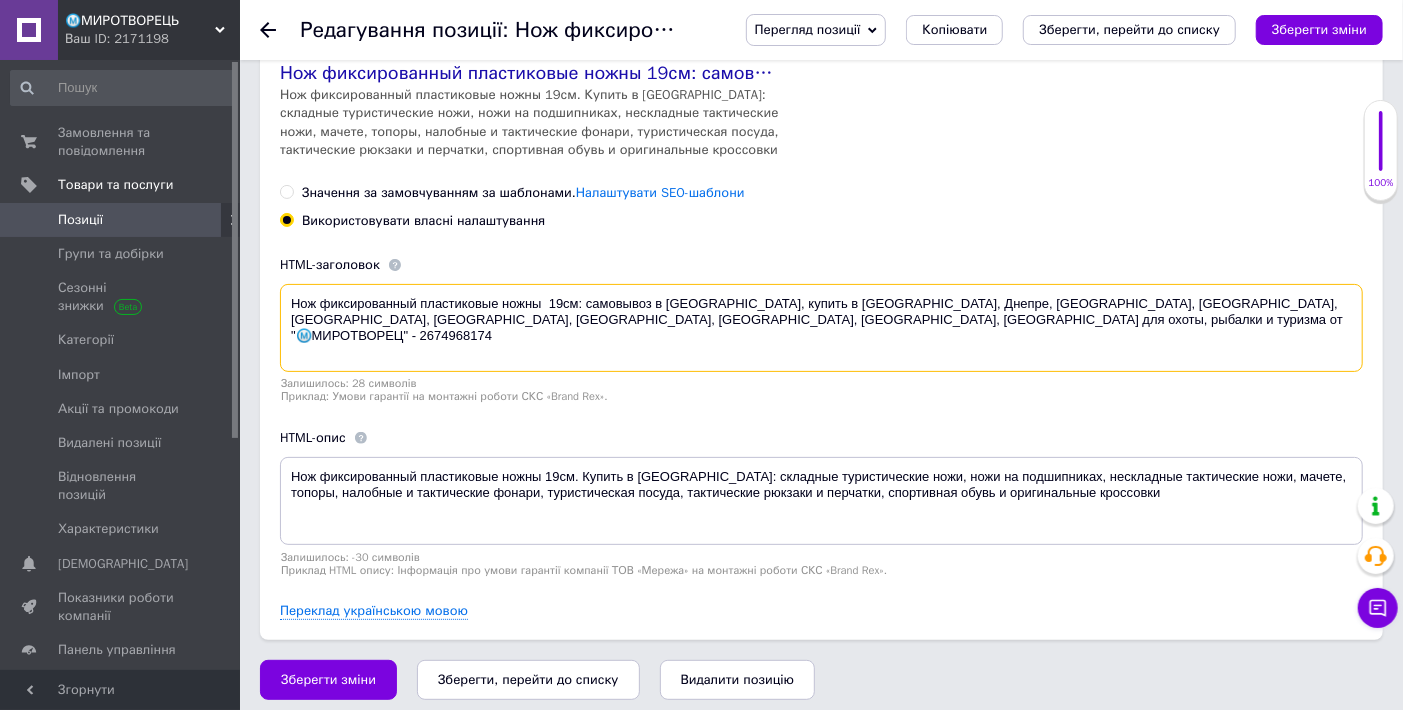 paste on "[PERSON_NAME]" 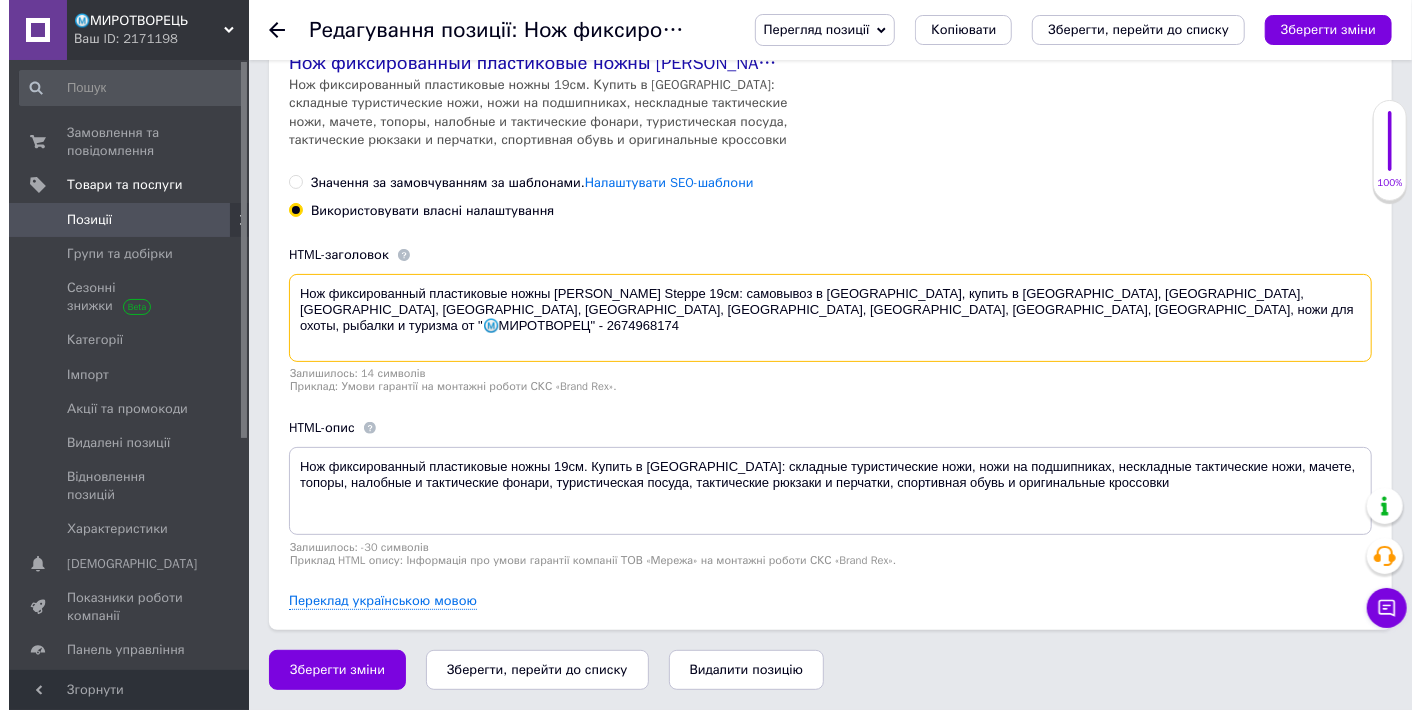 scroll, scrollTop: 4522, scrollLeft: 0, axis: vertical 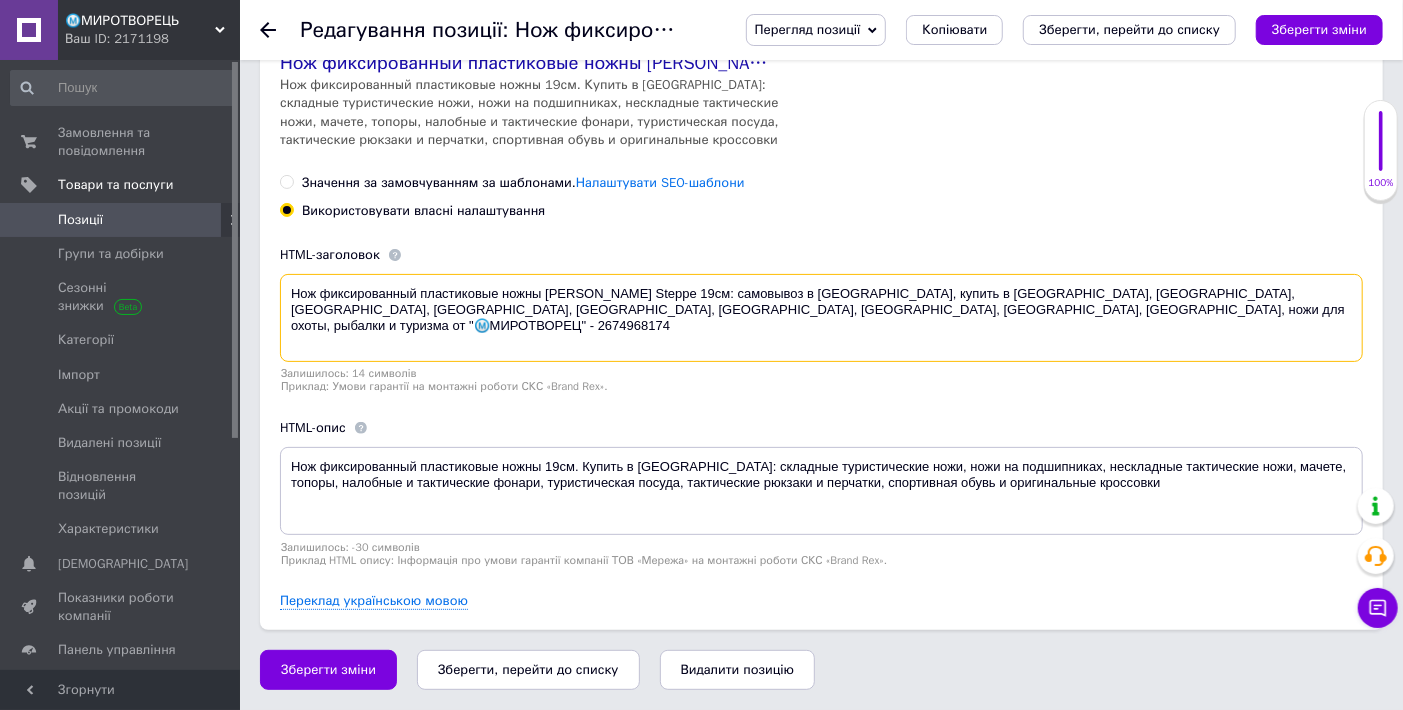 type on "Нож фиксированный пластиковые ножны [PERSON_NAME] Steppe 19см: самовывоз в [GEOGRAPHIC_DATA], купить в [GEOGRAPHIC_DATA], [GEOGRAPHIC_DATA], [GEOGRAPHIC_DATA], [GEOGRAPHIC_DATA], [GEOGRAPHIC_DATA], [GEOGRAPHIC_DATA], [GEOGRAPHIC_DATA], [GEOGRAPHIC_DATA], [GEOGRAPHIC_DATA], ножи для охоты, рыбалки и туризма от "Ⓜ️МИРОТВОРЕЦ" - 2674968174" 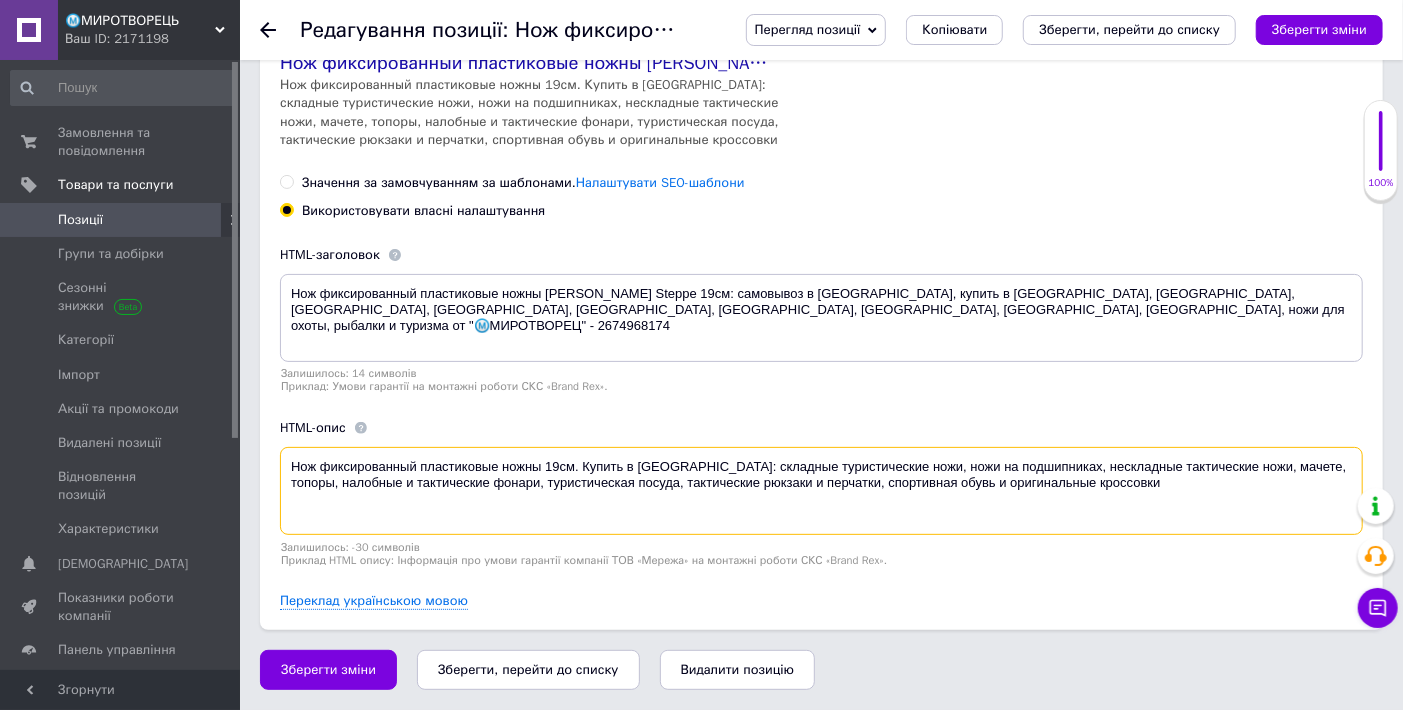 drag, startPoint x: 1045, startPoint y: 488, endPoint x: 838, endPoint y: 494, distance: 207.08694 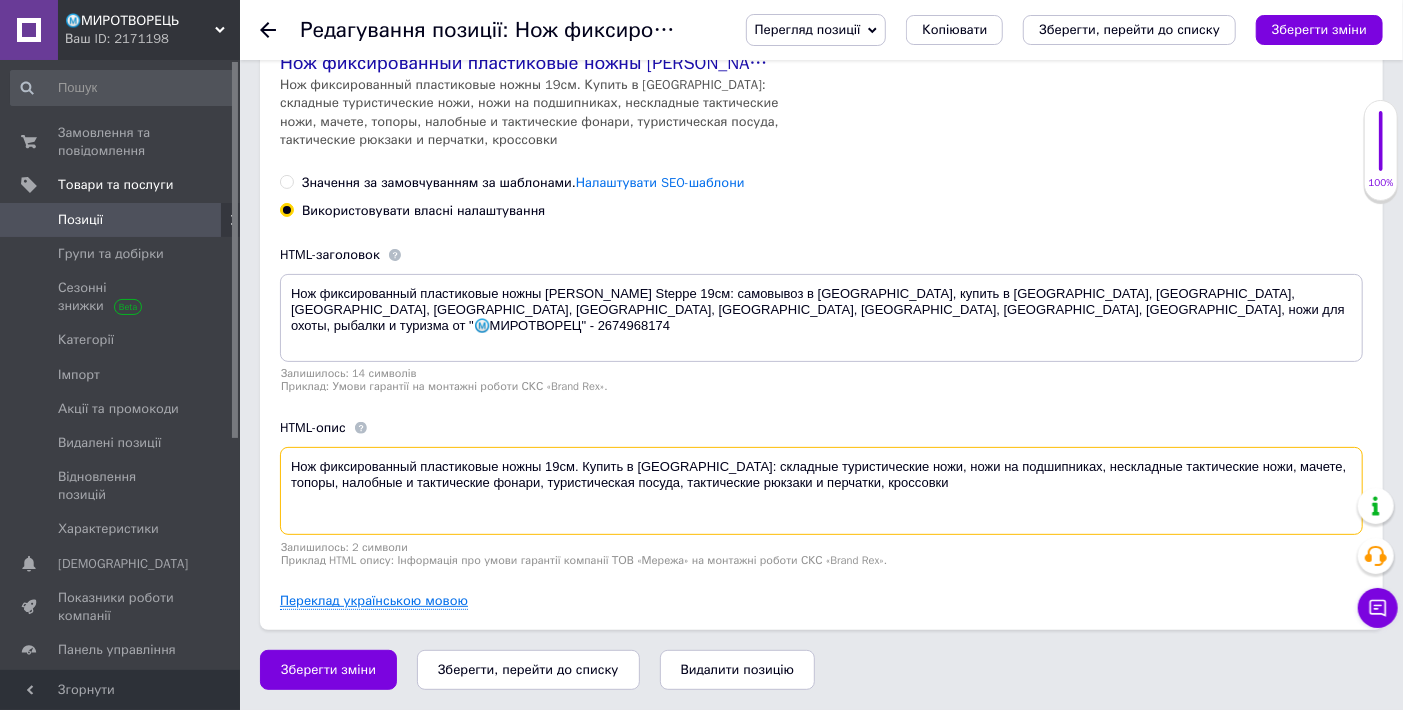 type on "Нож фиксированный пластиковые ножны 19см. Купить в [GEOGRAPHIC_DATA]: складные туристические ножи, ножи на подшипниках, нескладные тактические ножи, мачете, топоры, налобные и тактические фонари, туристическая посуда, тактические рюкзаки и перчатки, кроссовки" 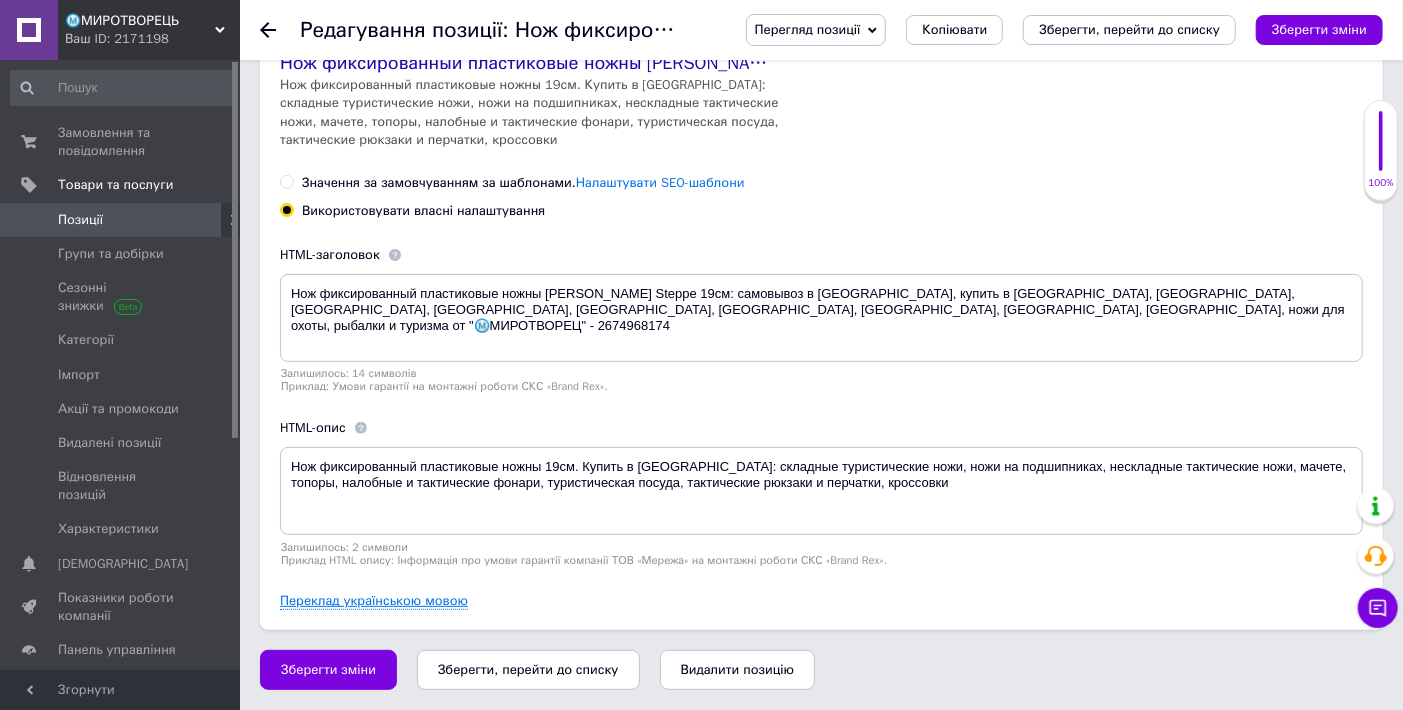 click on "Переклад українською мовою" at bounding box center (374, 601) 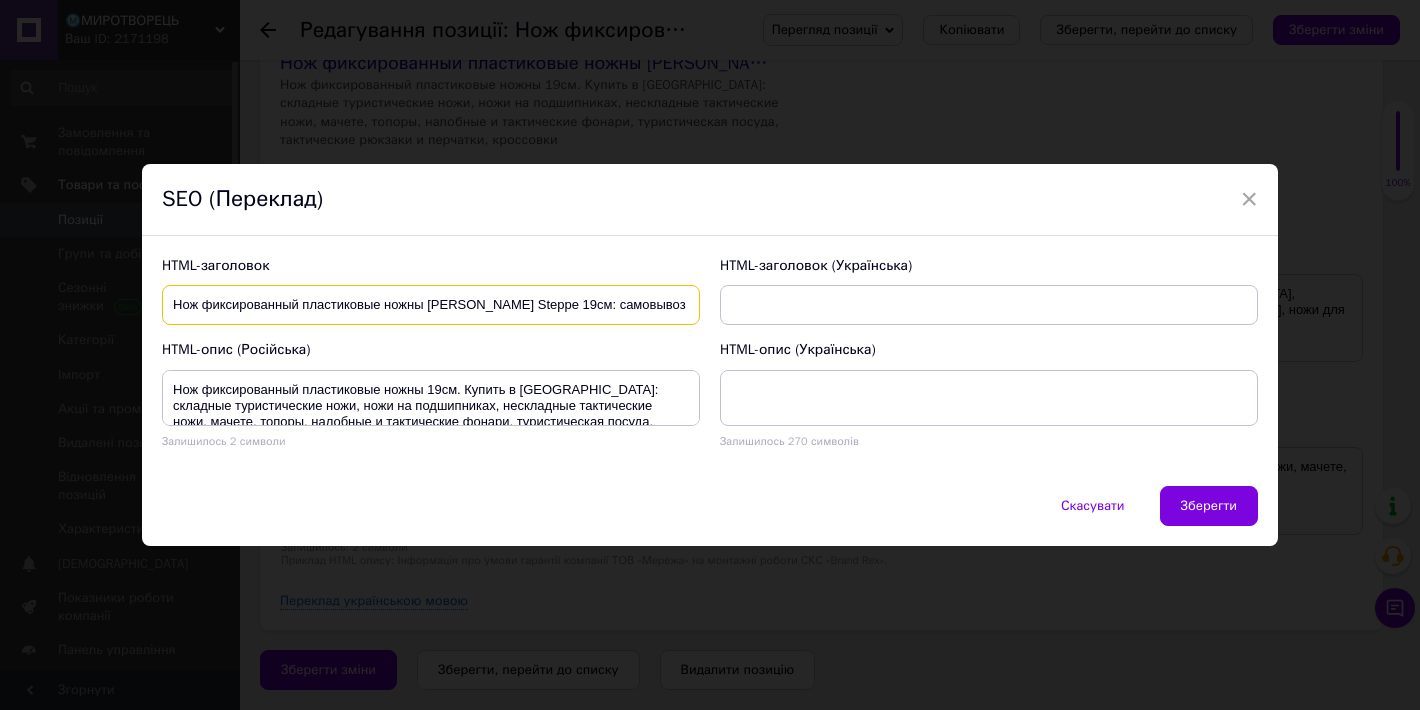click on "Нож фиксированный пластиковые ножны [PERSON_NAME] Steppe 19см: самовывоз в [GEOGRAPHIC_DATA], купить в [GEOGRAPHIC_DATA], [GEOGRAPHIC_DATA], [GEOGRAPHIC_DATA], [GEOGRAPHIC_DATA], [GEOGRAPHIC_DATA], [GEOGRAPHIC_DATA], [GEOGRAPHIC_DATA], [GEOGRAPHIC_DATA], [GEOGRAPHIC_DATA], ножи для охоты, рыбалки и туризма от "Ⓜ️МИРОТВОРЕЦ" - 2674968174" at bounding box center (431, 305) 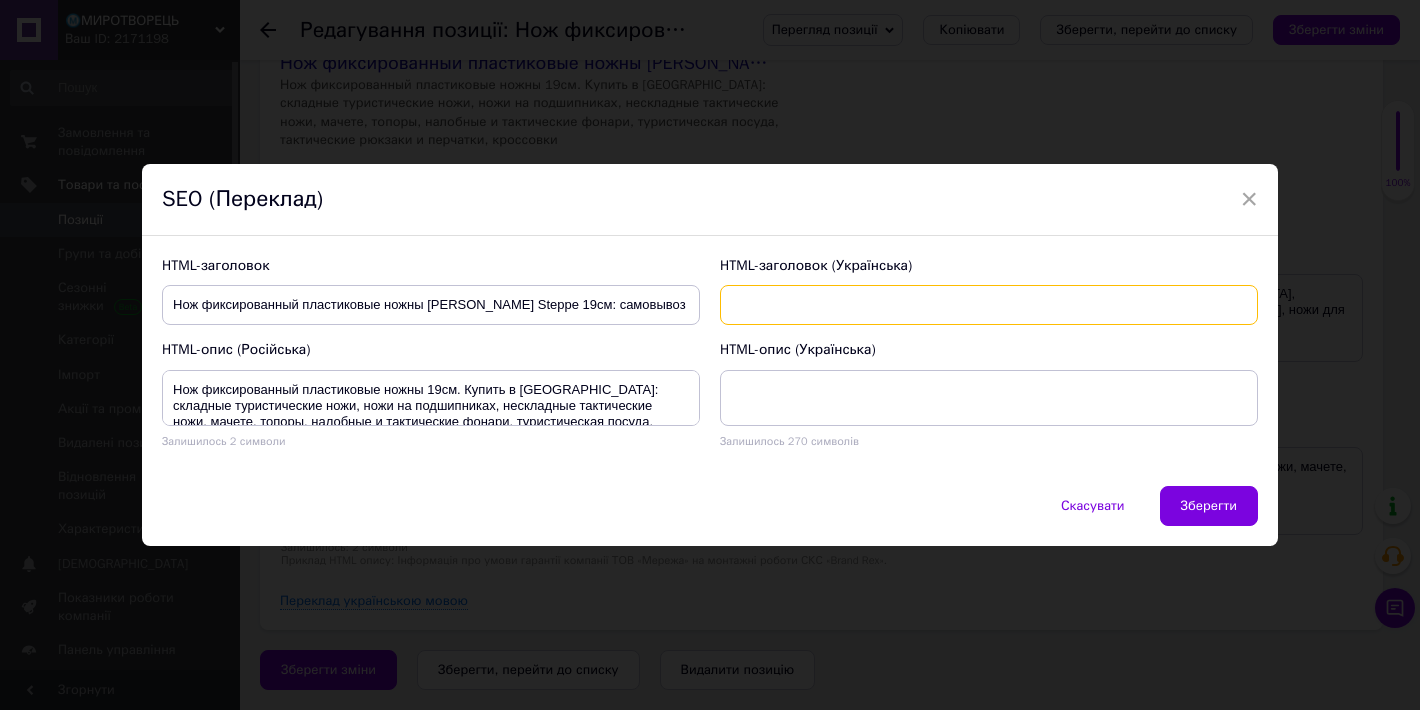click at bounding box center [989, 305] 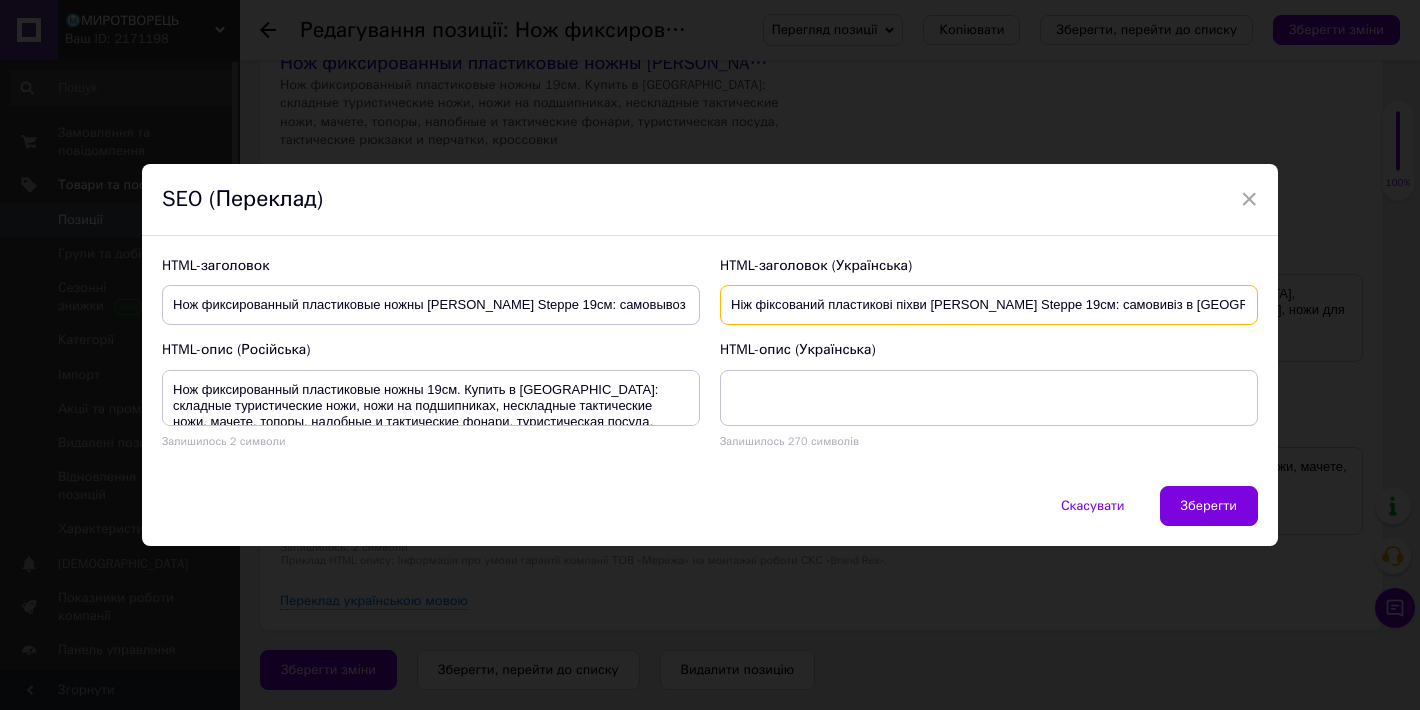 scroll, scrollTop: 0, scrollLeft: 976, axis: horizontal 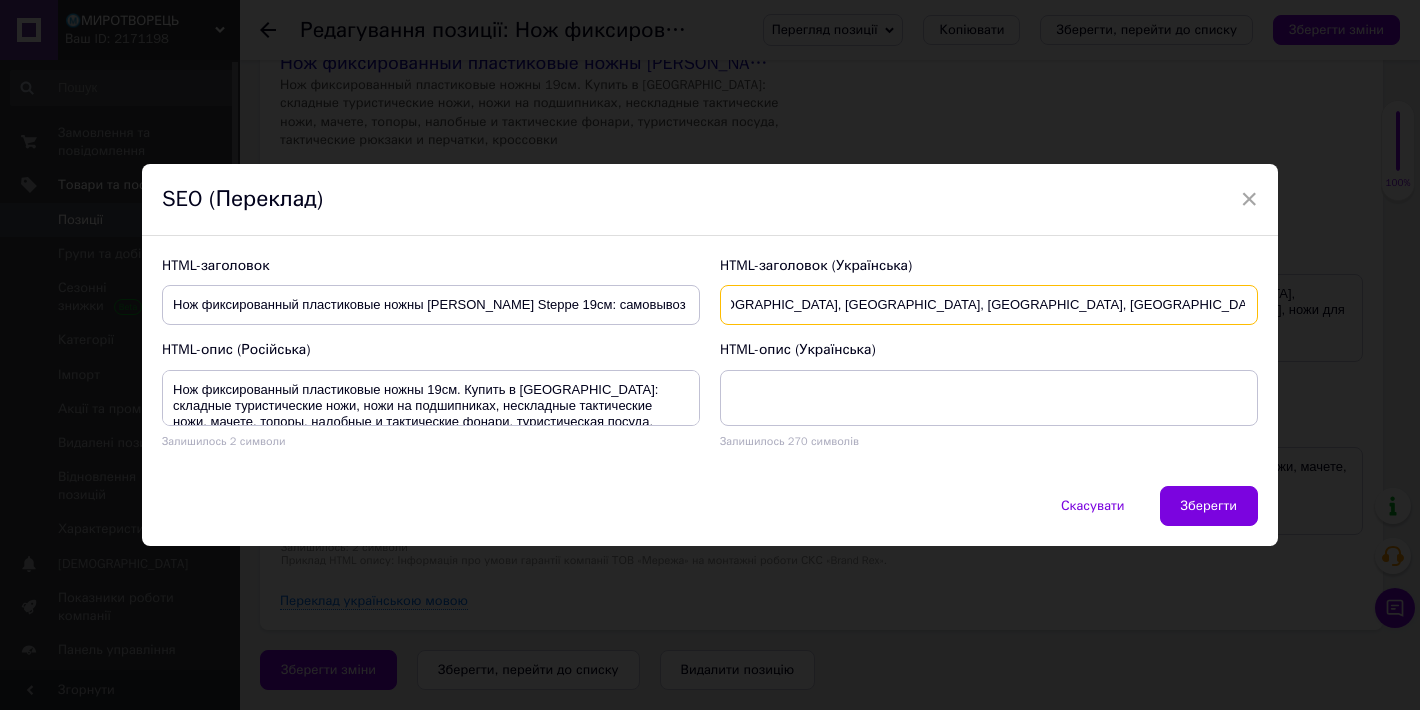 type on "Ніж фіксований пластикові піхви [PERSON_NAME] Steppe 19см: самовивіз в [GEOGRAPHIC_DATA], купити в [GEOGRAPHIC_DATA], [GEOGRAPHIC_DATA], [GEOGRAPHIC_DATA], [GEOGRAPHIC_DATA], [GEOGRAPHIC_DATA], [GEOGRAPHIC_DATA], [GEOGRAPHIC_DATA], [GEOGRAPHIC_DATA], [GEOGRAPHIC_DATA], ножі для полювання, риболовлі та туризму від «Ⓜ️МИРОТВОРЕЦ» - 2674968174" 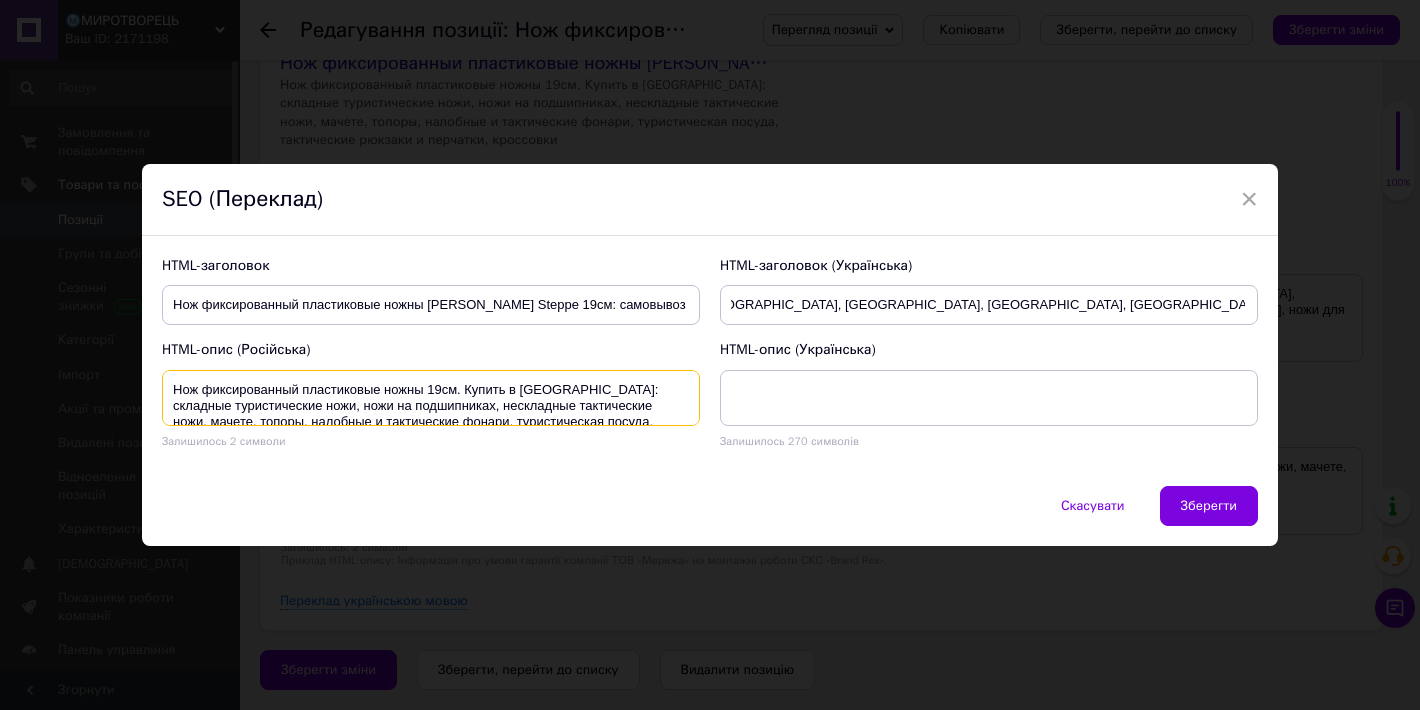 click on "Нож фиксированный пластиковые ножны 19см. Купить в [GEOGRAPHIC_DATA]: складные туристические ножи, ножи на подшипниках, нескладные тактические ножи, мачете, топоры, налобные и тактические фонари, туристическая посуда, тактические рюкзаки и перчатки, кроссовки" at bounding box center [431, 398] 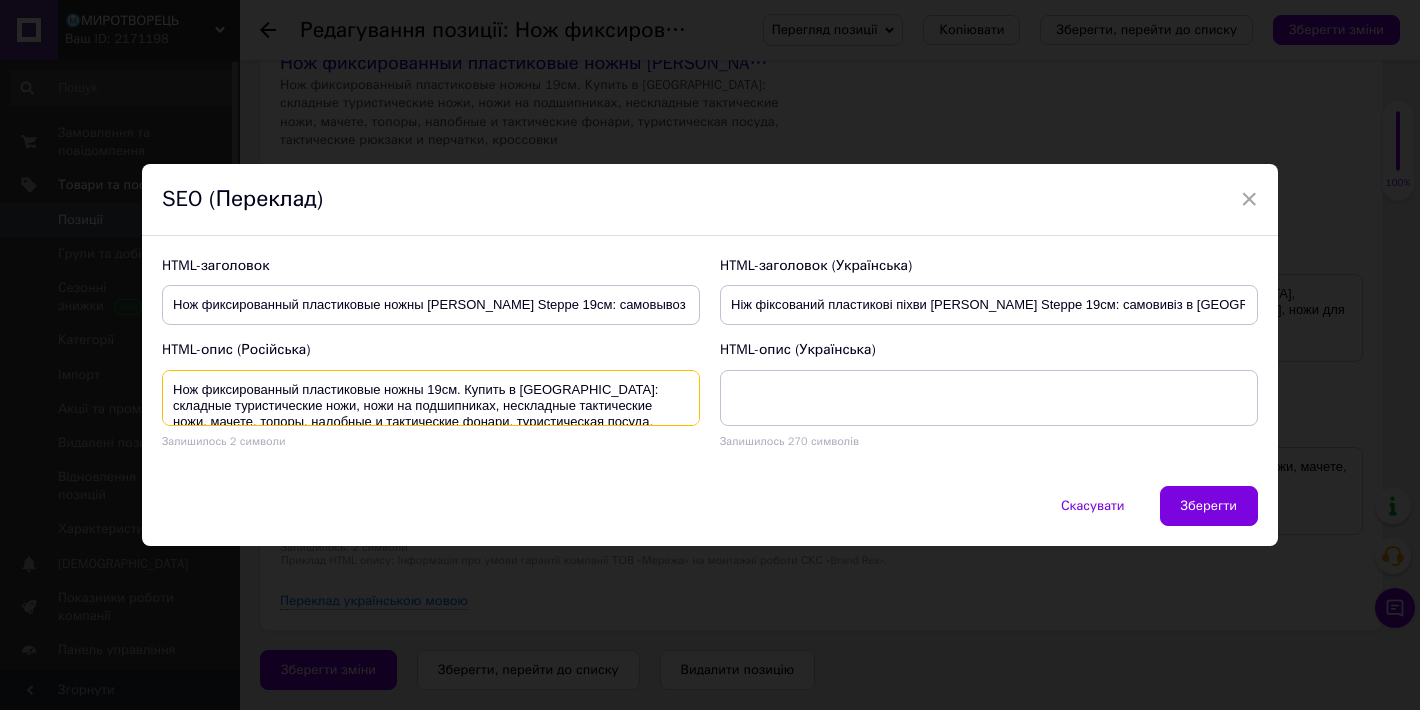 click on "Нож фиксированный пластиковые ножны 19см. Купить в [GEOGRAPHIC_DATA]: складные туристические ножи, ножи на подшипниках, нескладные тактические ножи, мачете, топоры, налобные и тактические фонари, туристическая посуда, тактические рюкзаки и перчатки, кроссовки" at bounding box center (431, 398) 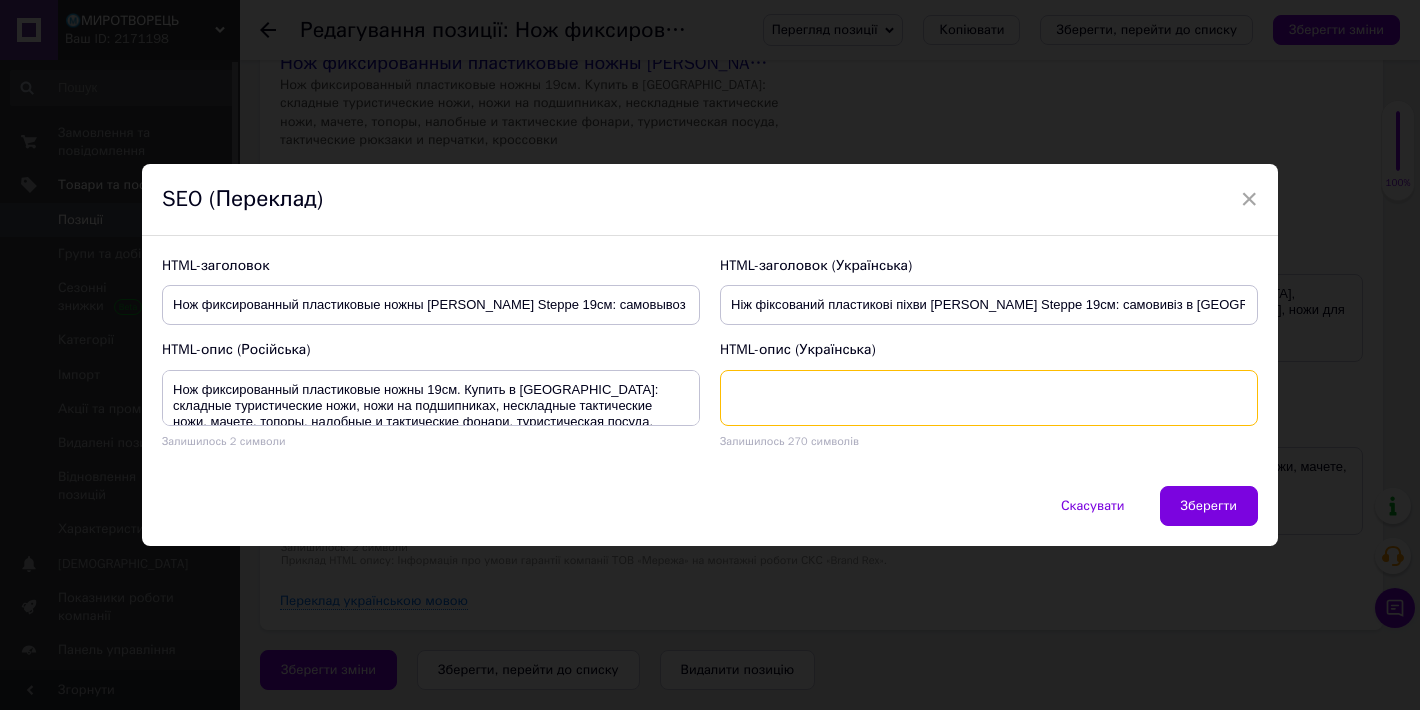 click at bounding box center [989, 398] 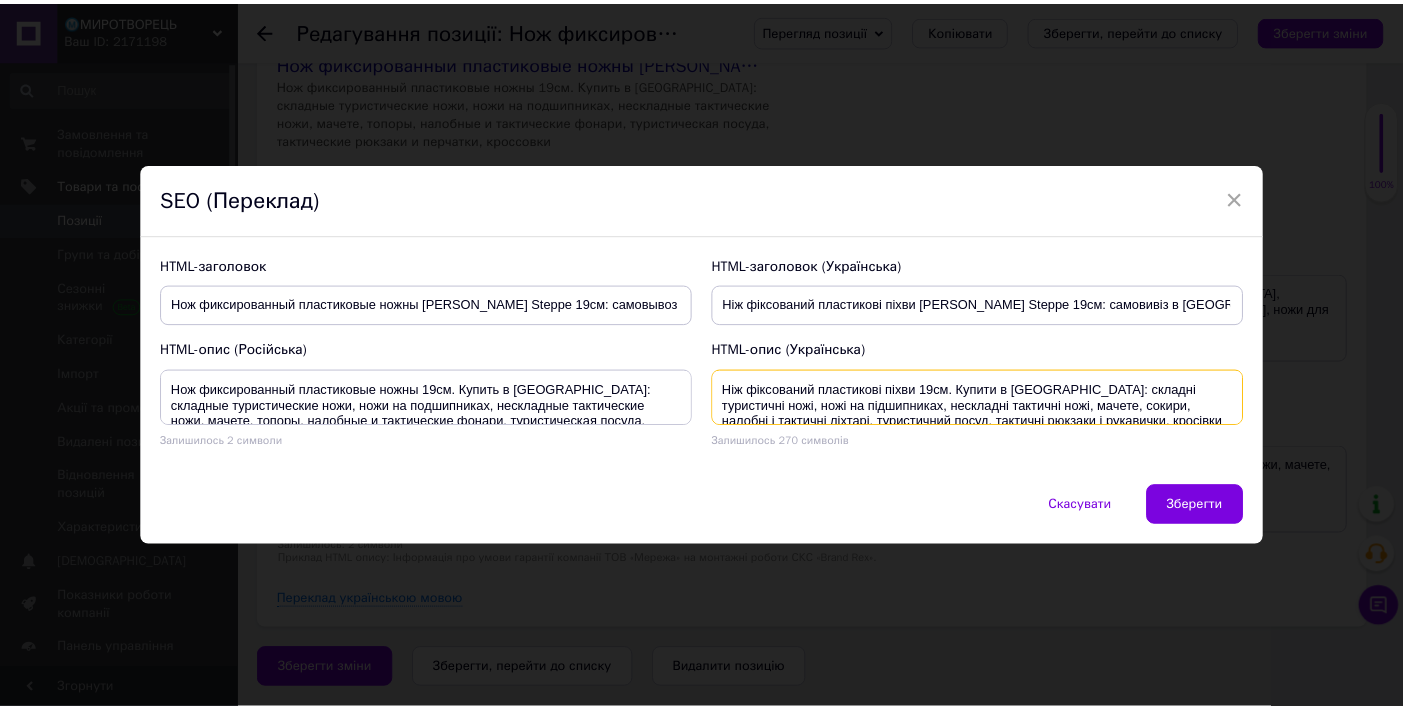 scroll, scrollTop: 4, scrollLeft: 0, axis: vertical 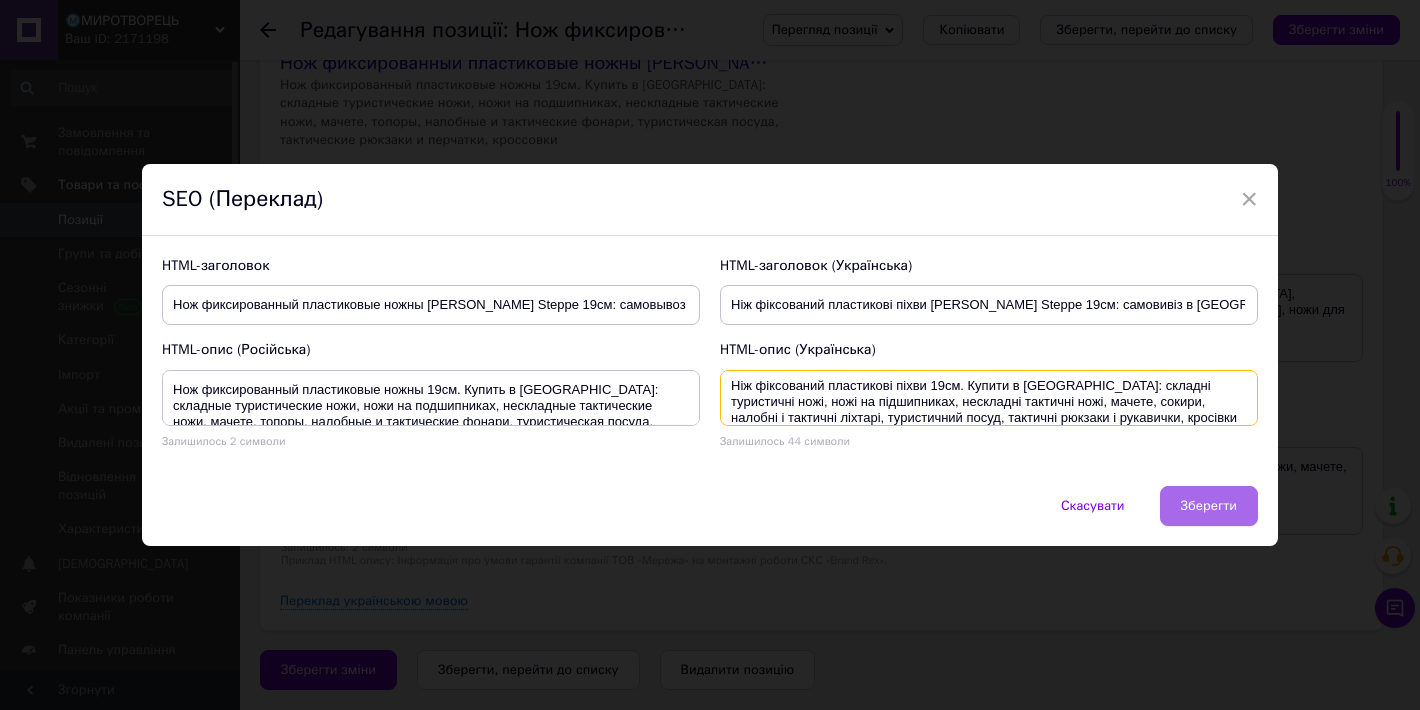 type on "Ніж фіксований пластикові піхви 19см. Купити в [GEOGRAPHIC_DATA]: складні туристичні ножі, ножі на підшипниках, нескладні тактичні ножі, мачете, сокири, налобні і тактичні ліхтарі, туристичний посуд, тактичні рюкзаки і рукавички, кросівки" 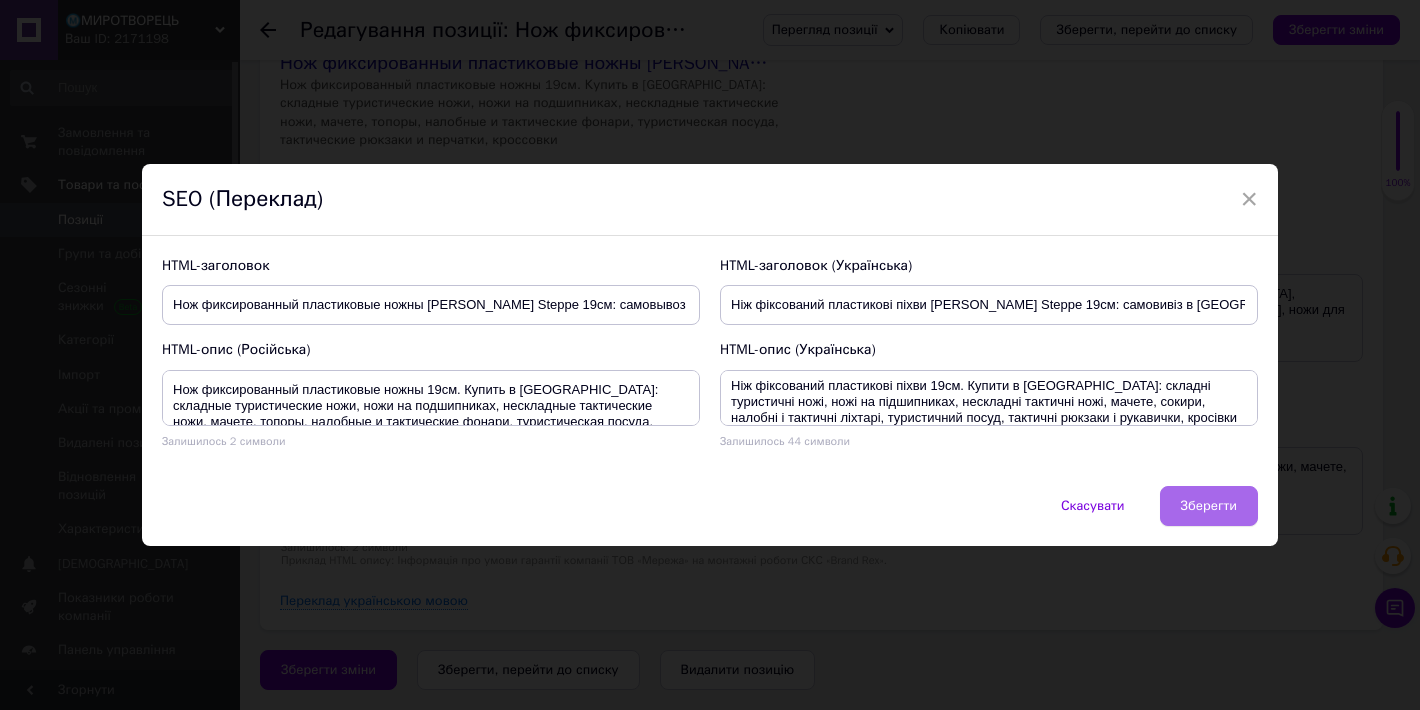click on "Зберегти" at bounding box center [1209, 506] 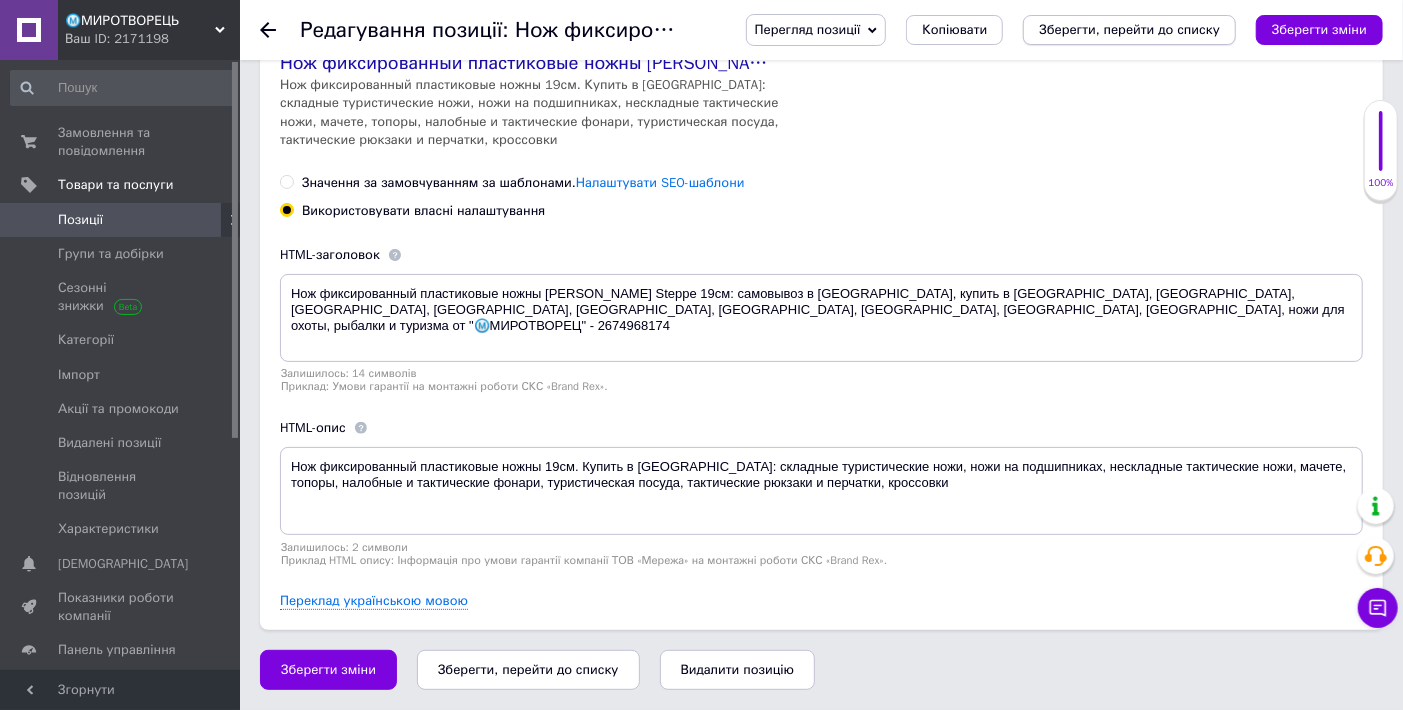 click on "Зберегти, перейти до списку" at bounding box center (1129, 30) 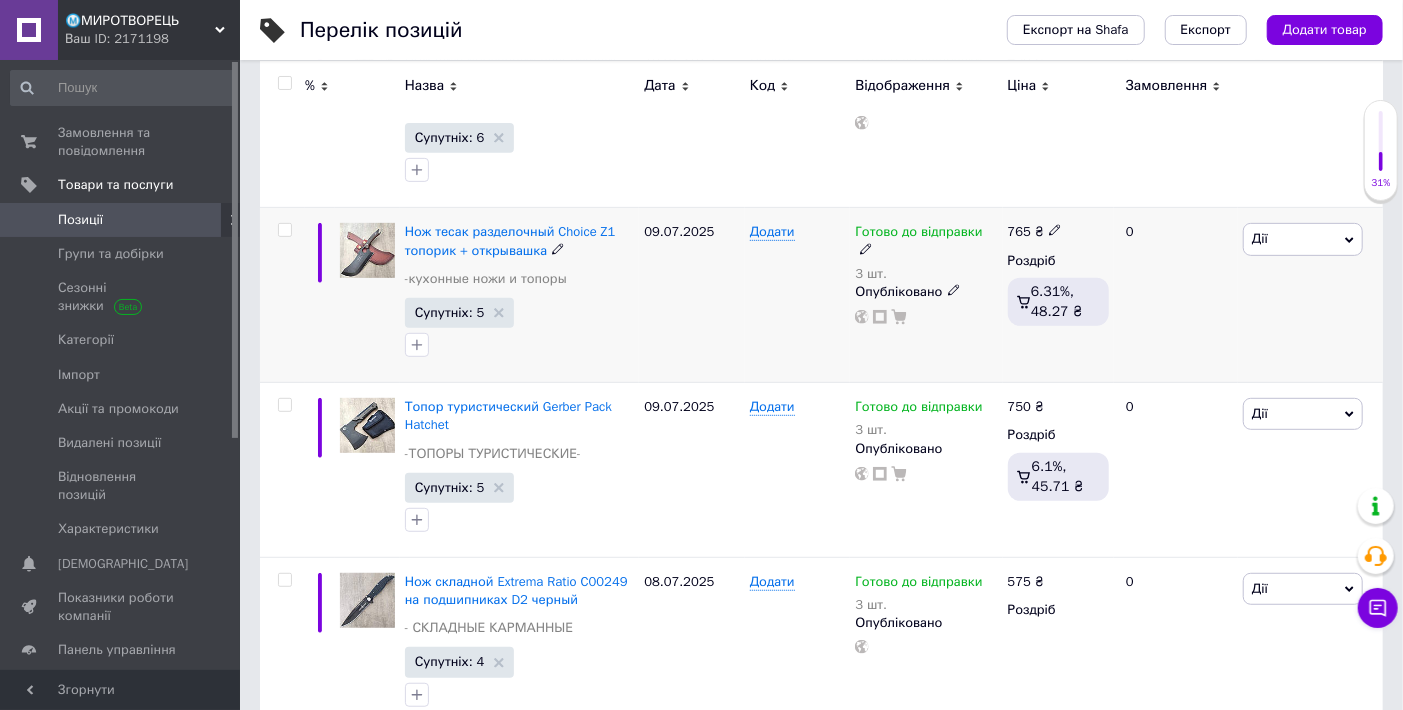 scroll, scrollTop: 444, scrollLeft: 0, axis: vertical 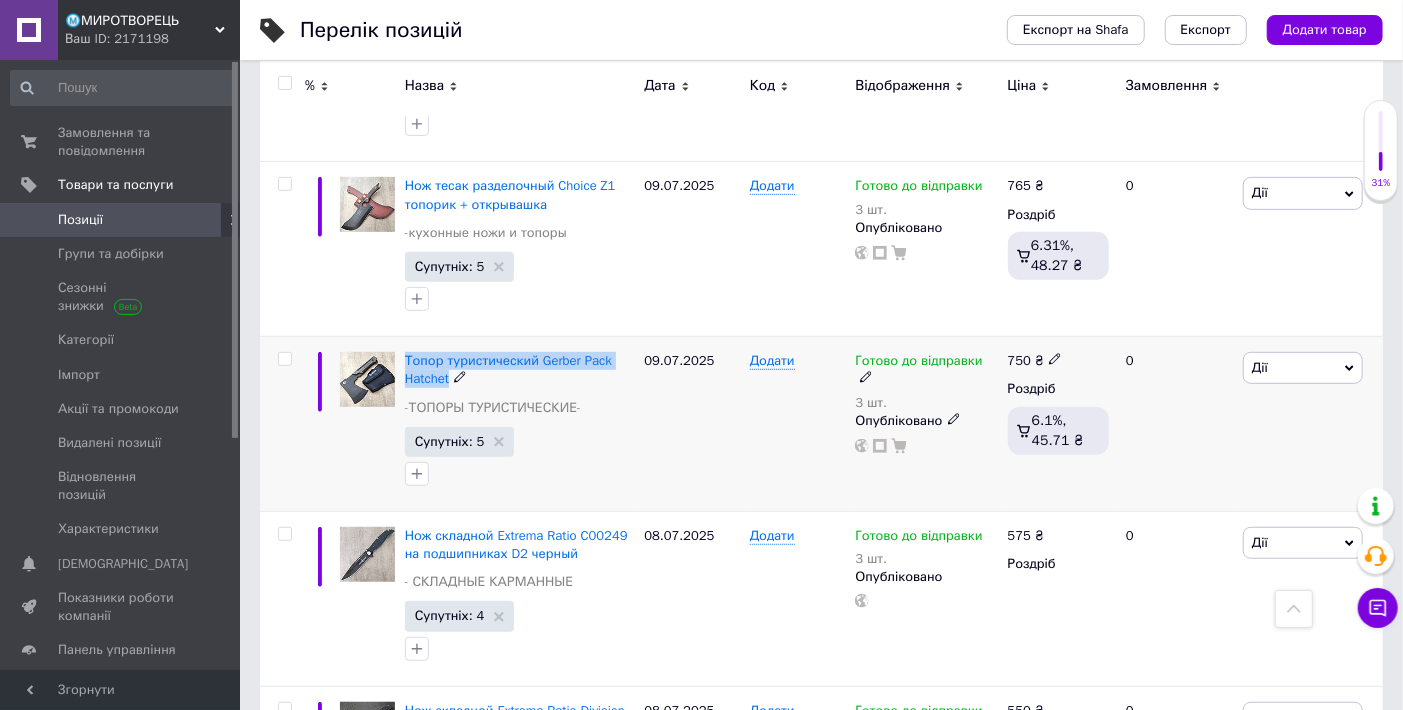 drag, startPoint x: 447, startPoint y: 377, endPoint x: 400, endPoint y: 366, distance: 48.270073 